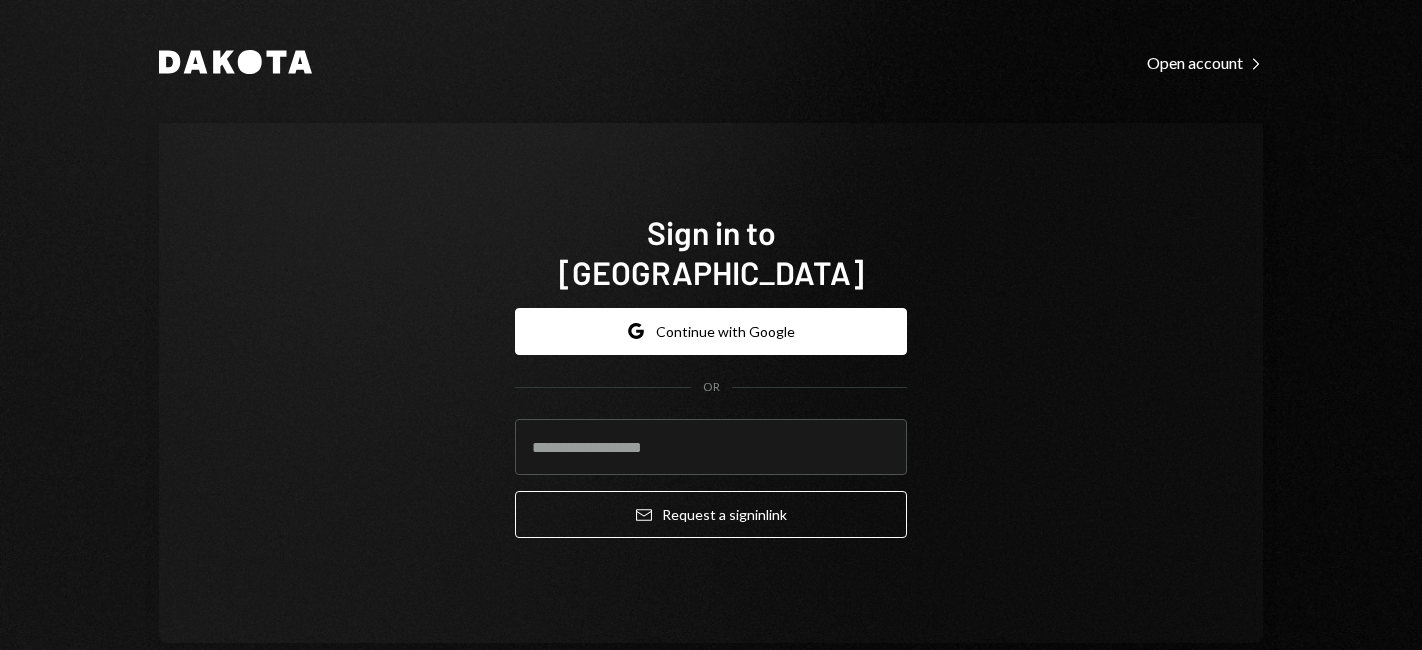 scroll, scrollTop: 0, scrollLeft: 0, axis: both 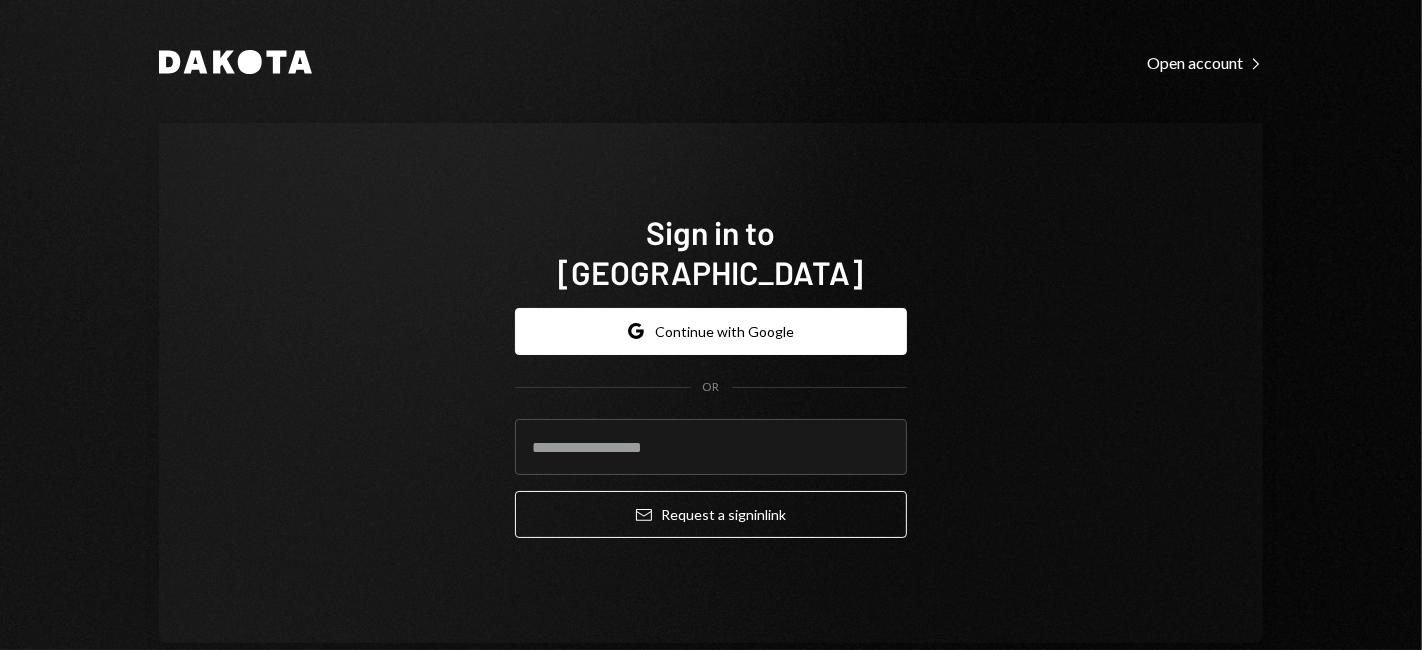 type on "**********" 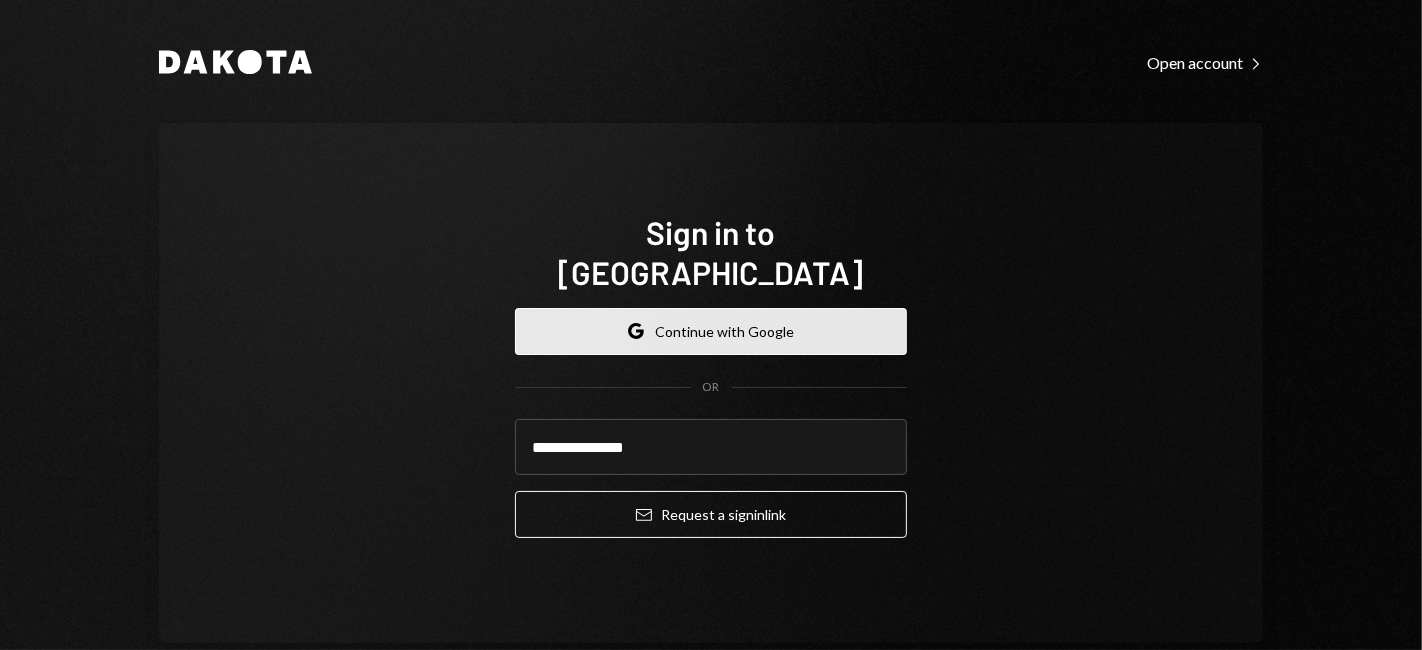 click on "Google  Continue with Google" at bounding box center (711, 331) 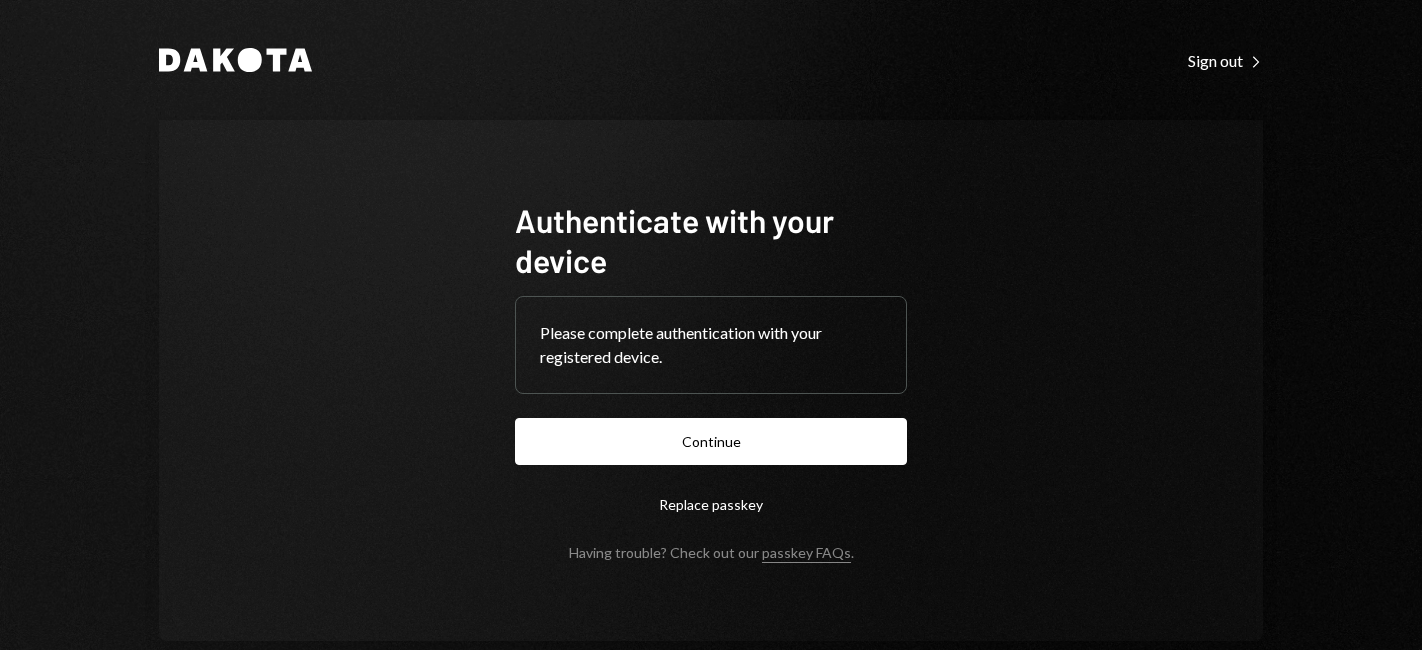 scroll, scrollTop: 0, scrollLeft: 0, axis: both 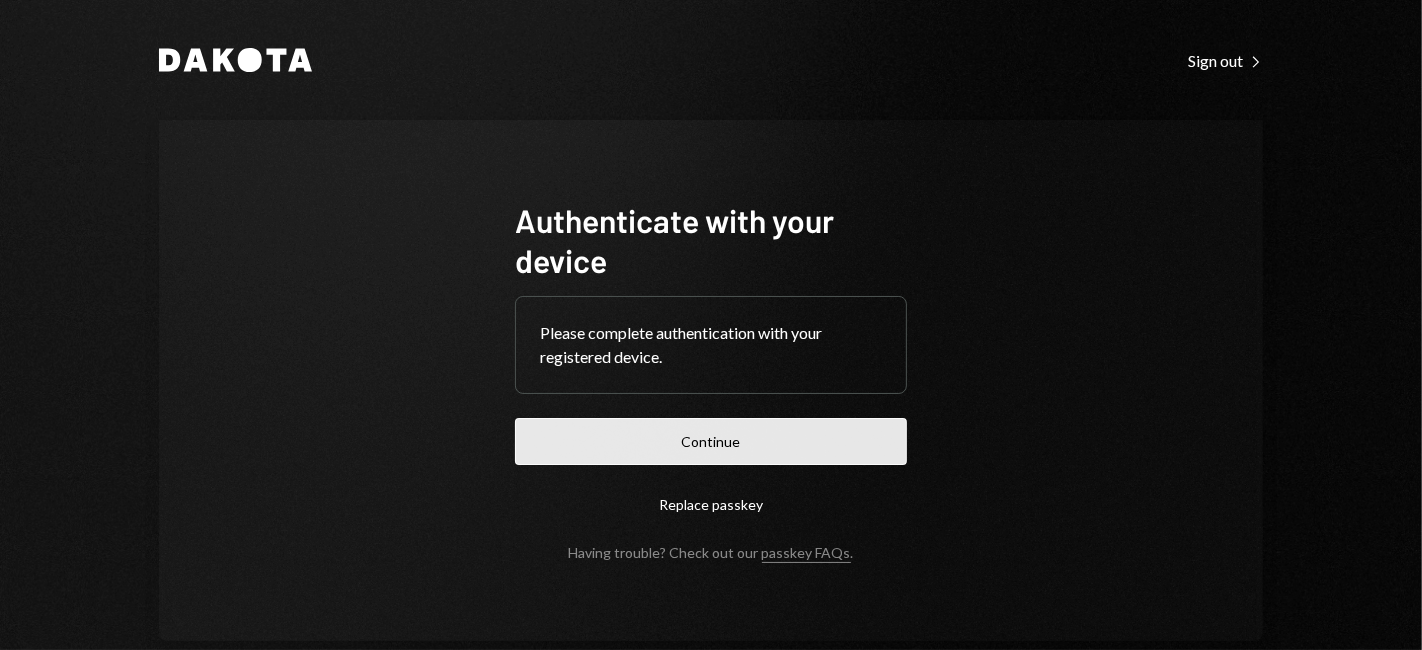click on "Continue" at bounding box center (711, 441) 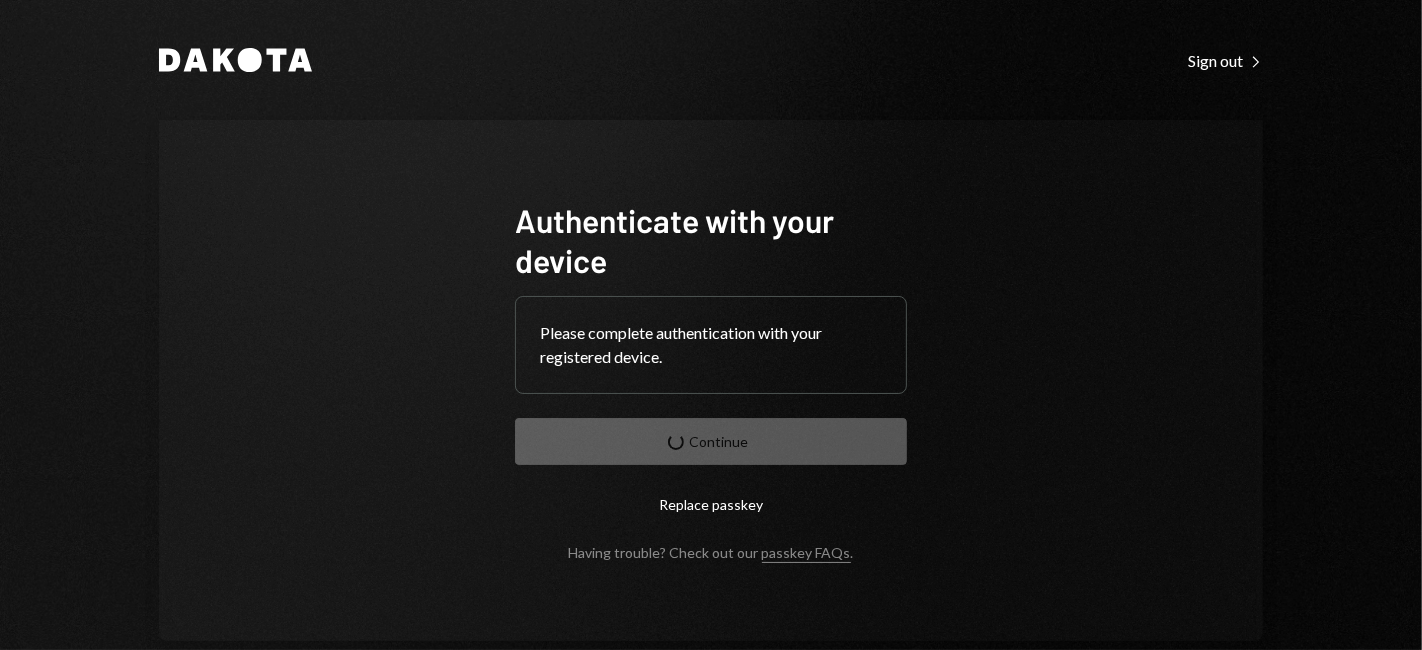 click on "Dakota Sign out Right Caret Authenticate with your device Please complete authentication with your registered device. Continue Replace passkey Having trouble? Check out our   passkey FAQs ." at bounding box center [711, 325] 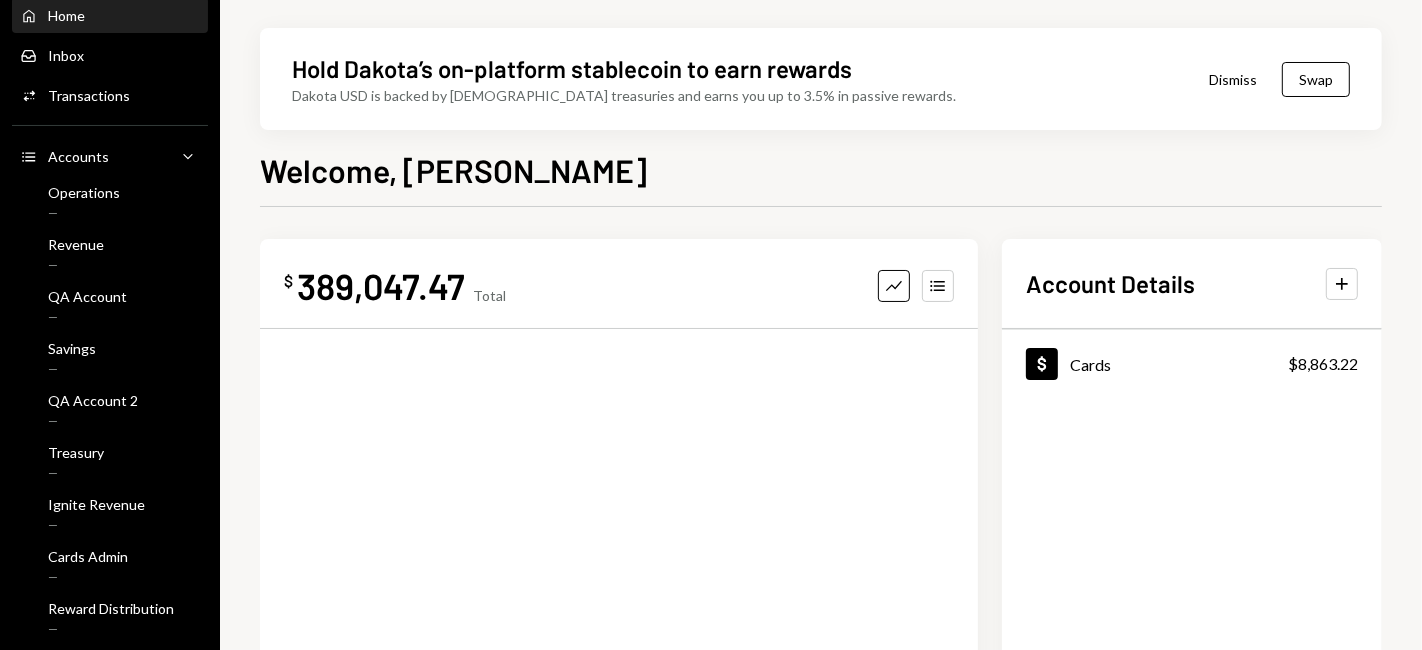 scroll, scrollTop: 111, scrollLeft: 0, axis: vertical 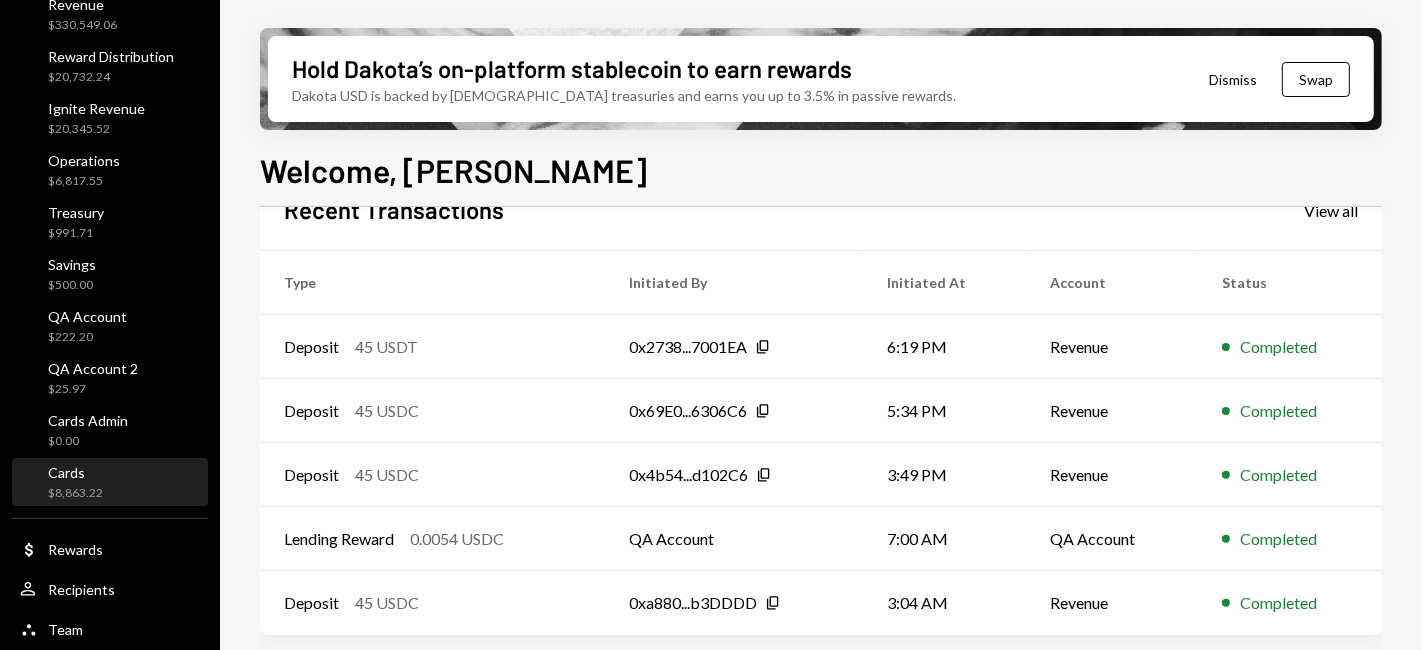 click on "Cards $8,863.22" at bounding box center [110, 483] 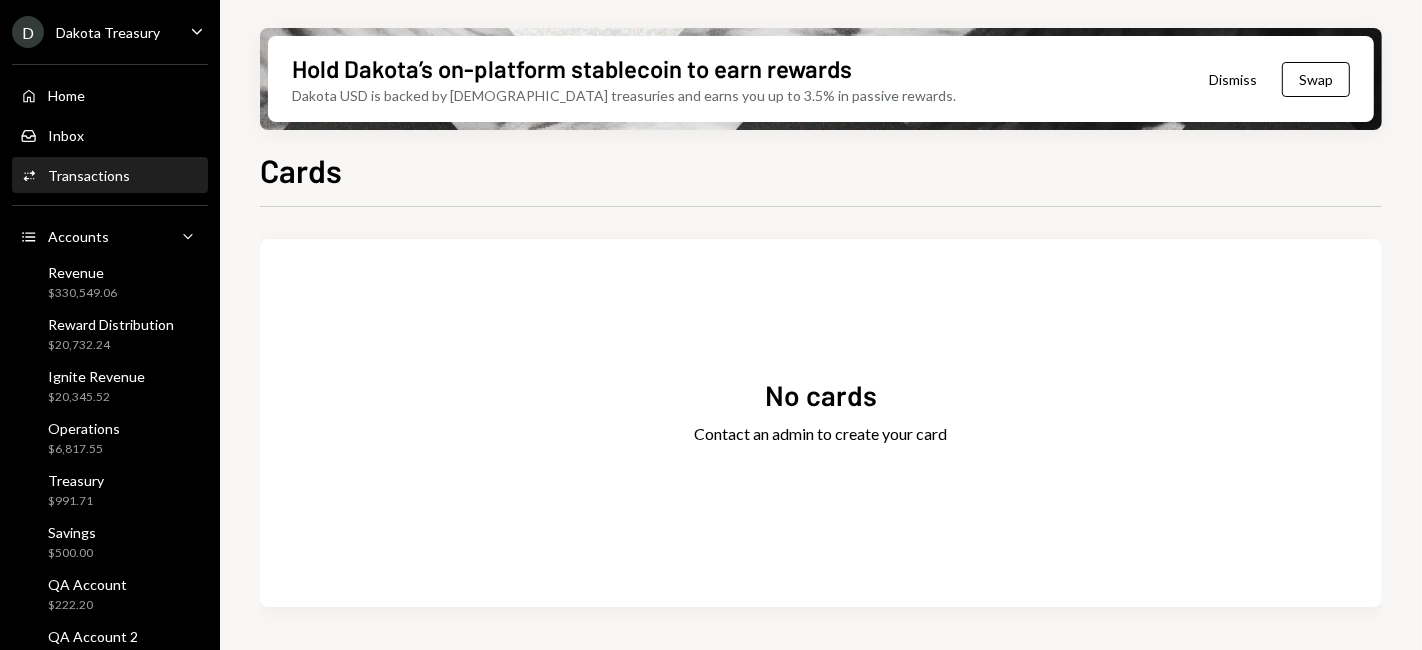 click on "Transactions" at bounding box center (89, 175) 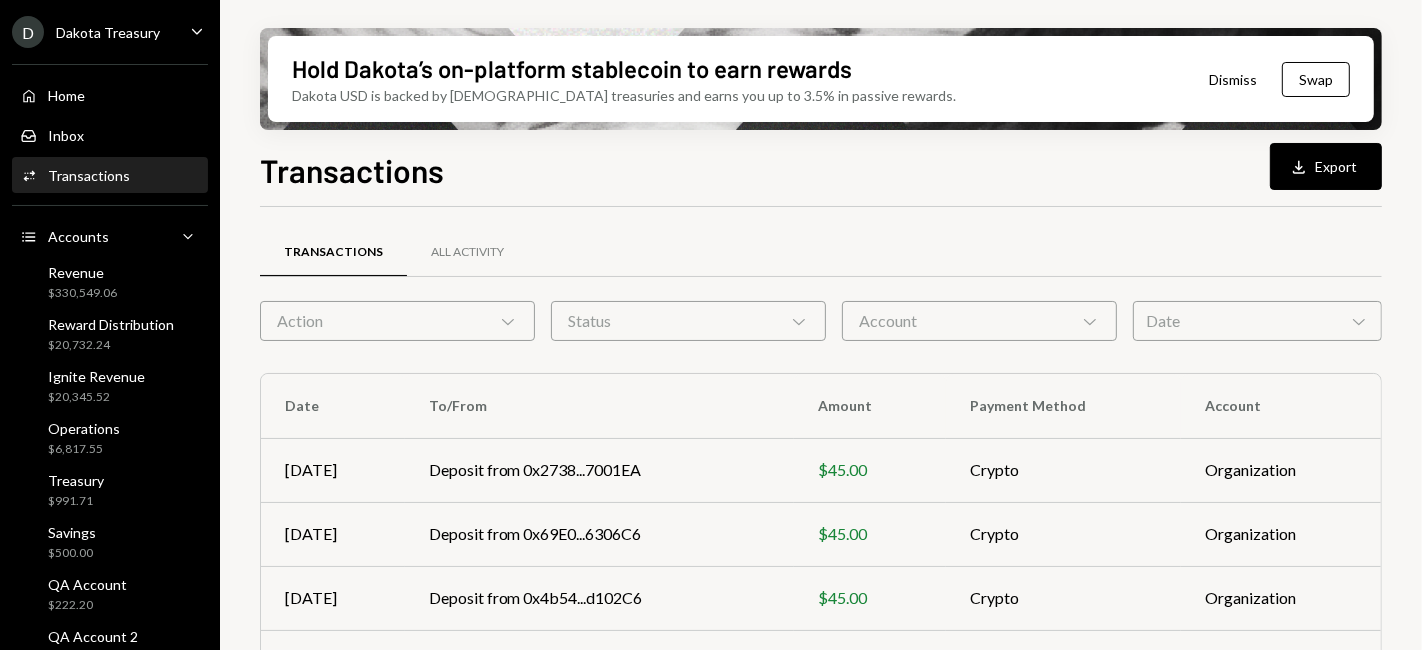 click on "Account Chevron Down" at bounding box center [979, 321] 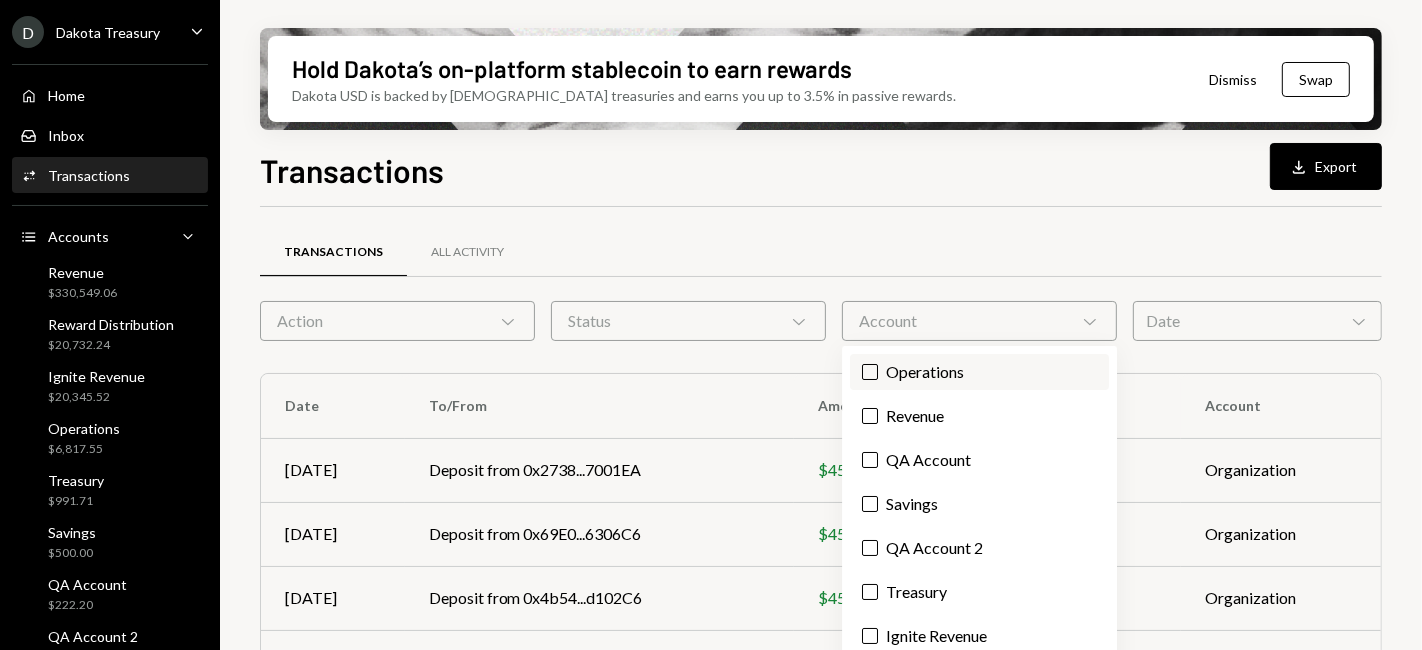 click on "Operations" at bounding box center (979, 372) 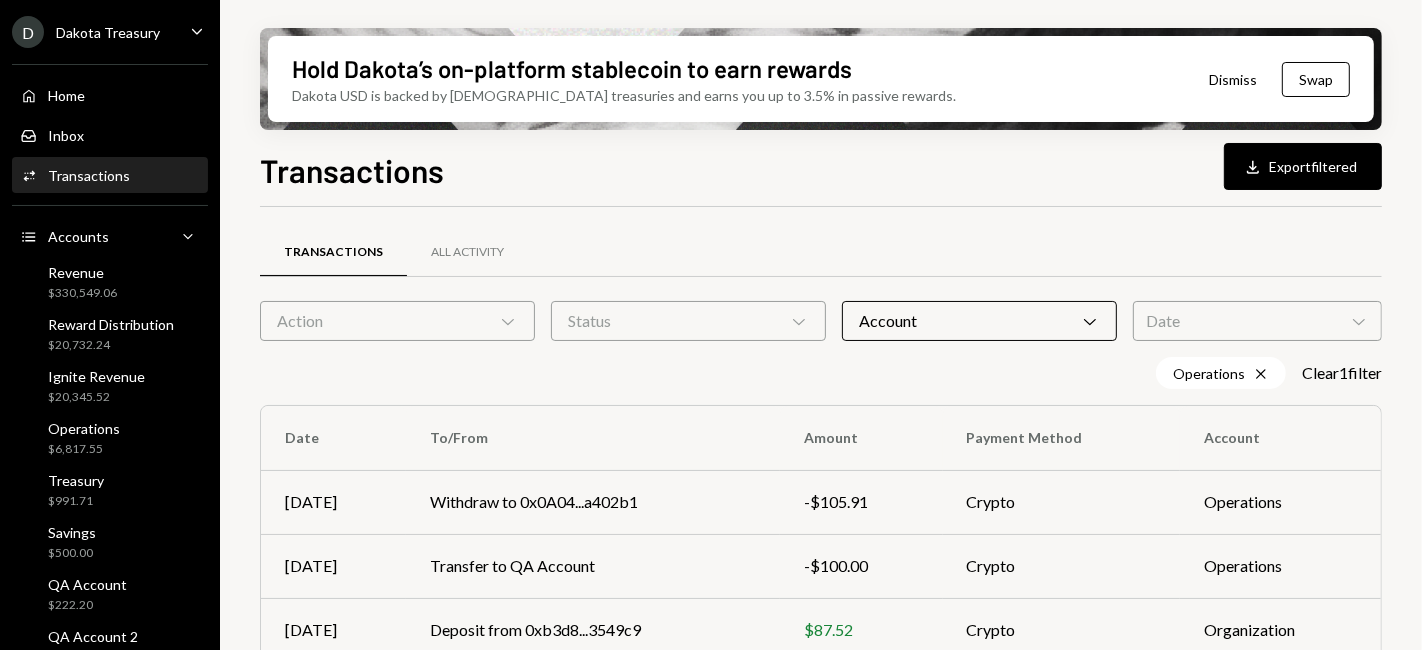 click on "Transactions All Activity" at bounding box center [821, 252] 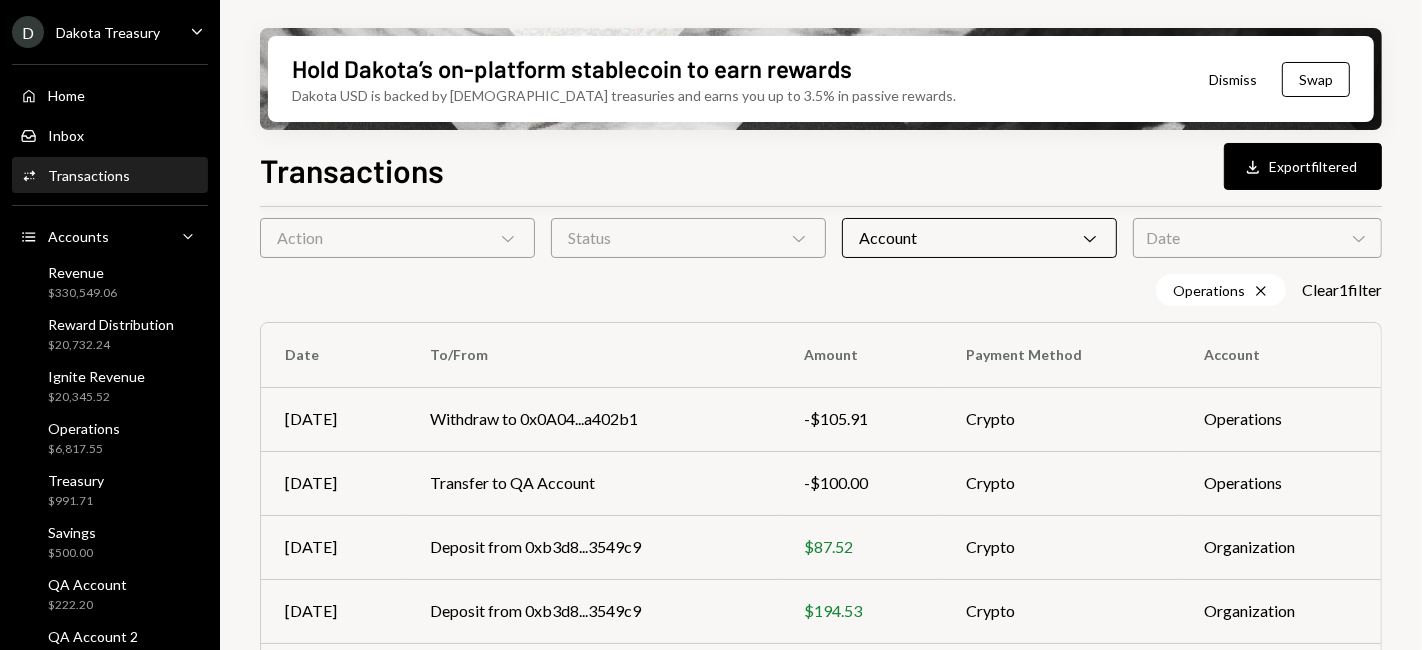 scroll, scrollTop: 111, scrollLeft: 0, axis: vertical 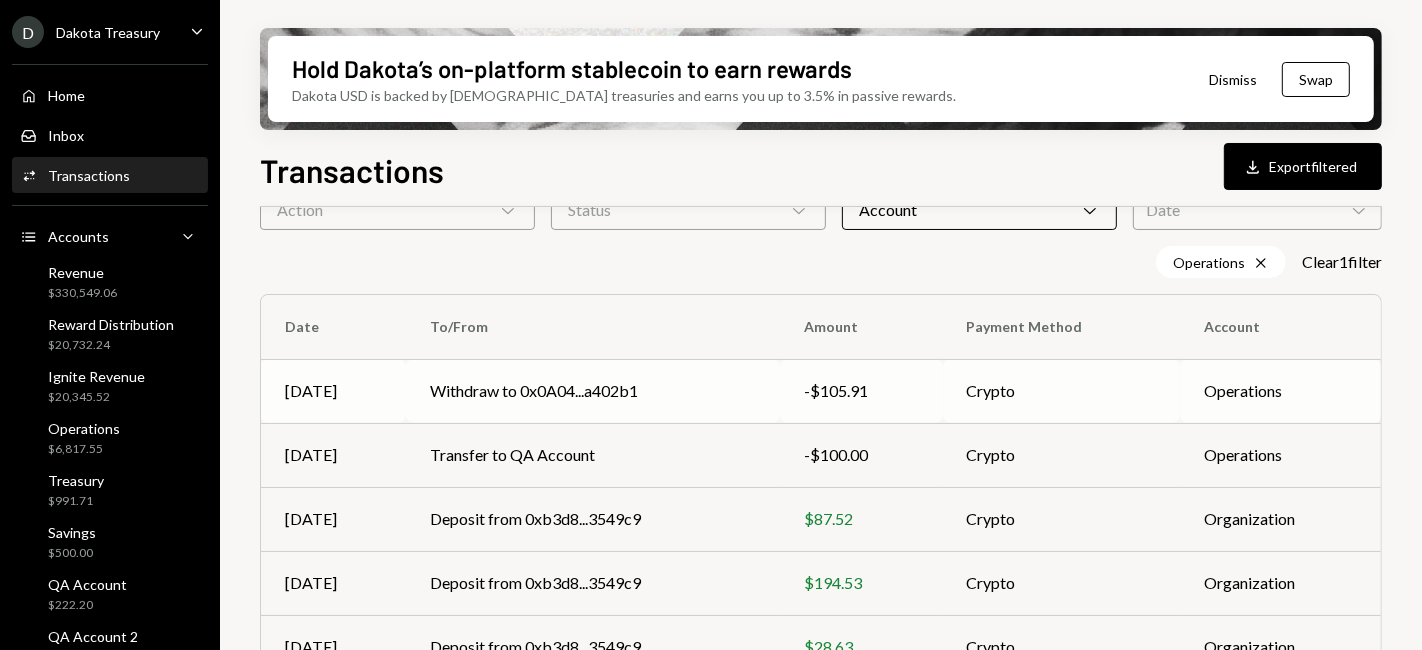 click on "Withdraw to 0x0A04...a402b1" at bounding box center [593, 391] 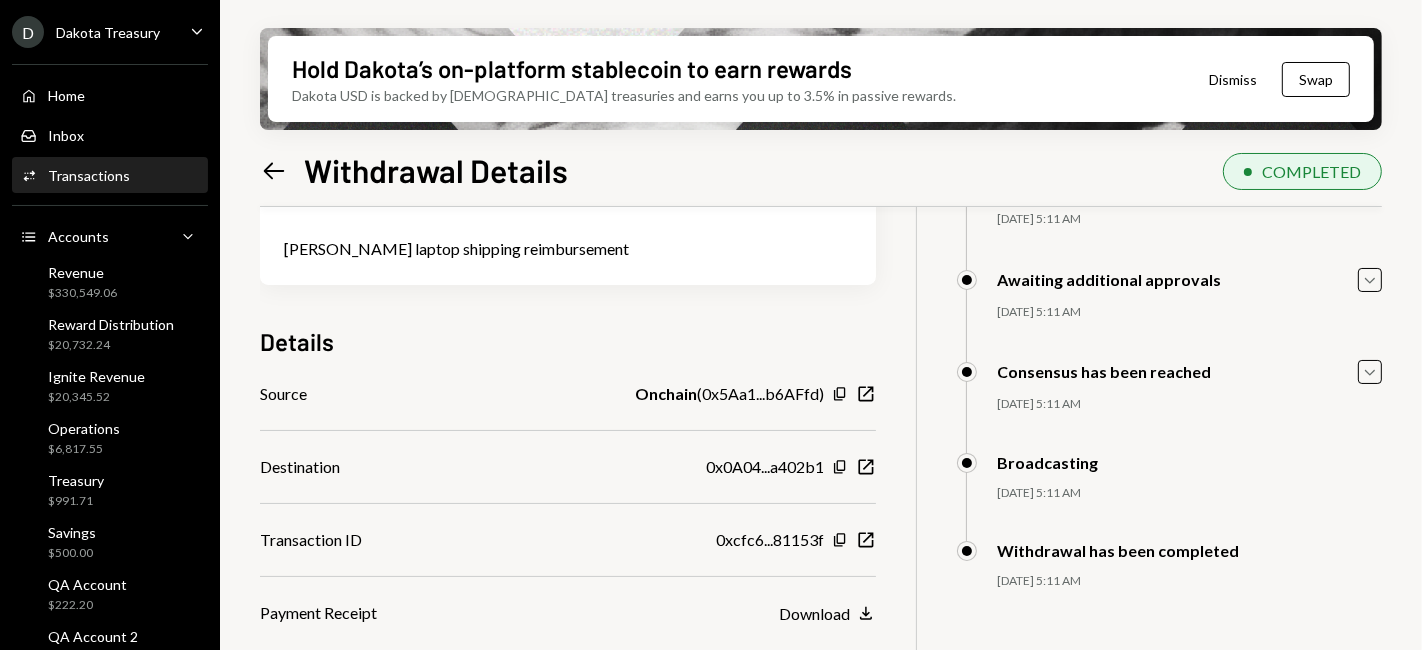 scroll, scrollTop: 160, scrollLeft: 0, axis: vertical 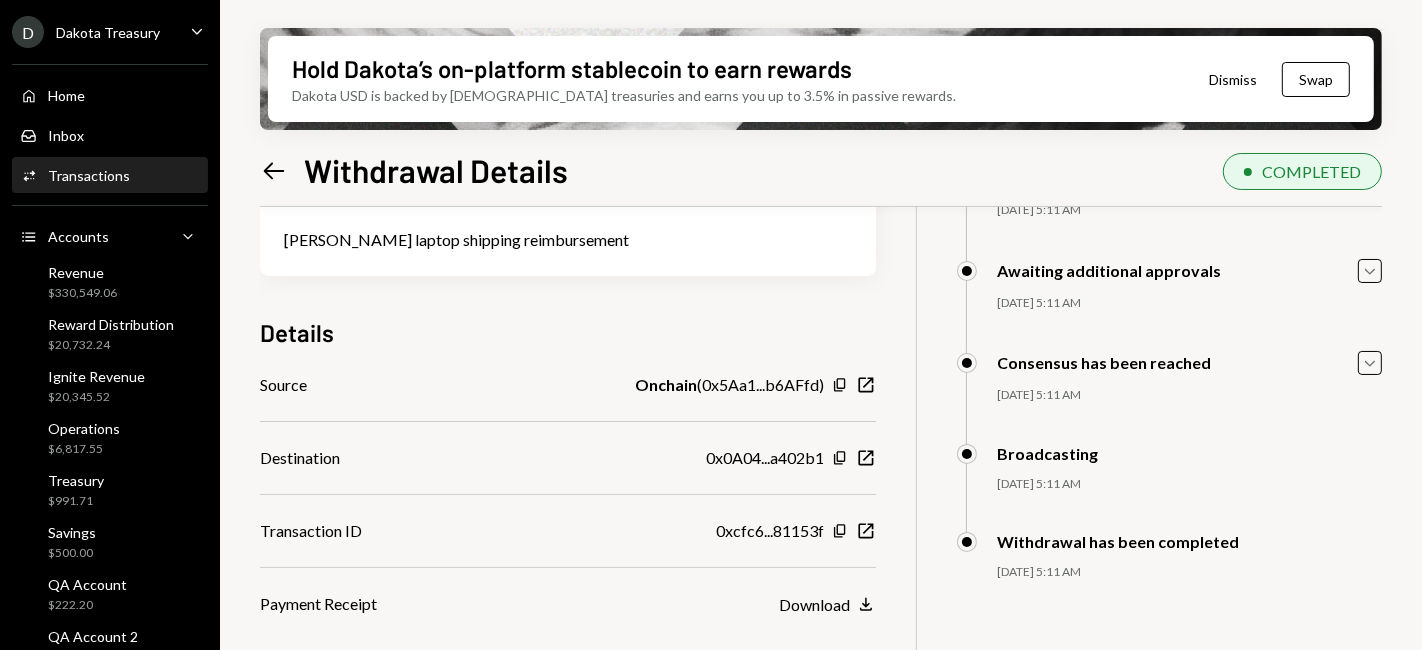 click on "Left Arrow" 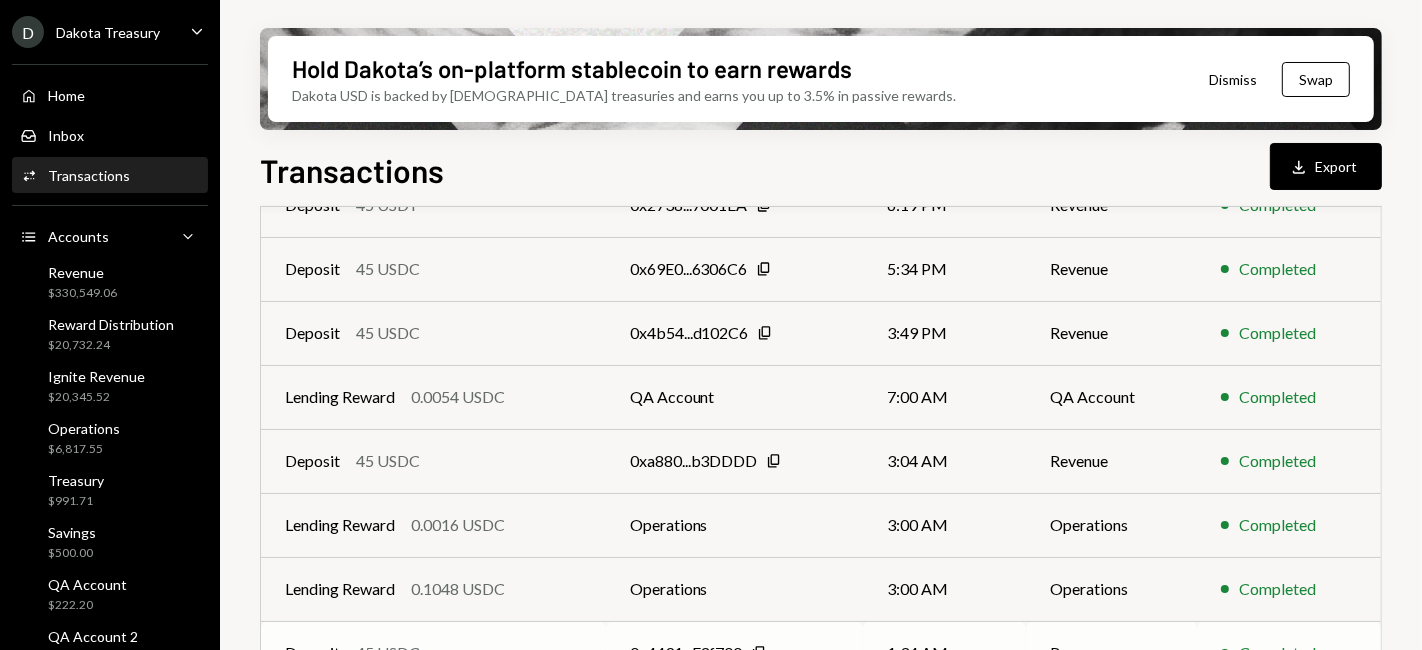 scroll, scrollTop: 0, scrollLeft: 0, axis: both 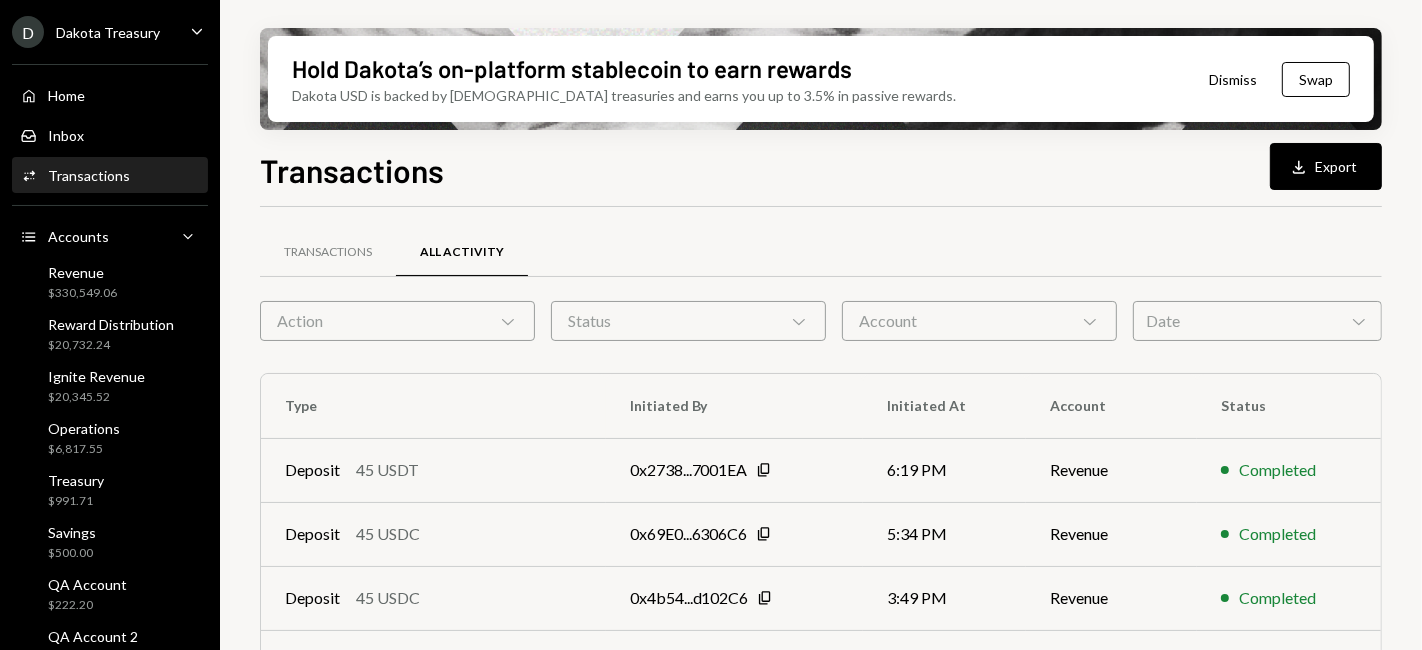 click on "Account Chevron Down" at bounding box center [979, 321] 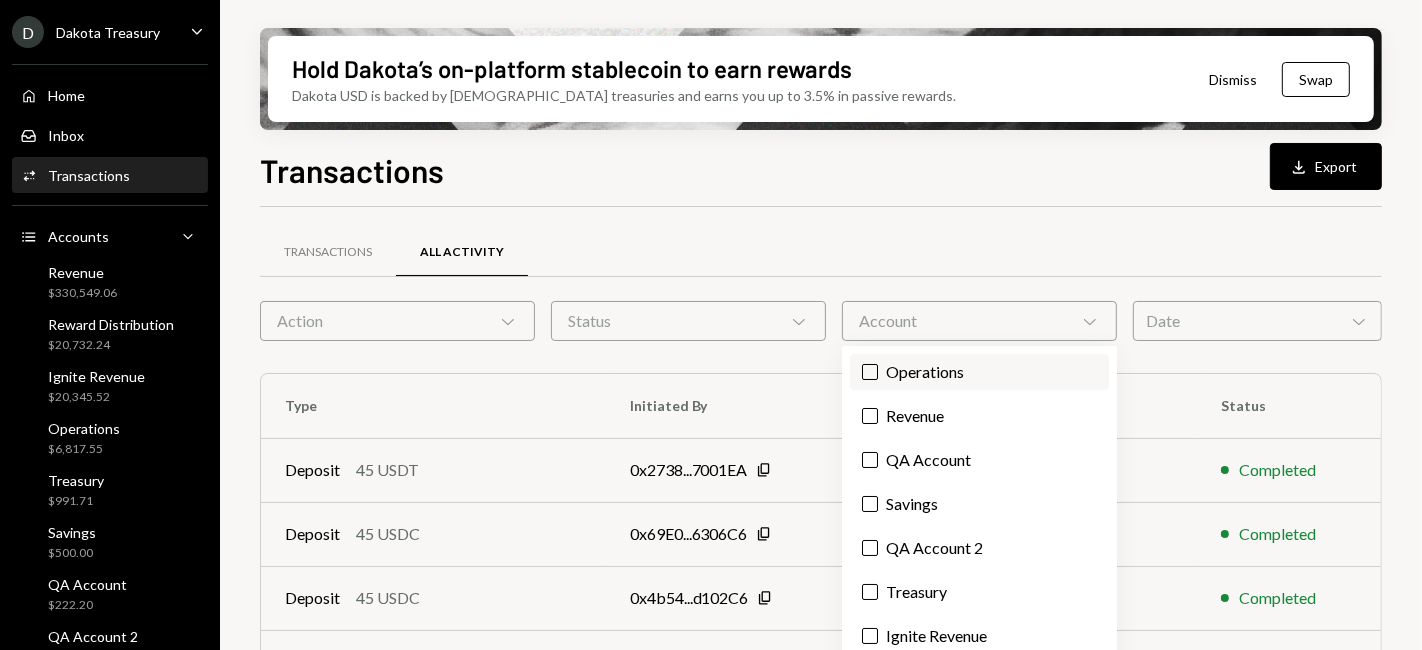 click on "Operations" at bounding box center (979, 372) 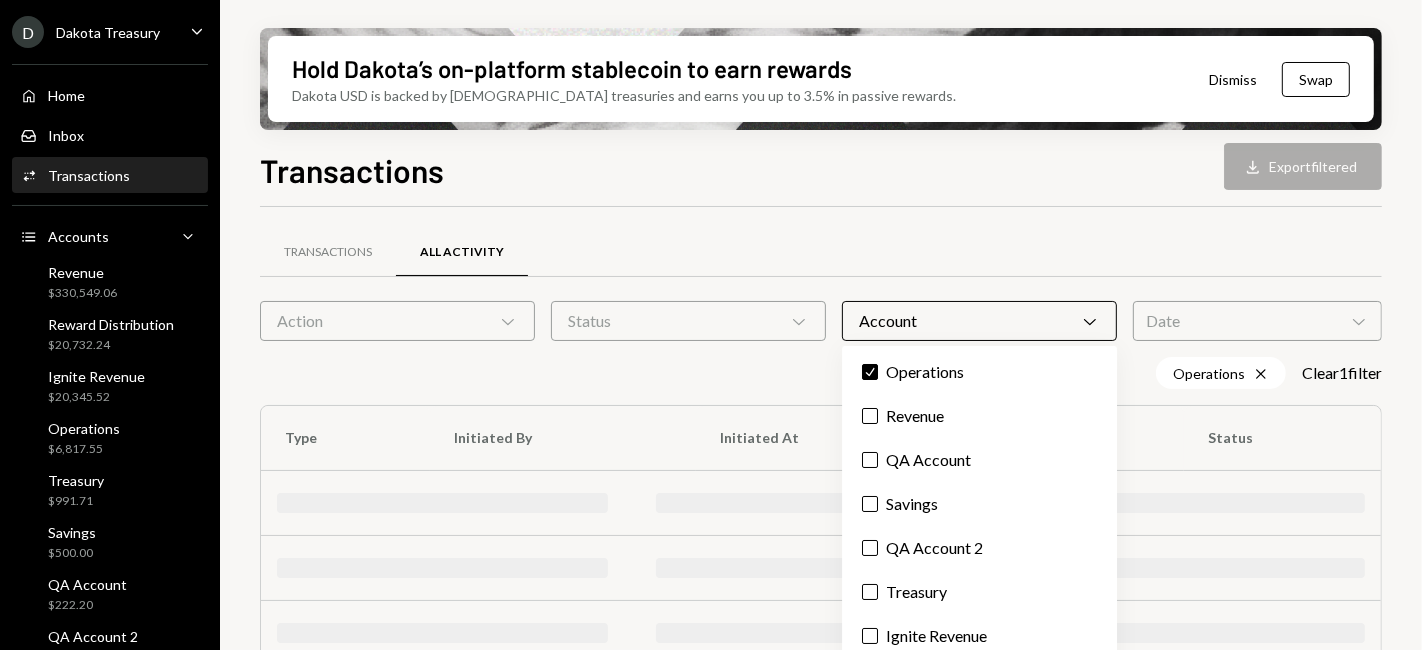 click on "Transactions All Activity" at bounding box center (821, 252) 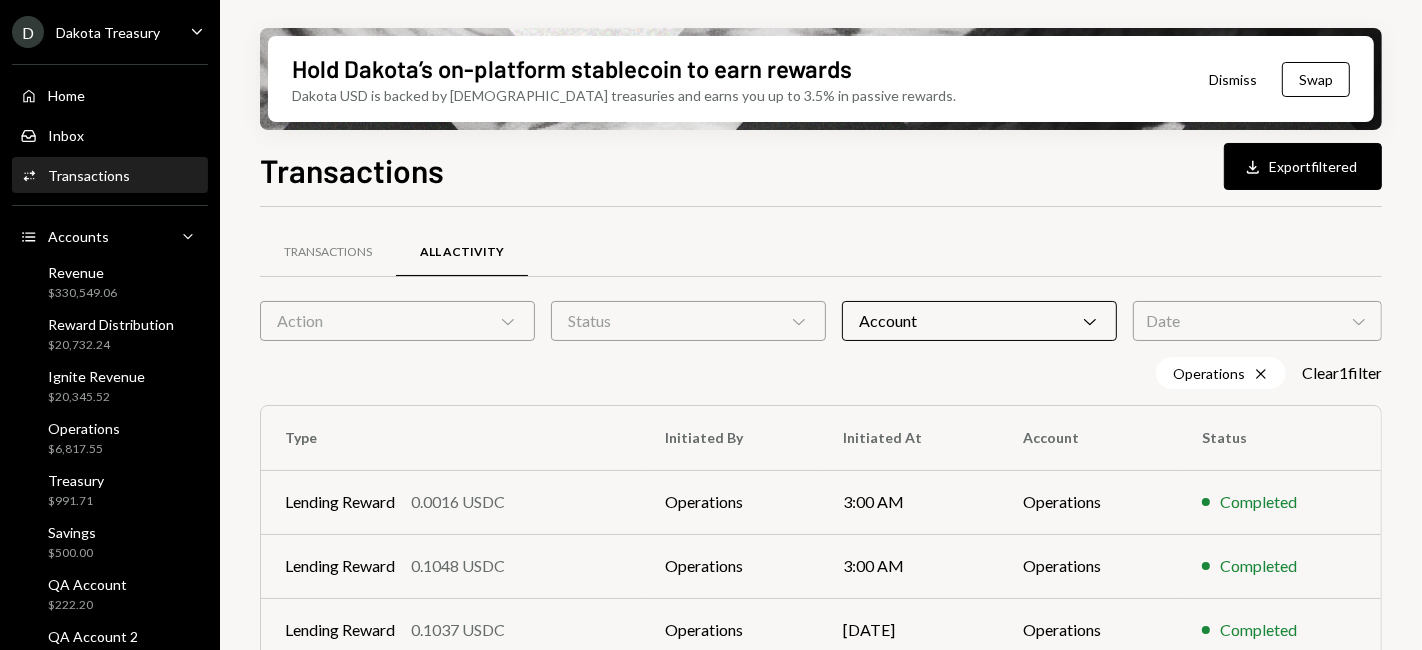 click on "Action Chevron Down" at bounding box center (397, 321) 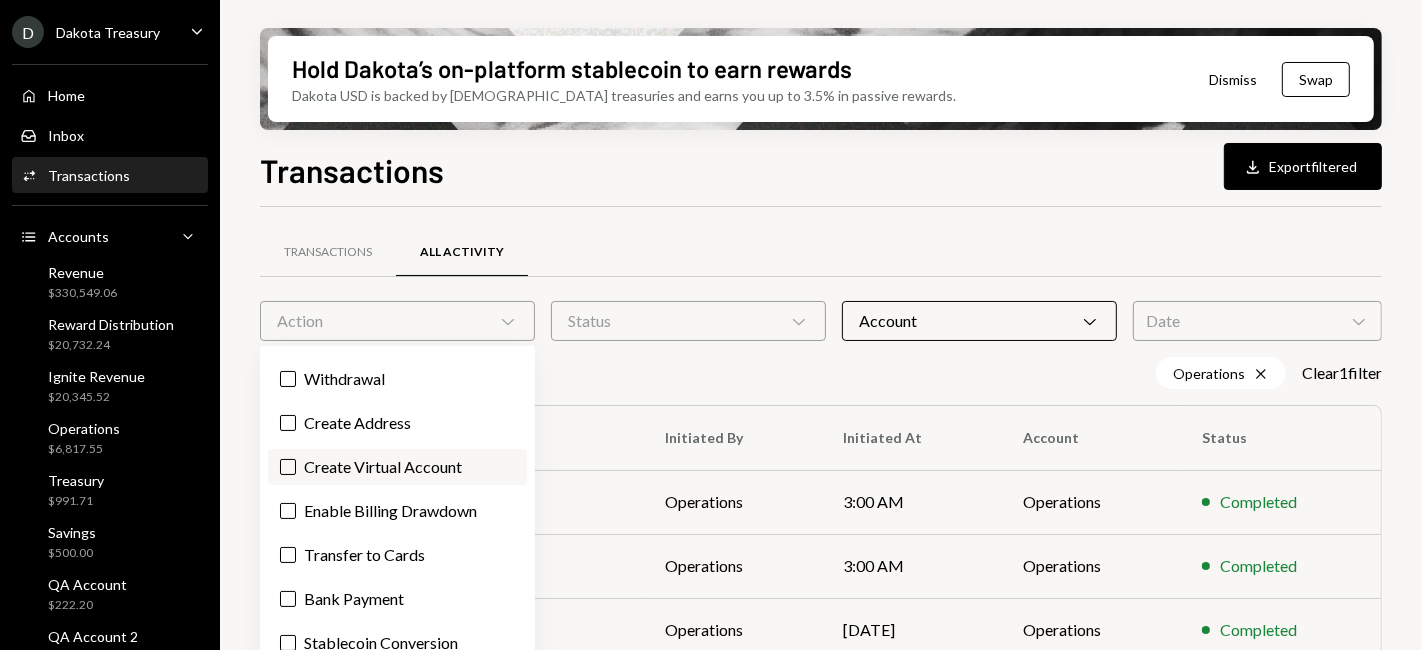 scroll, scrollTop: 222, scrollLeft: 0, axis: vertical 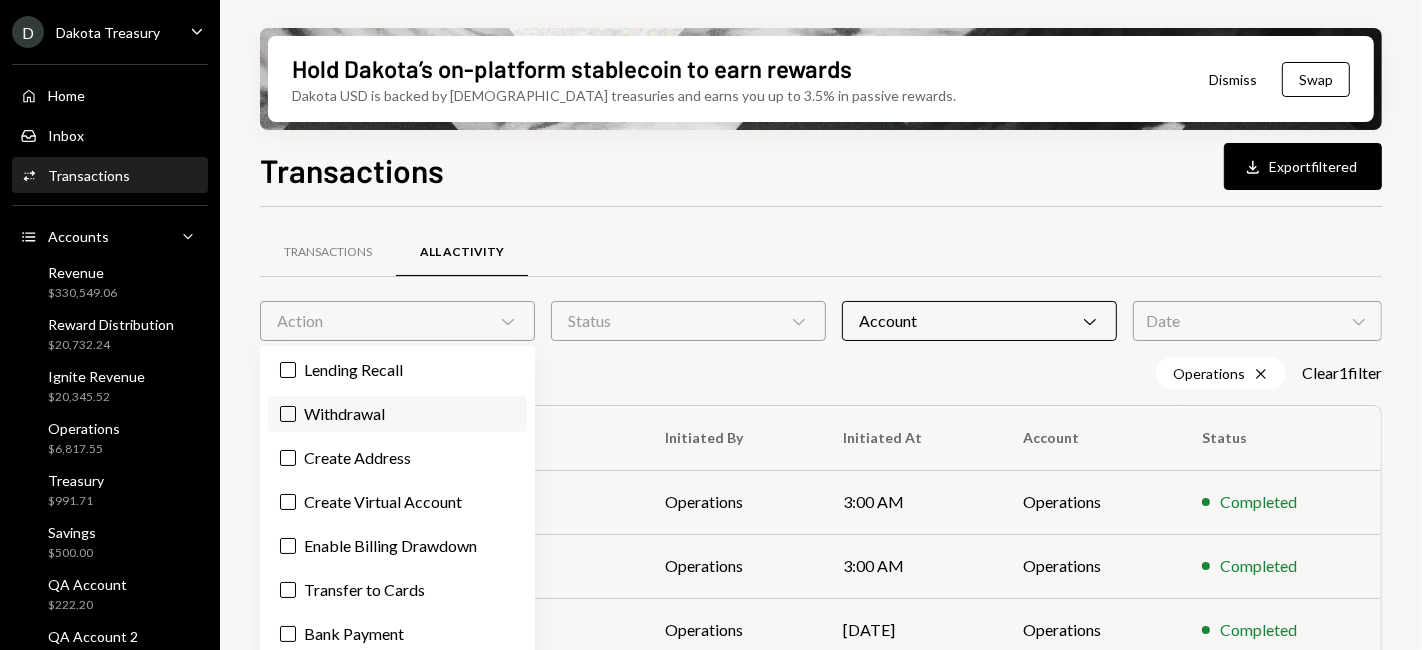 click on "Withdrawal" at bounding box center [397, 414] 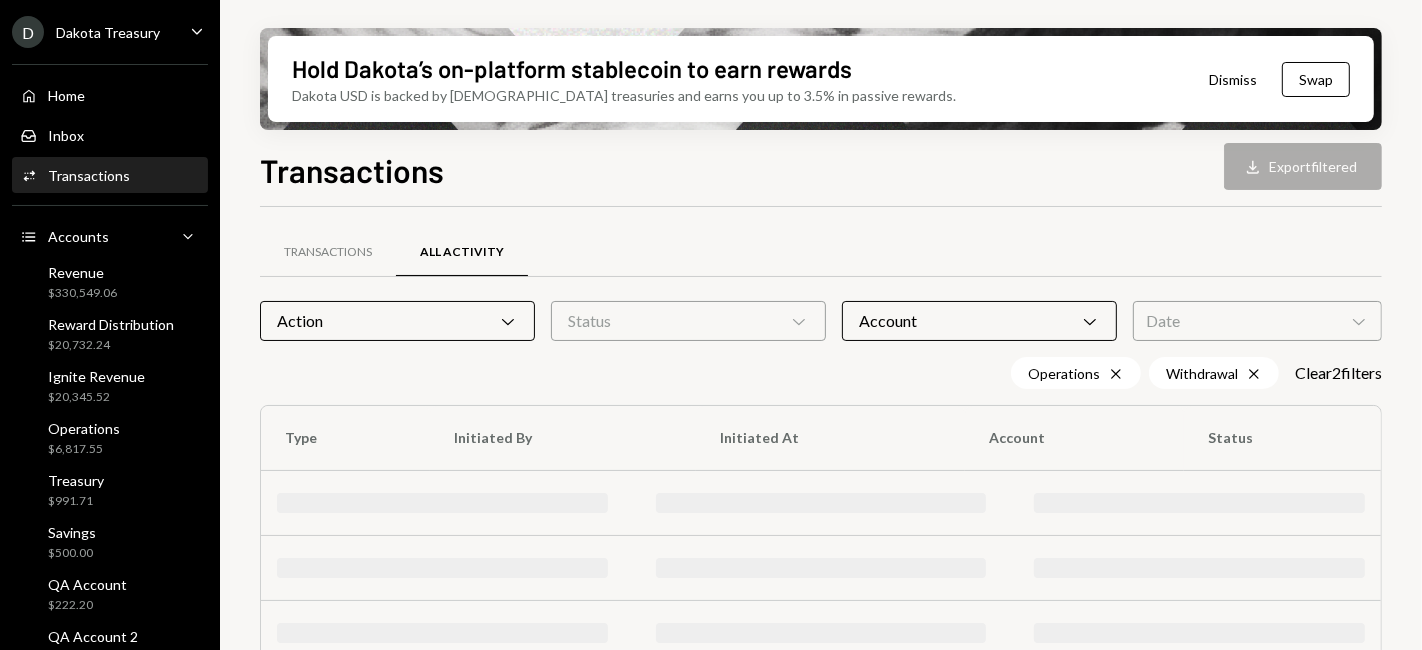 click on "Transactions All Activity" at bounding box center (821, 252) 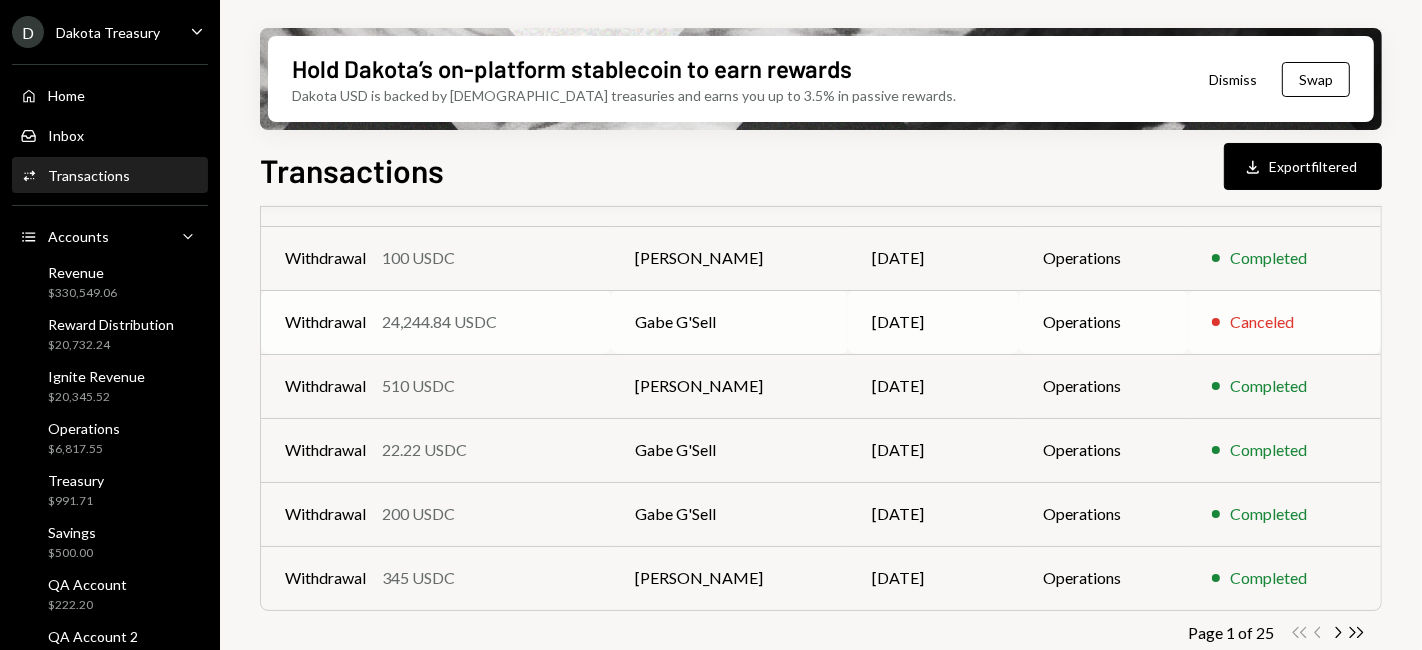 scroll, scrollTop: 520, scrollLeft: 0, axis: vertical 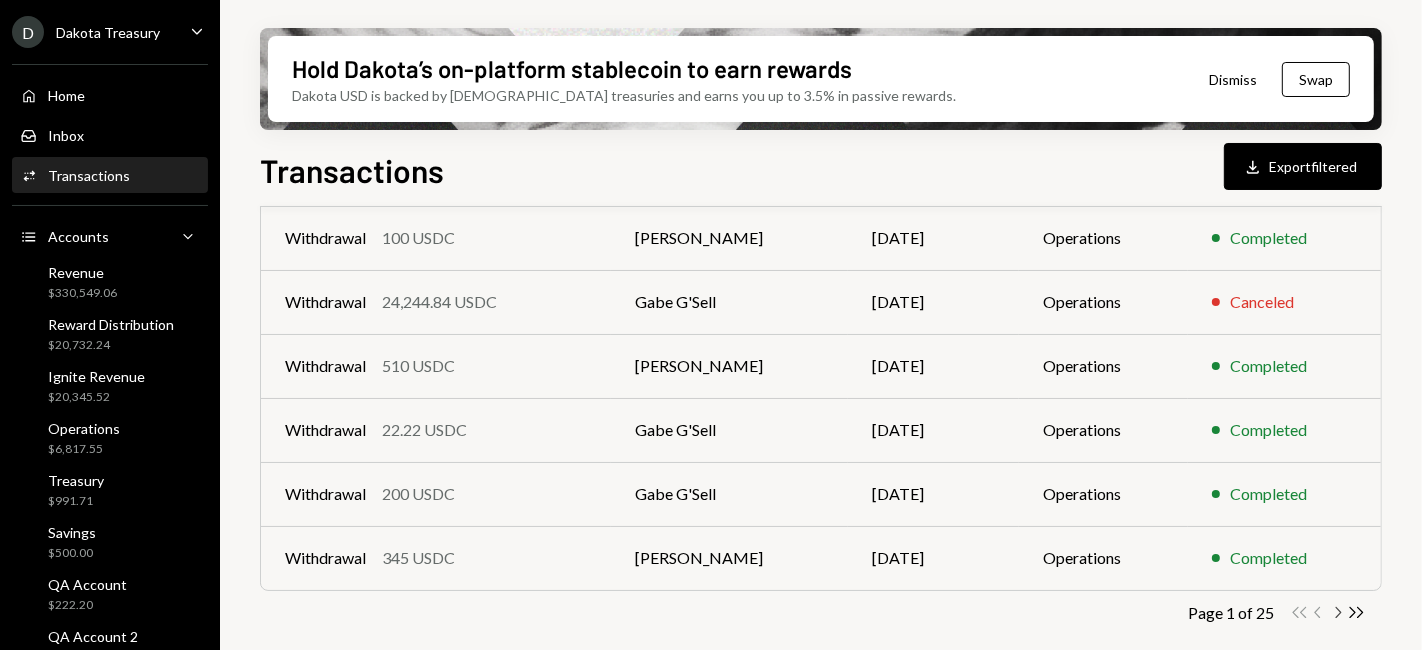 click on "Chevron Right" 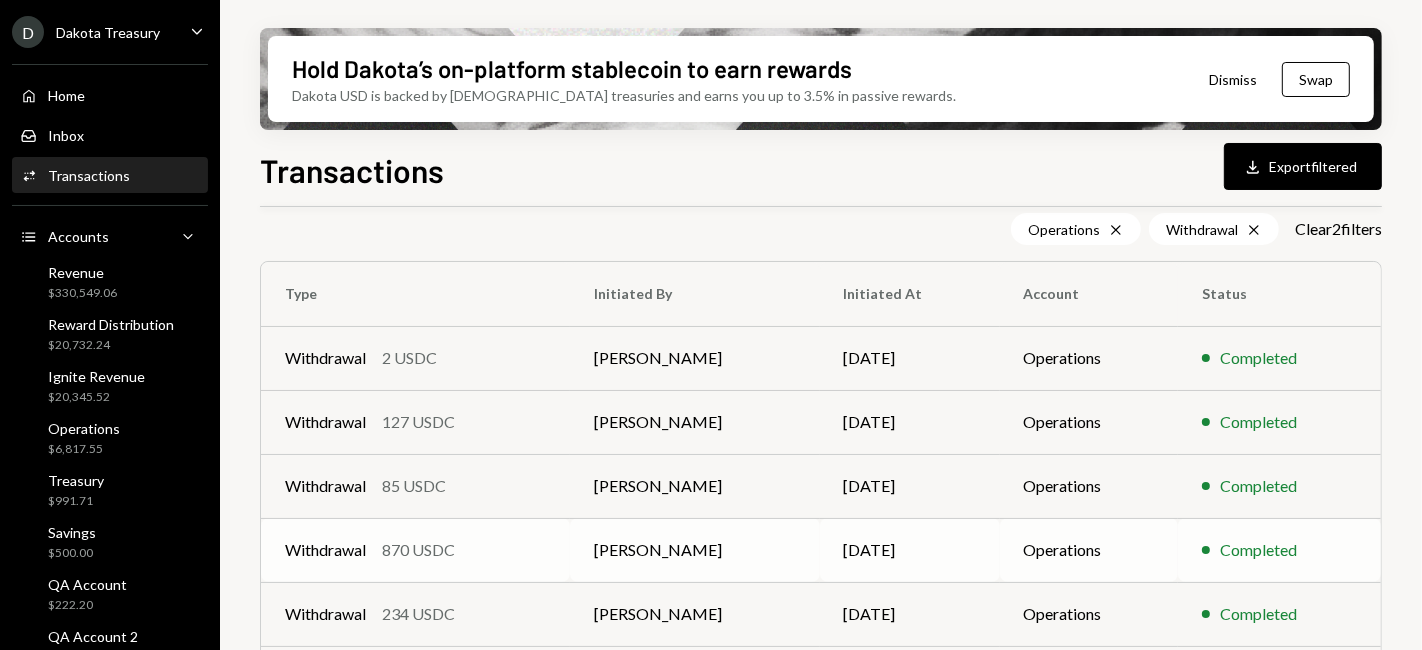 scroll, scrollTop: 75, scrollLeft: 0, axis: vertical 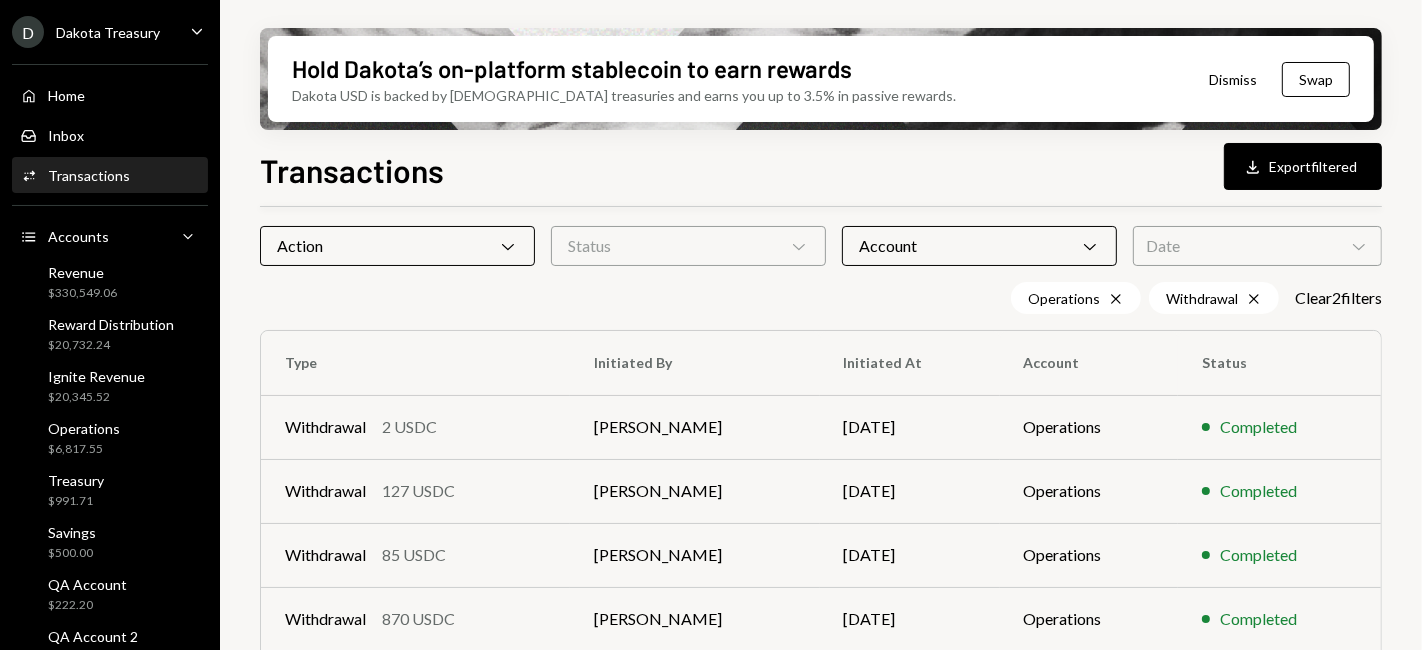 click on "Account Chevron Down" at bounding box center (979, 246) 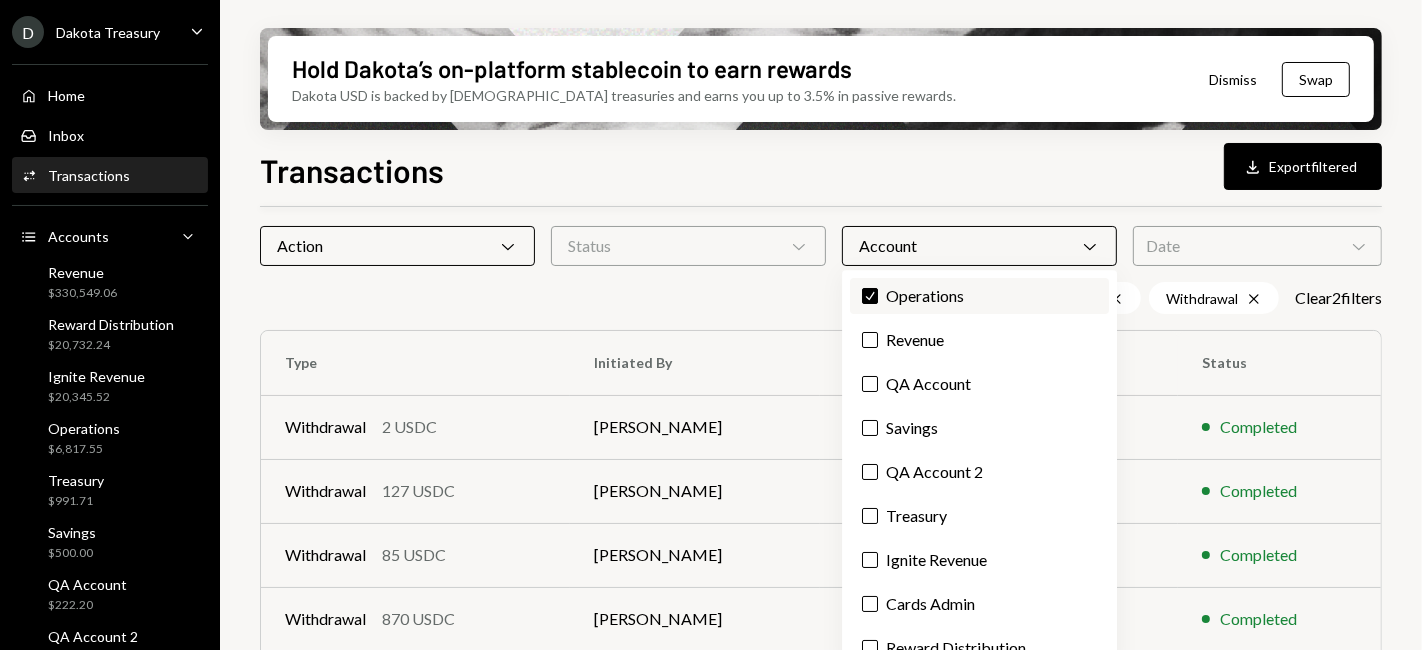 click on "Check Operations" at bounding box center (979, 296) 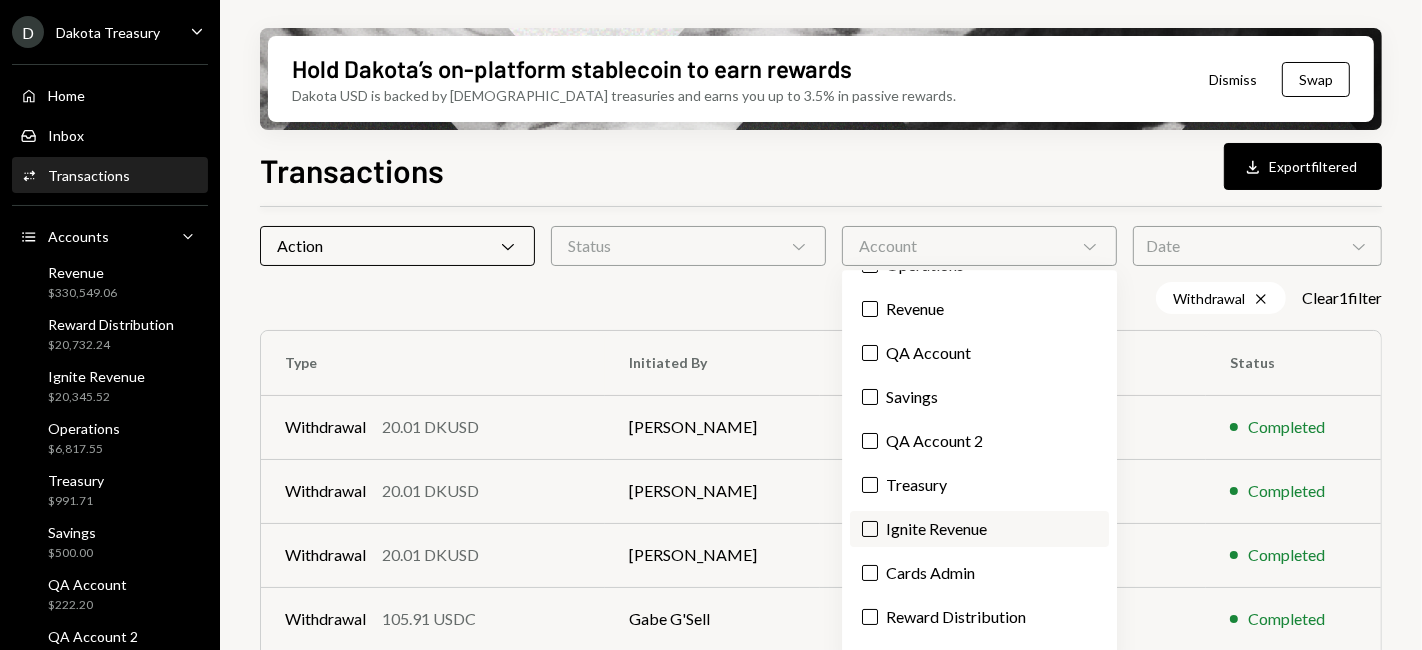scroll, scrollTop: 48, scrollLeft: 0, axis: vertical 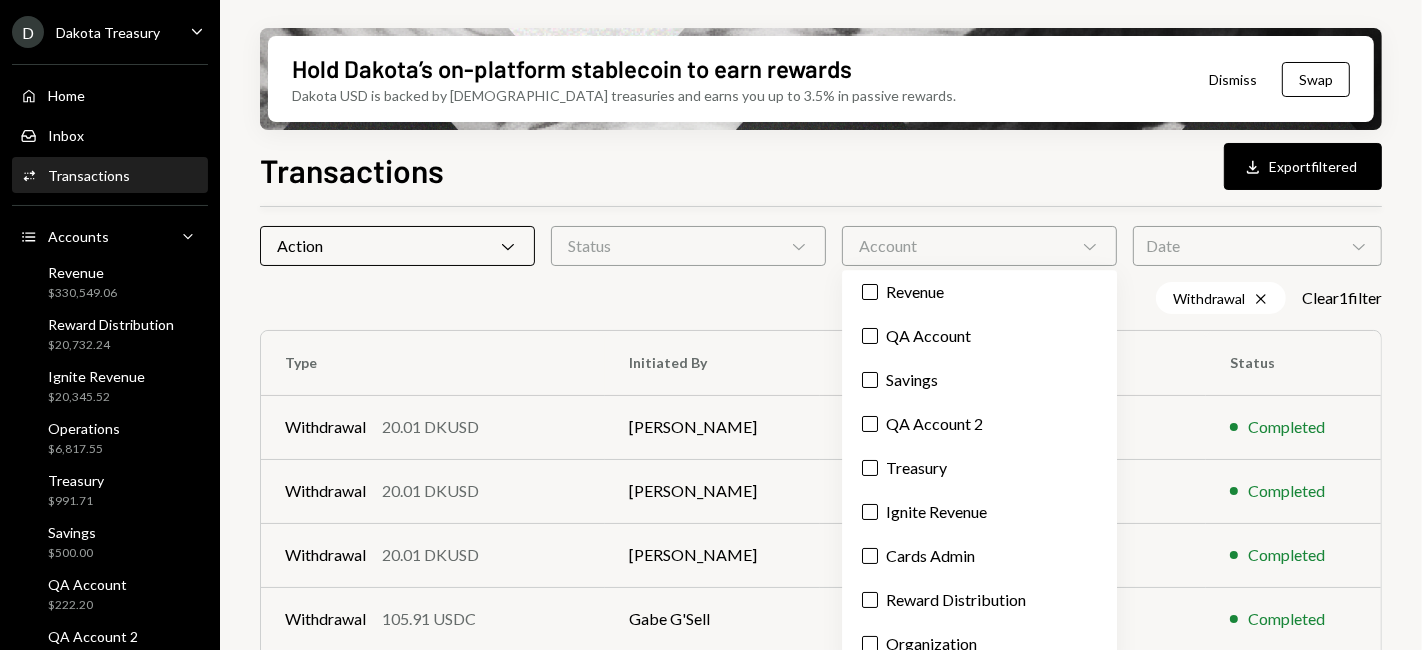 click on "Status Chevron Down" at bounding box center (688, 246) 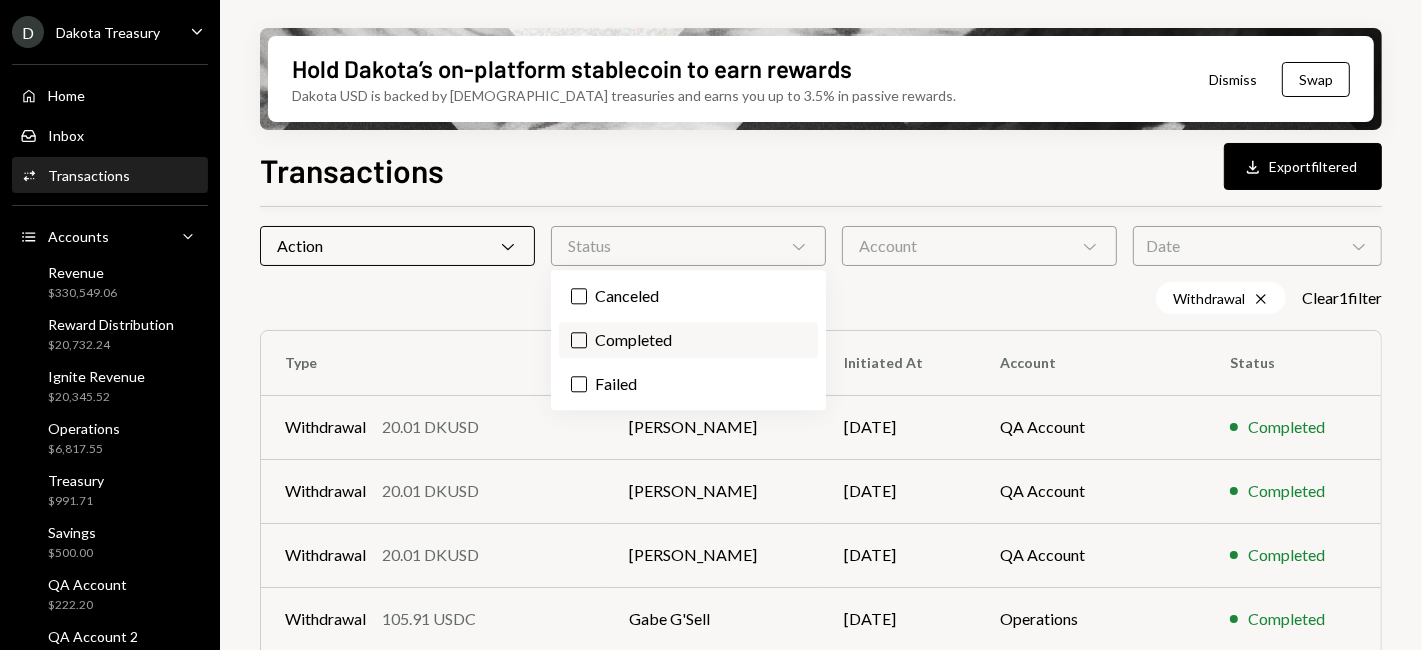 click on "Completed" at bounding box center (688, 340) 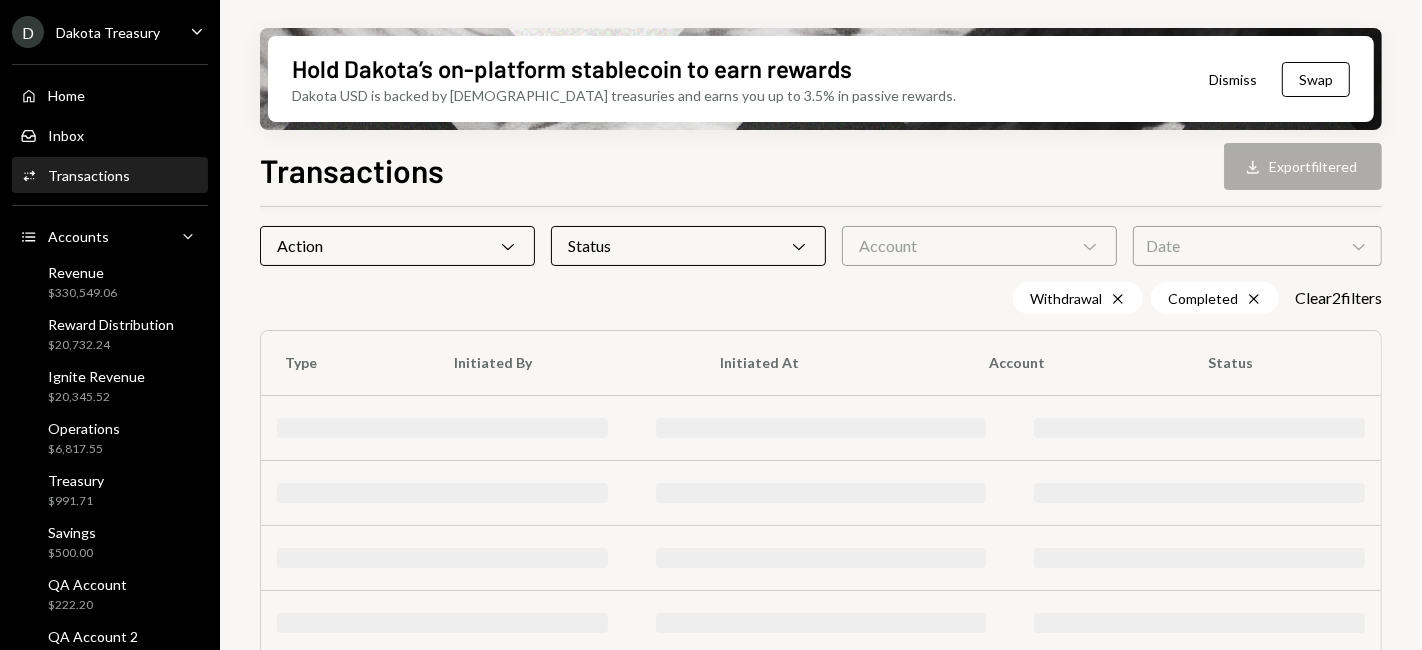 click on "Account Chevron Down" at bounding box center [979, 246] 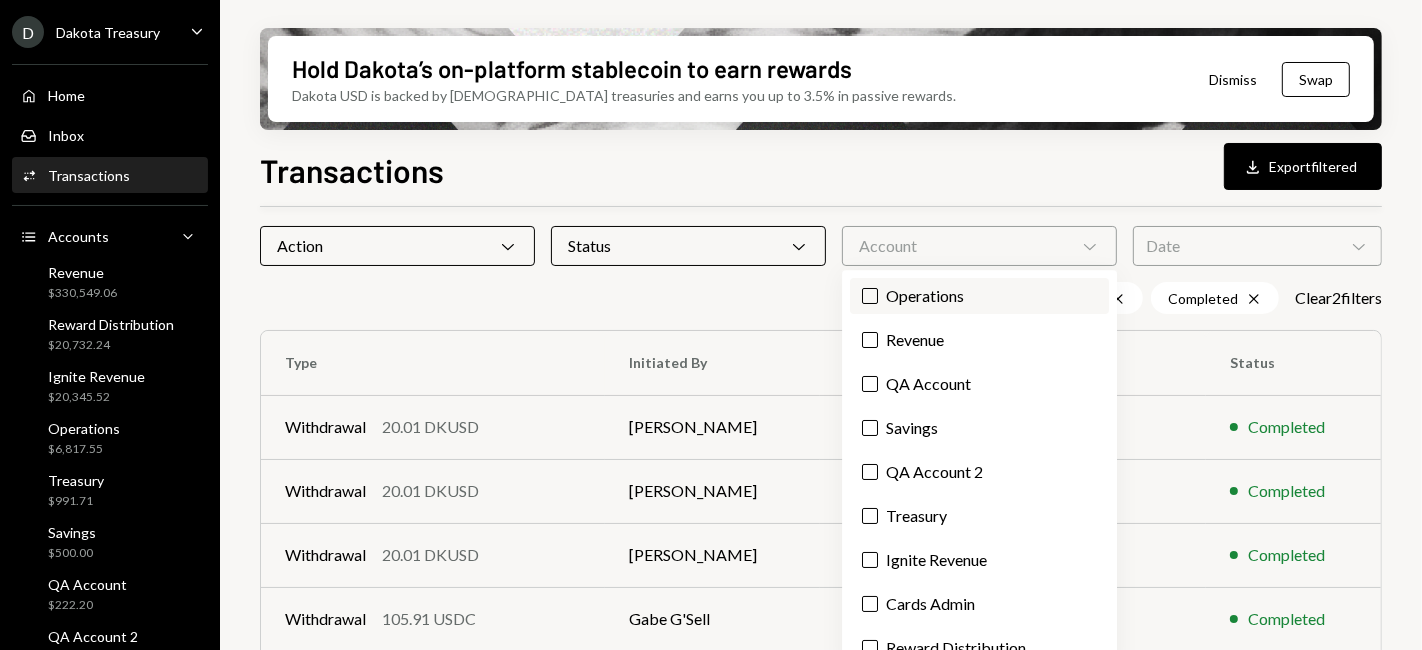 click on "Operations" at bounding box center (979, 296) 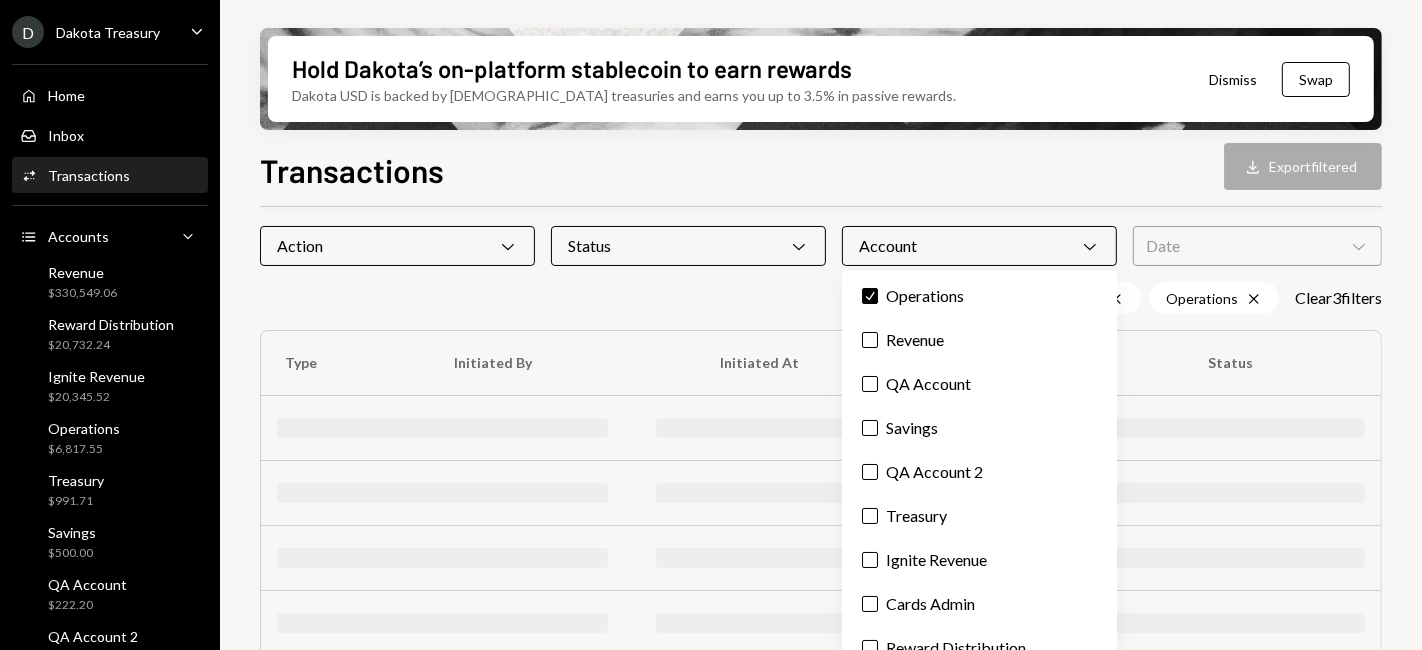 click on "Transactions Download Export  filtered" at bounding box center [821, 168] 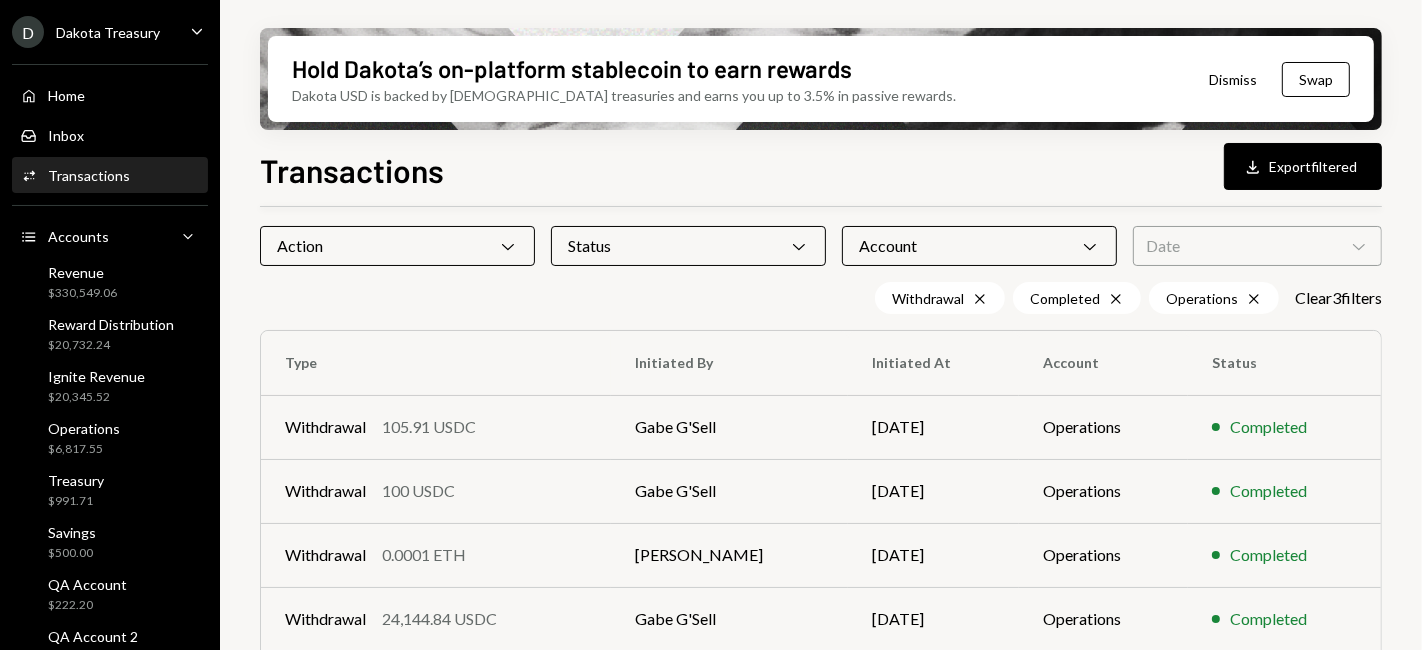 click on "Action Chevron Down" at bounding box center (397, 246) 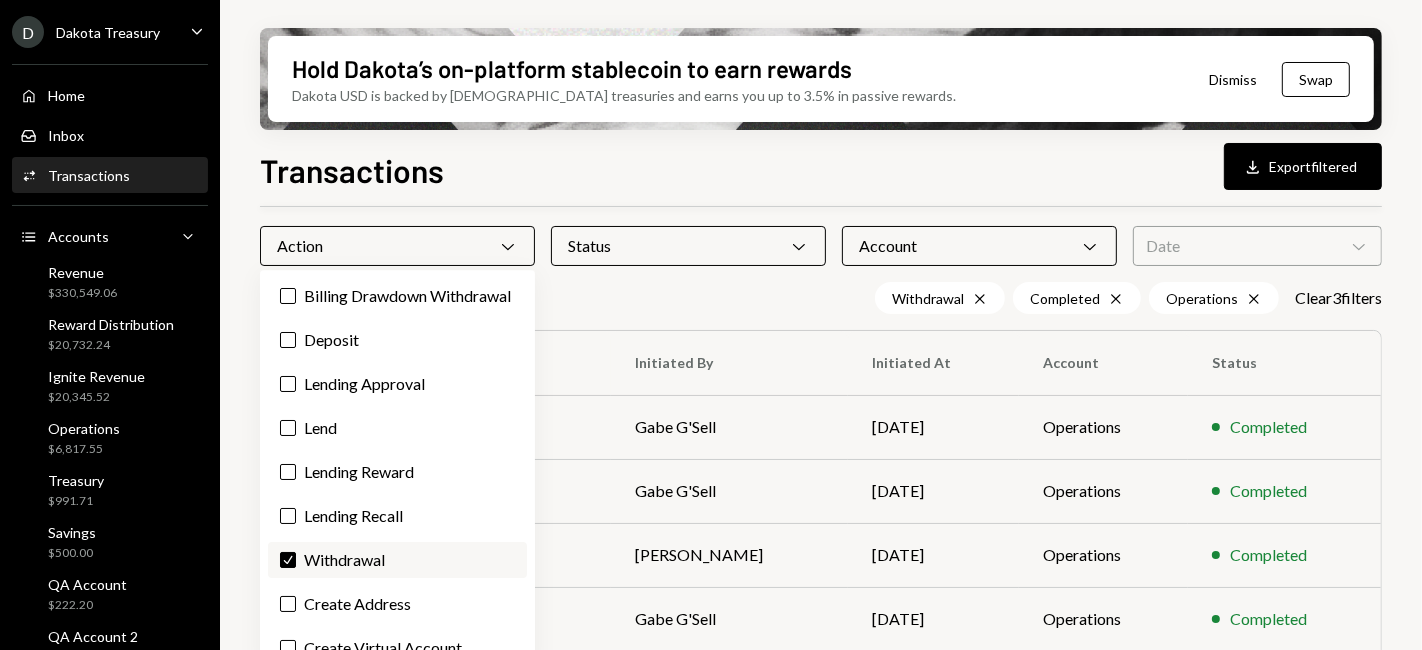 click on "Check" at bounding box center (288, 560) 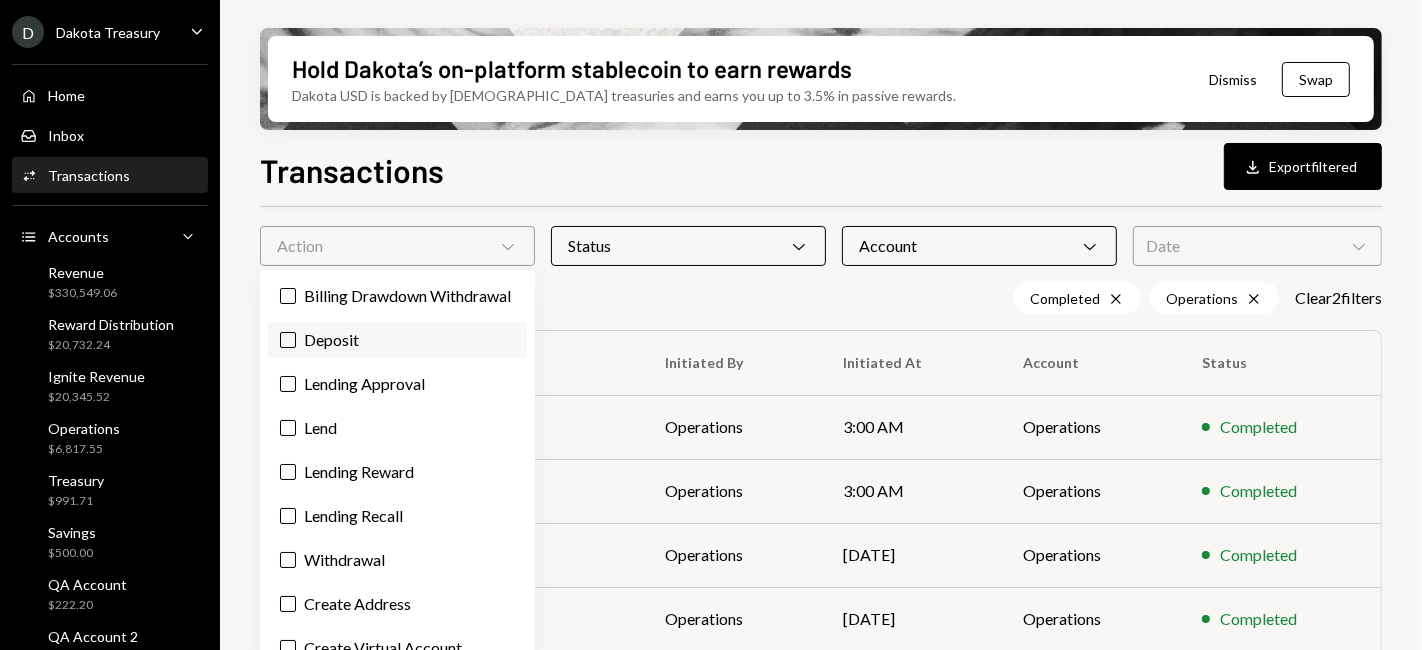 click on "Deposit" at bounding box center [397, 340] 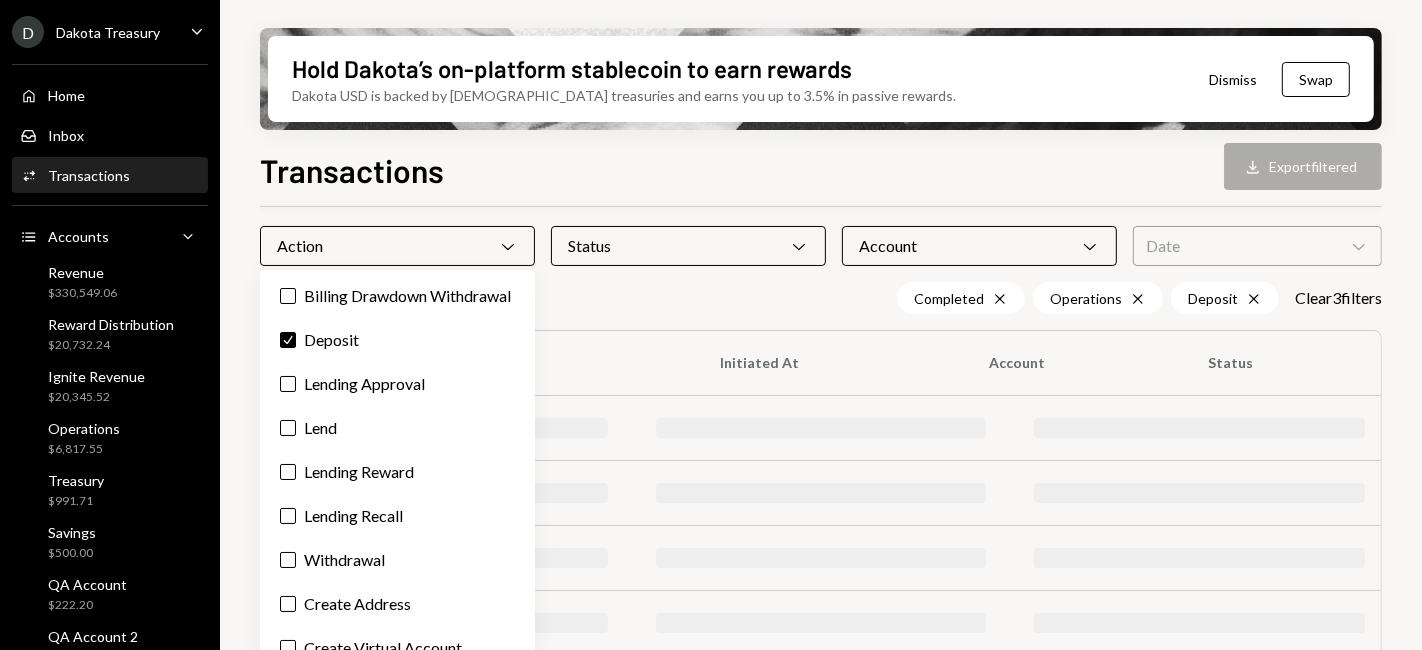 click on "Transactions Download Export  filtered" at bounding box center [821, 168] 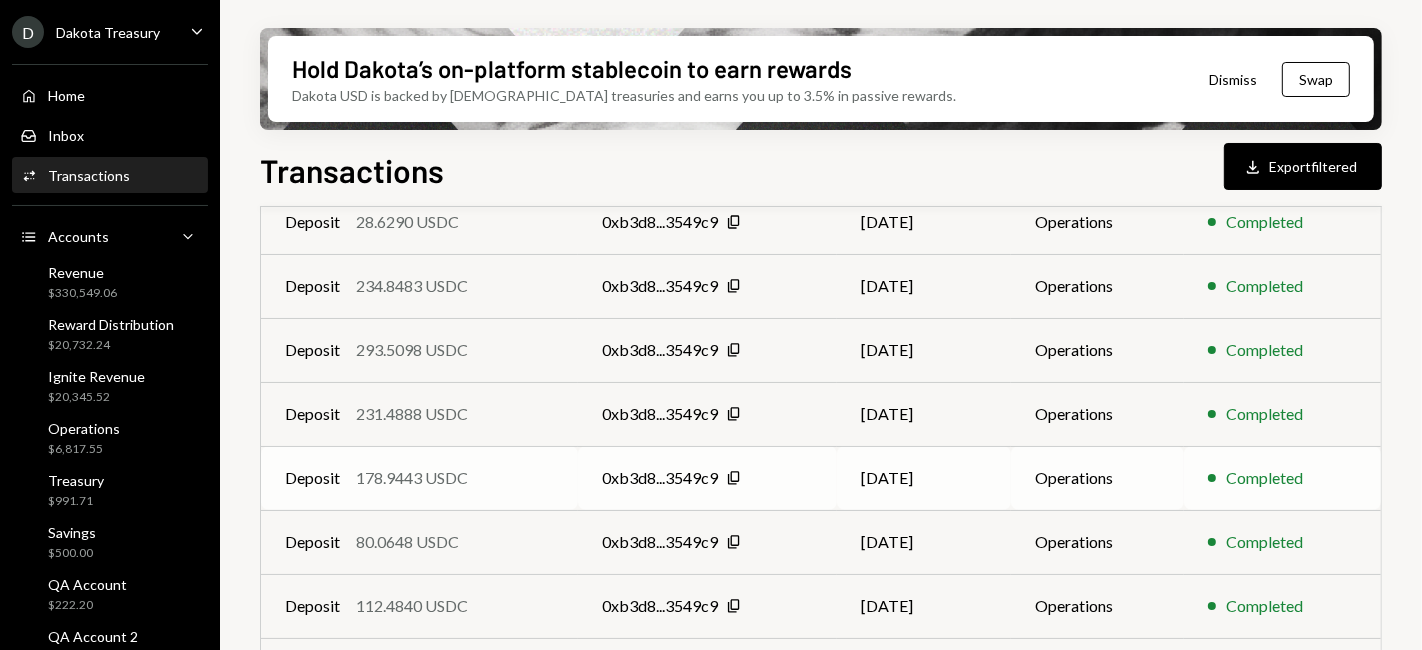 scroll, scrollTop: 520, scrollLeft: 0, axis: vertical 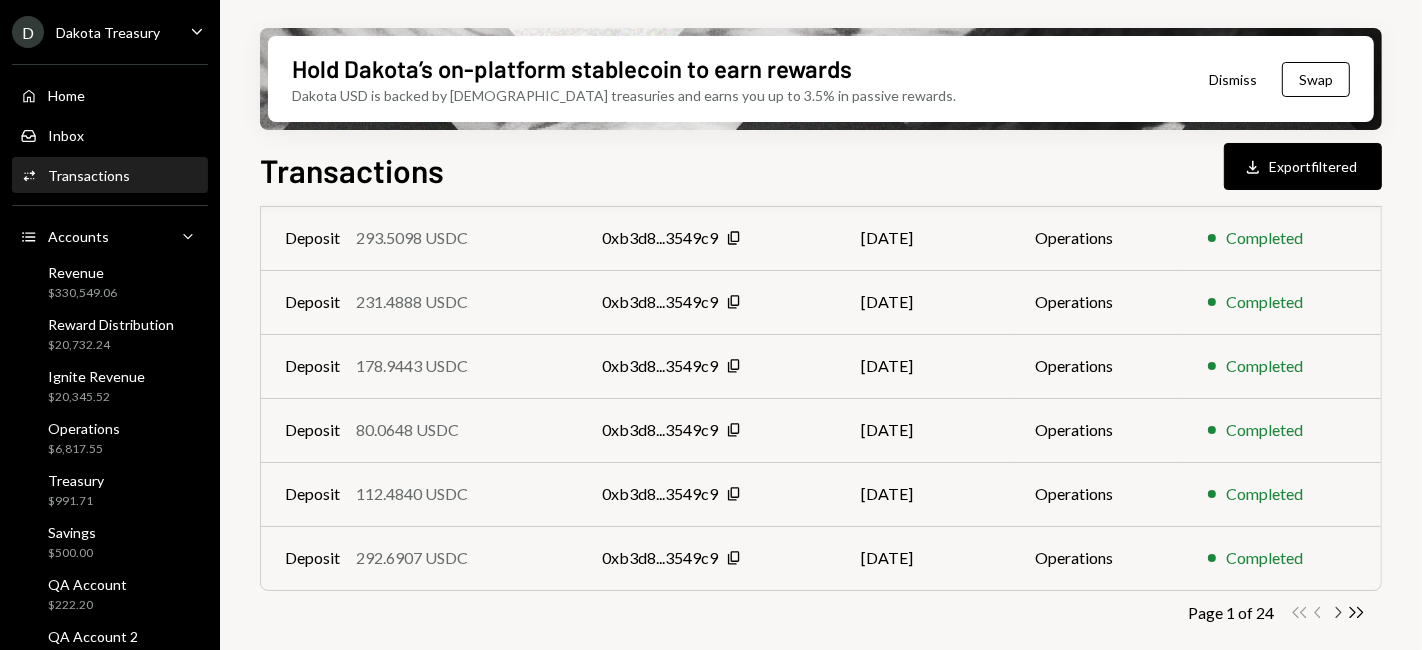 click on "Chevron Right" 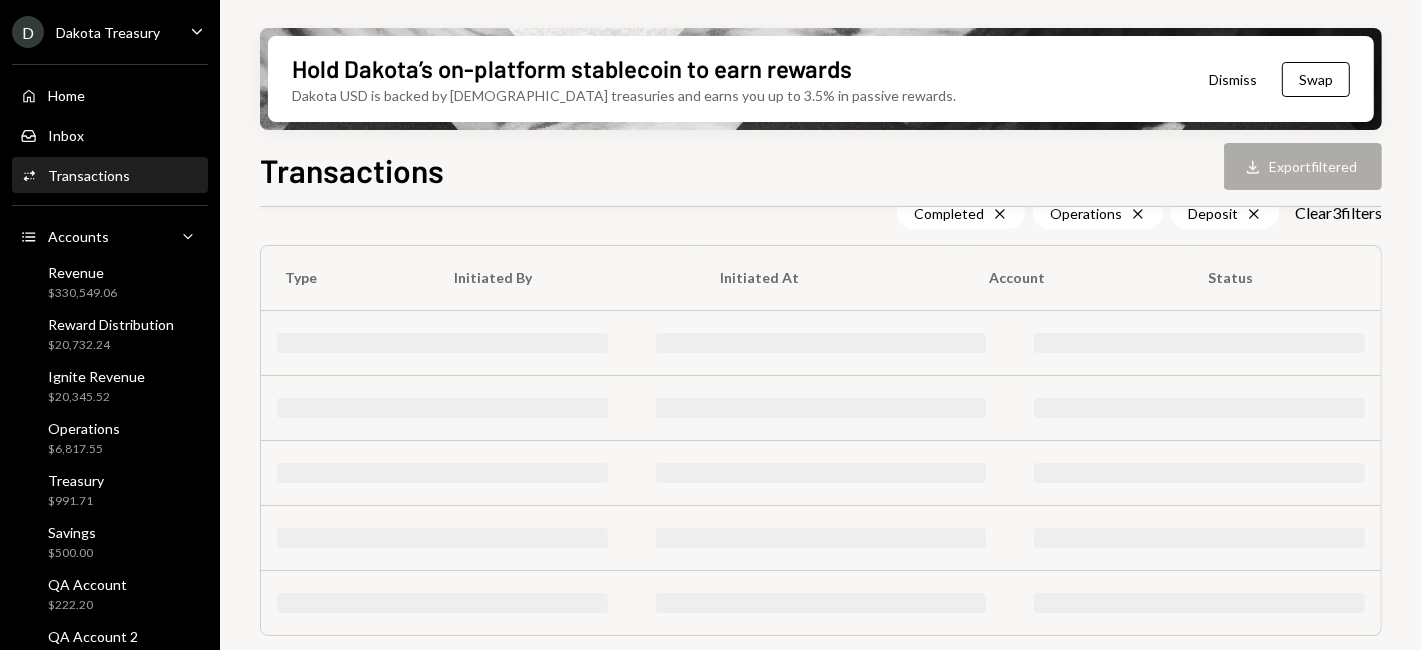 scroll, scrollTop: 520, scrollLeft: 0, axis: vertical 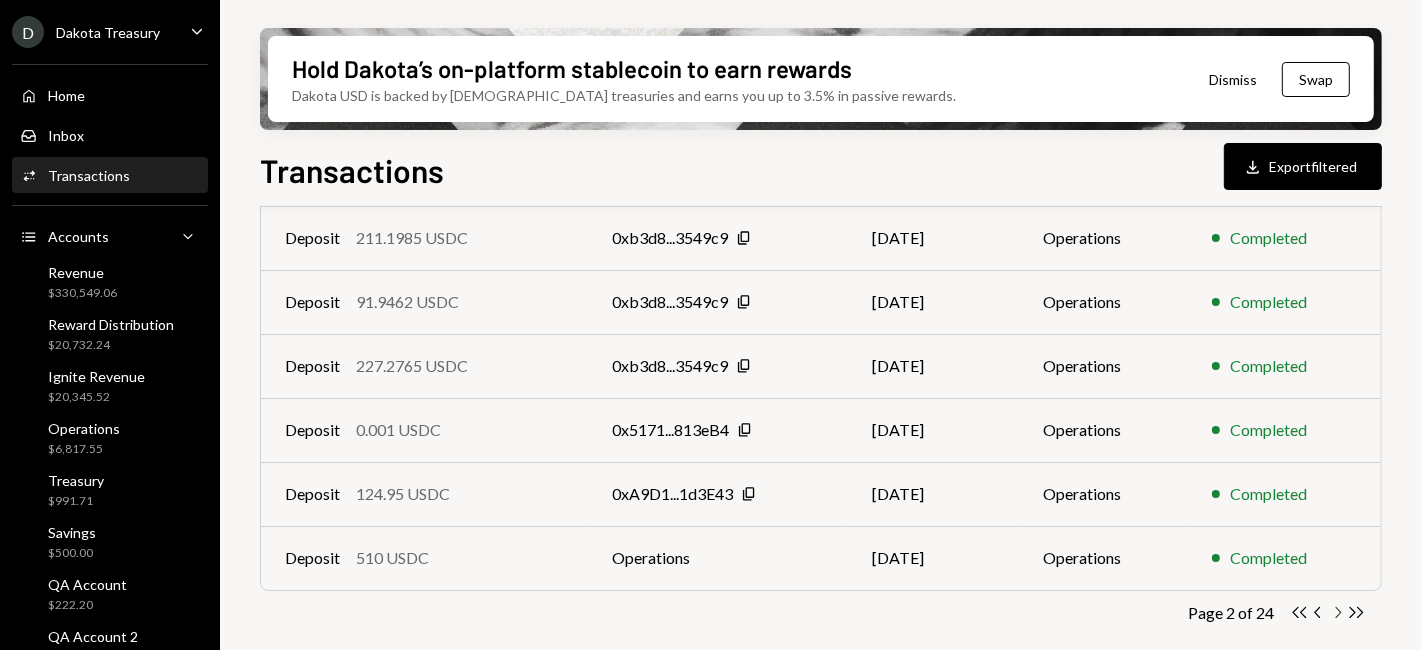 click on "Chevron Right" 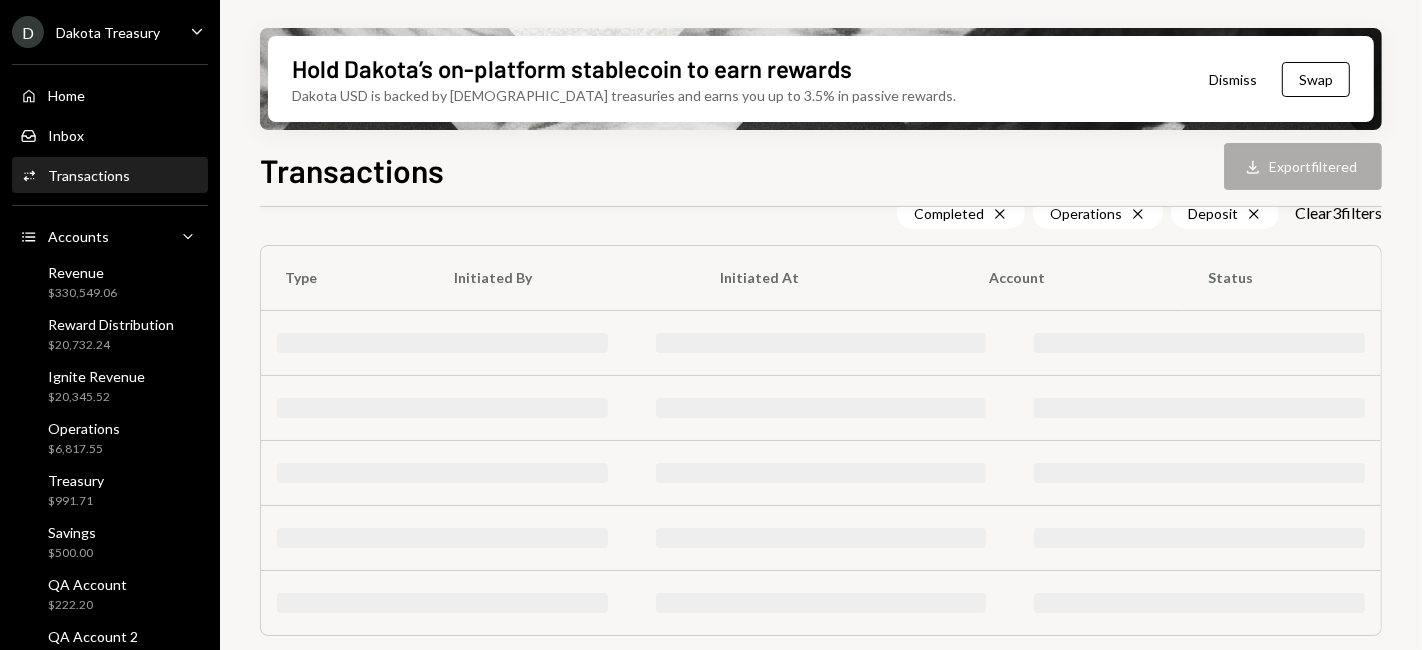 scroll, scrollTop: 520, scrollLeft: 0, axis: vertical 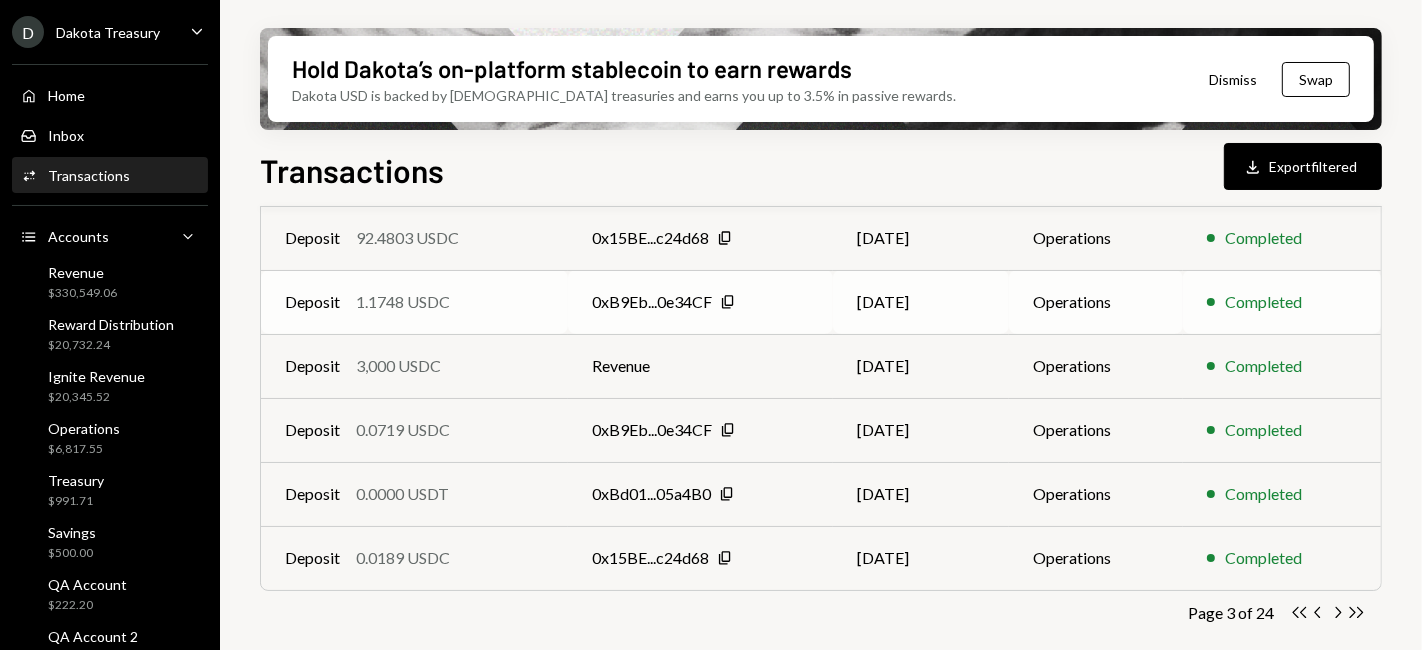 click on "Deposit 1.1748  USDC" at bounding box center [414, 302] 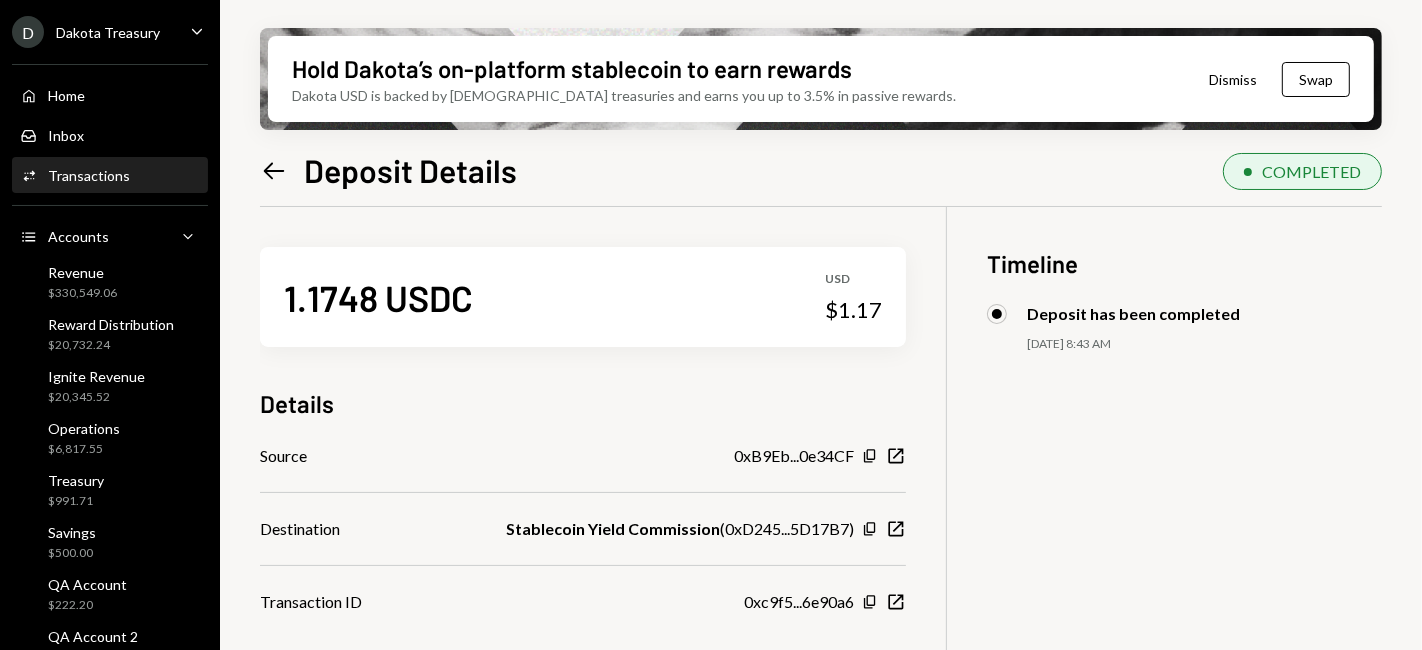 scroll, scrollTop: 111, scrollLeft: 0, axis: vertical 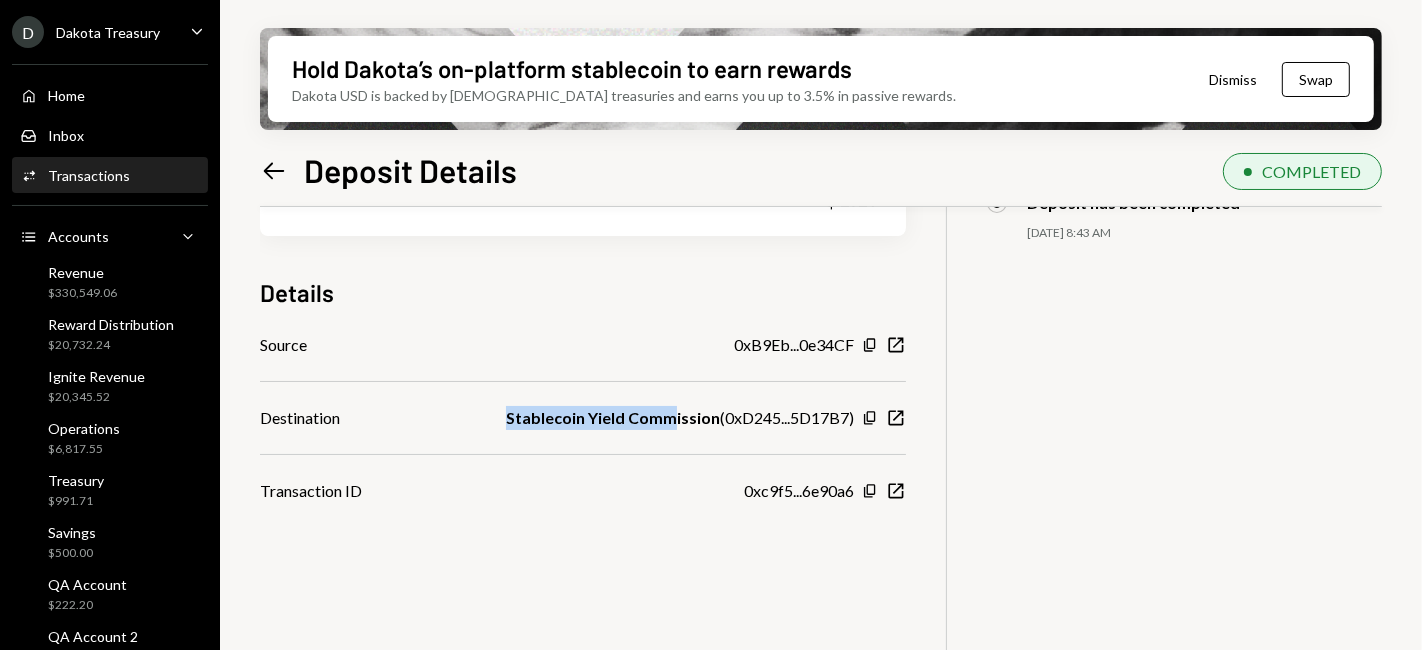 drag, startPoint x: 428, startPoint y: 418, endPoint x: 753, endPoint y: 413, distance: 325.03845 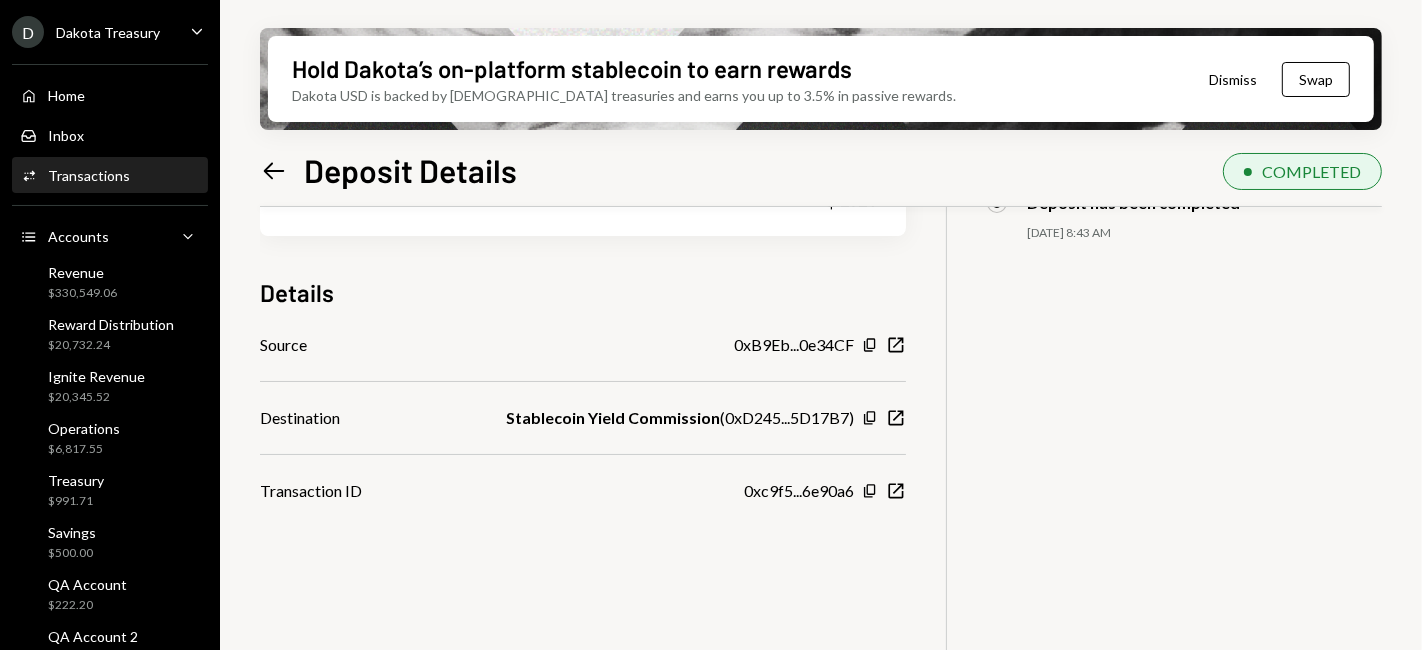 click on "Stablecoin Yield Commission  ( 0xD245...5D17B7 )" at bounding box center [680, 418] 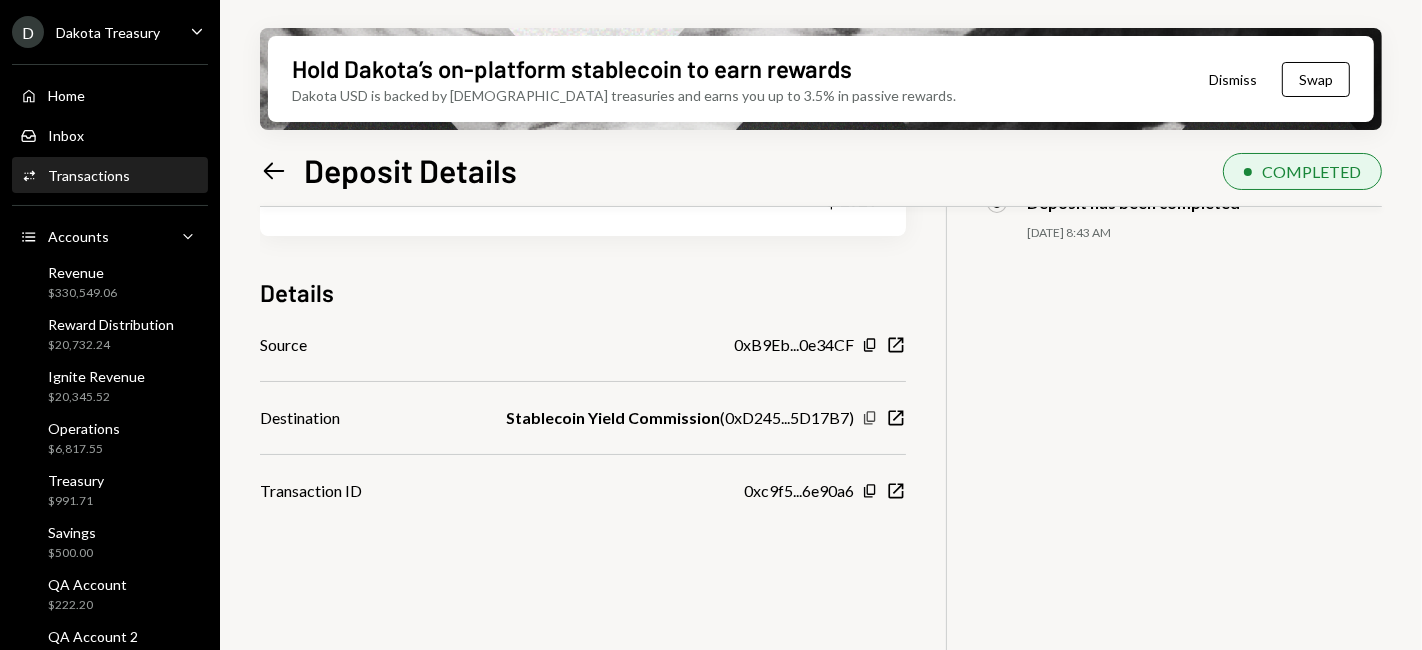 click 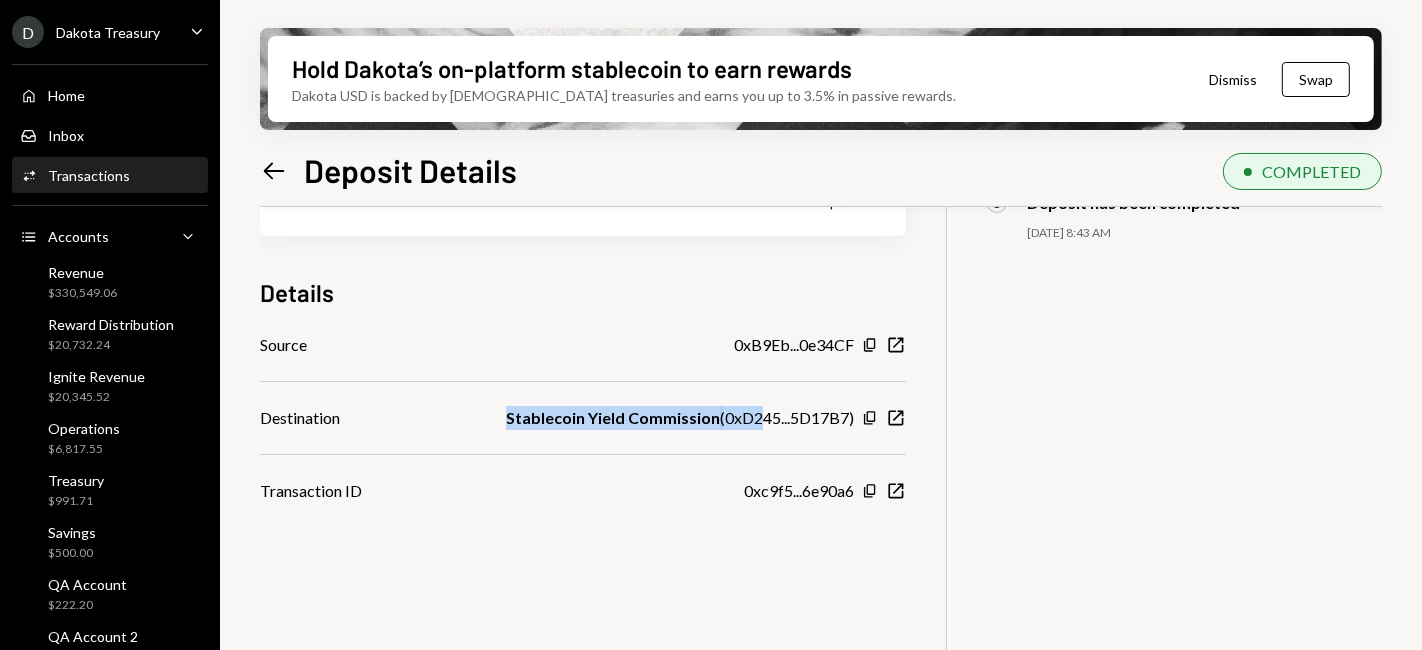 drag, startPoint x: 498, startPoint y: 415, endPoint x: 769, endPoint y: 423, distance: 271.11804 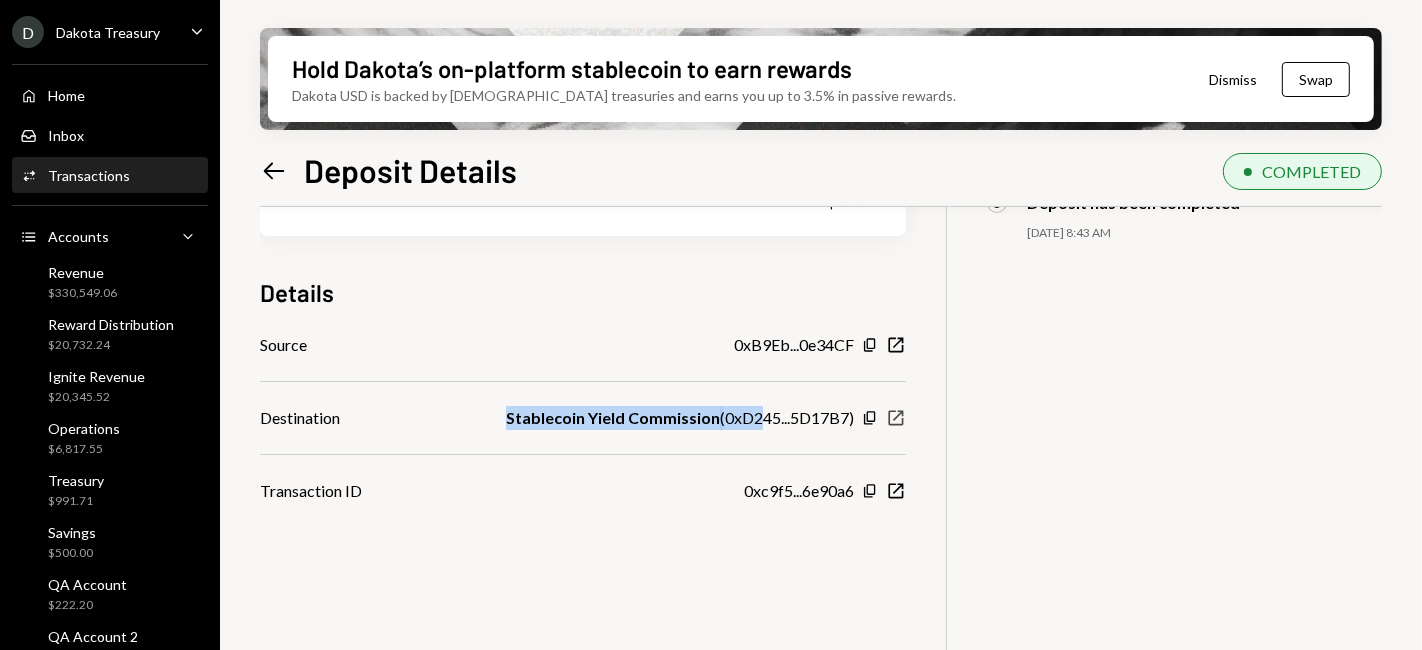 click on "New Window" 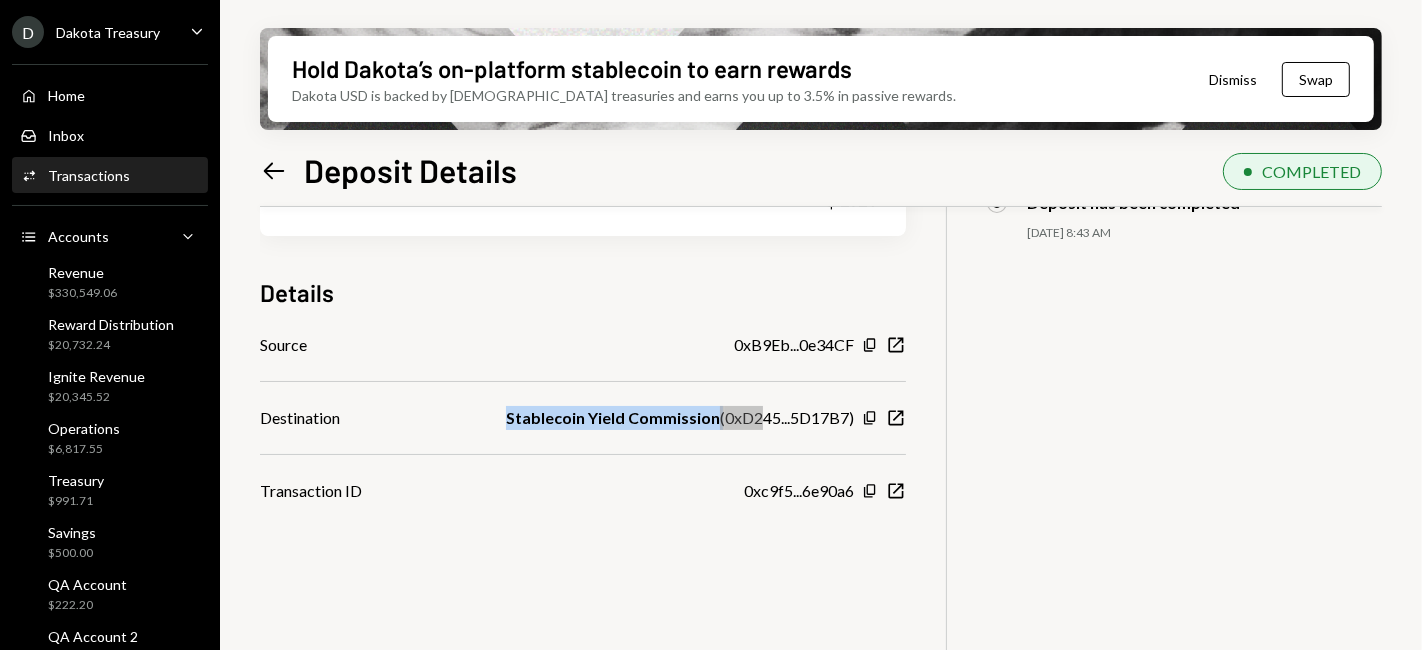 click on "Stablecoin Yield Commission" at bounding box center (613, 418) 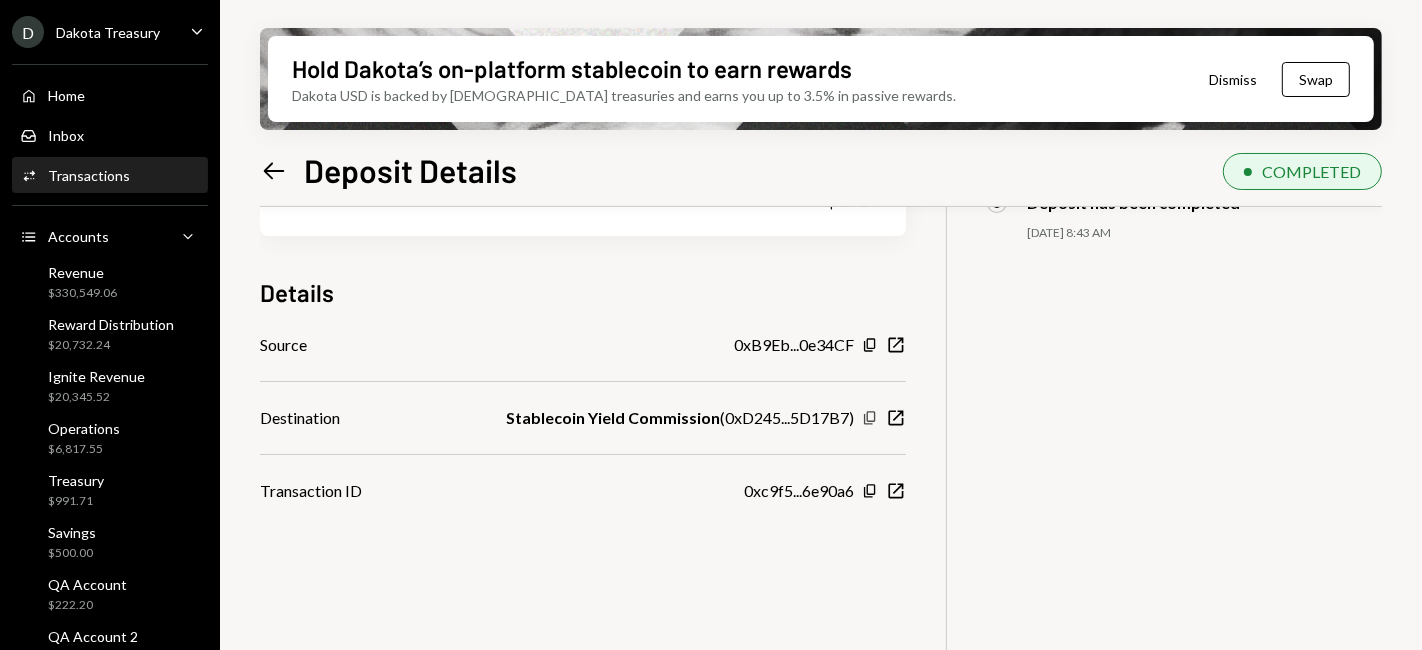 click on "Copy" 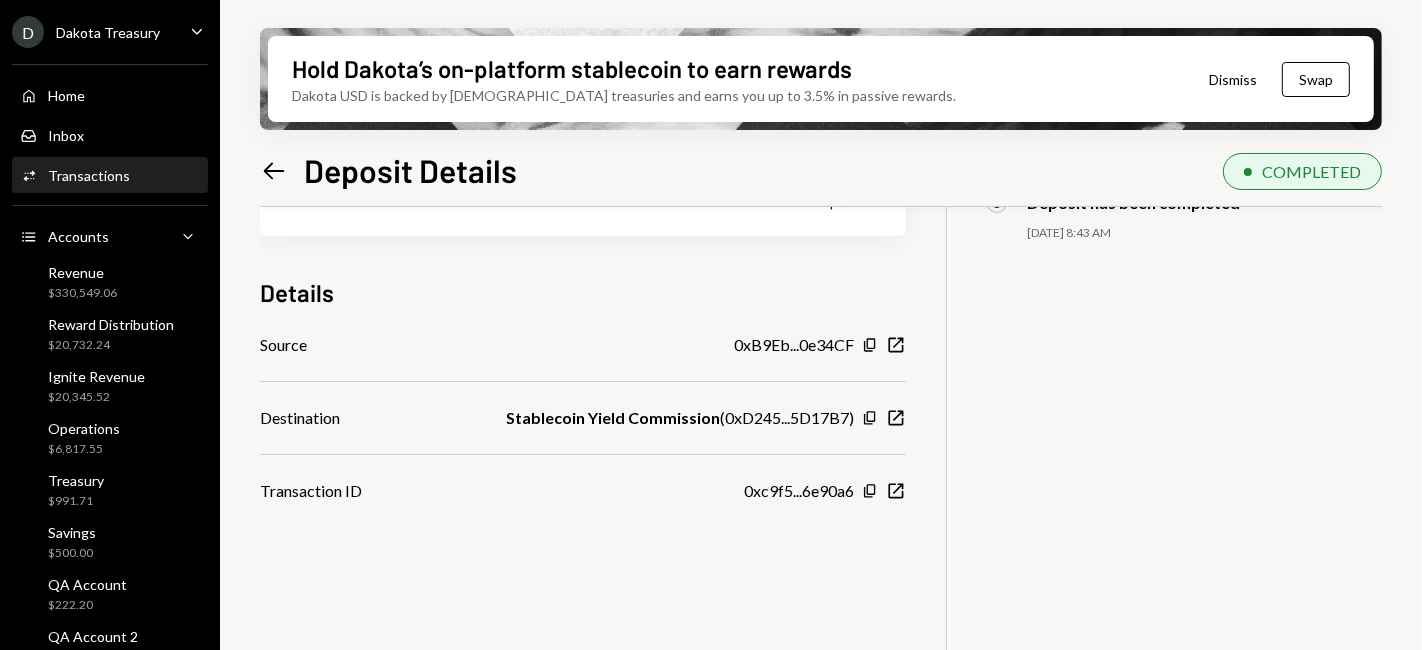 click 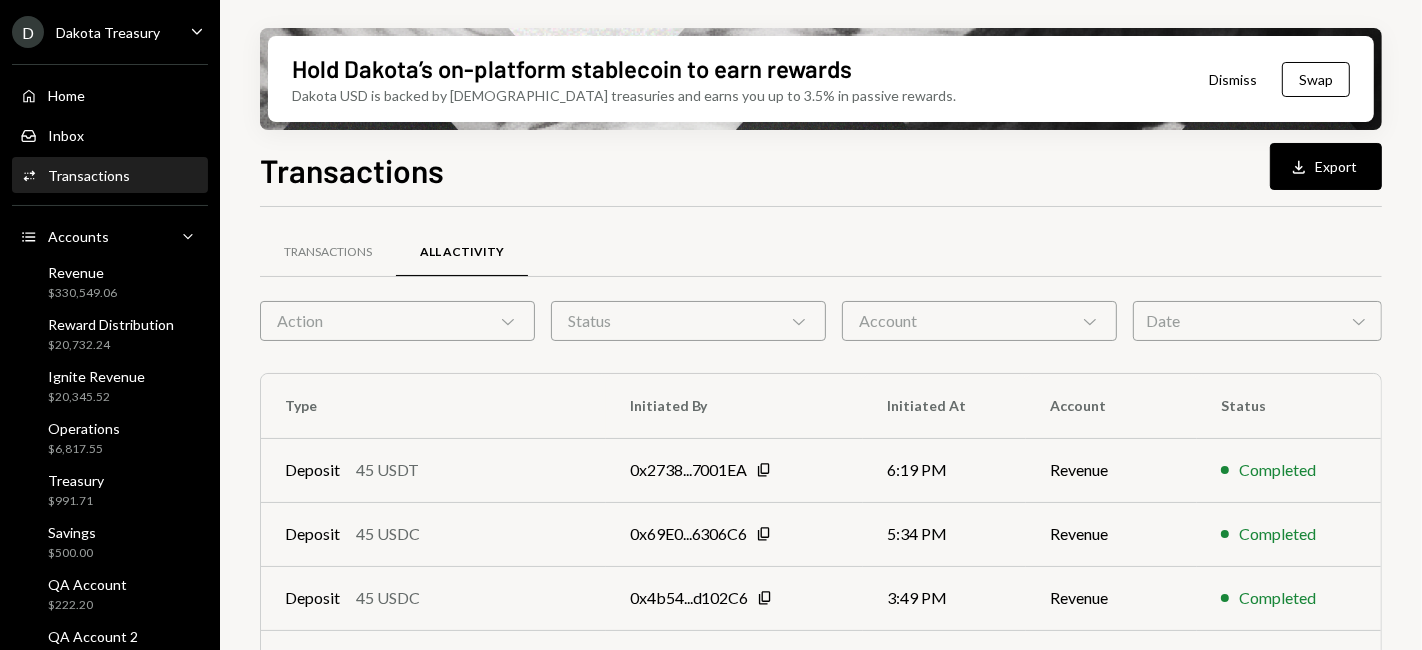 click on "Action Chevron Down" at bounding box center (397, 321) 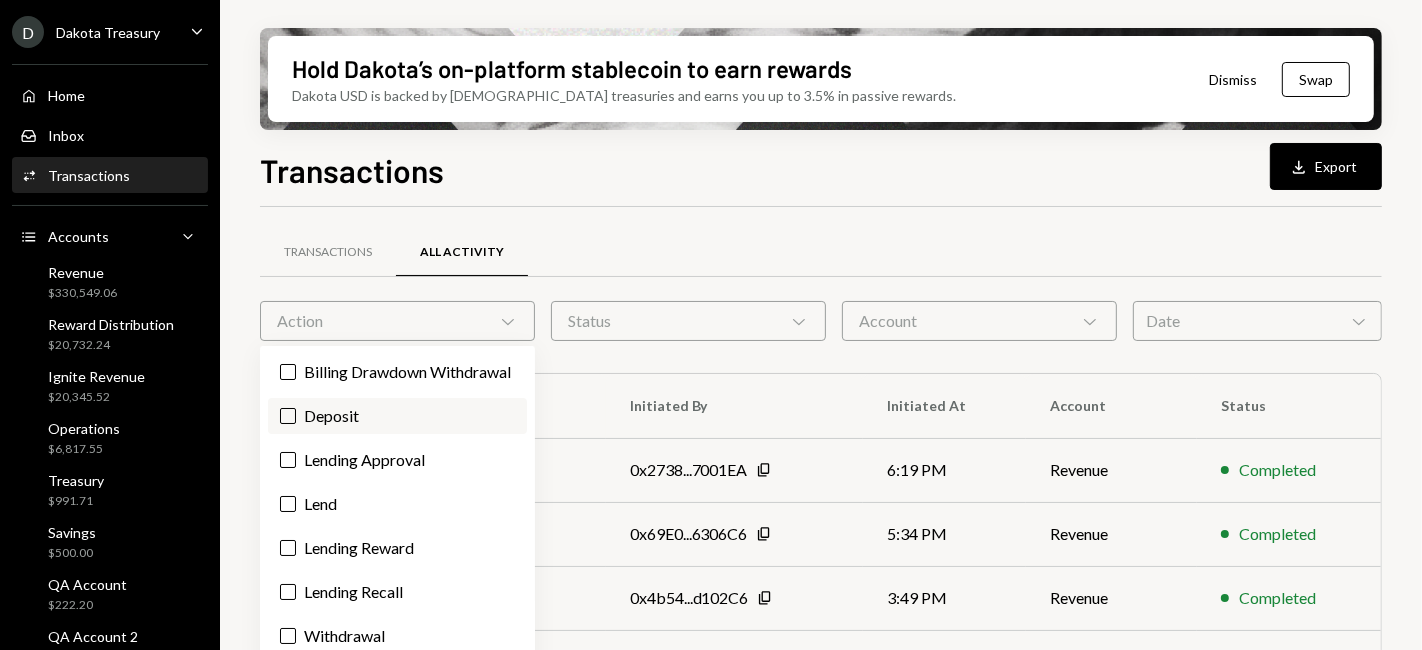 click on "Deposit" at bounding box center (397, 416) 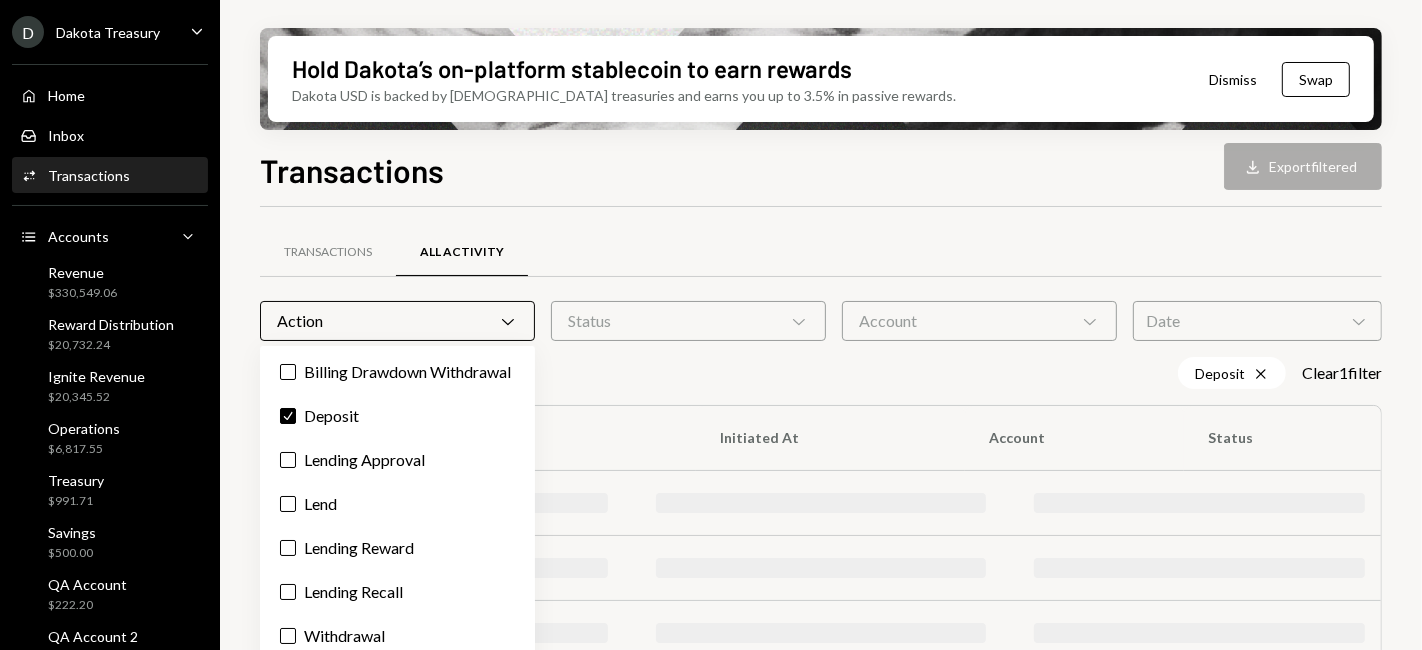 click on "Status Chevron Down" at bounding box center [688, 321] 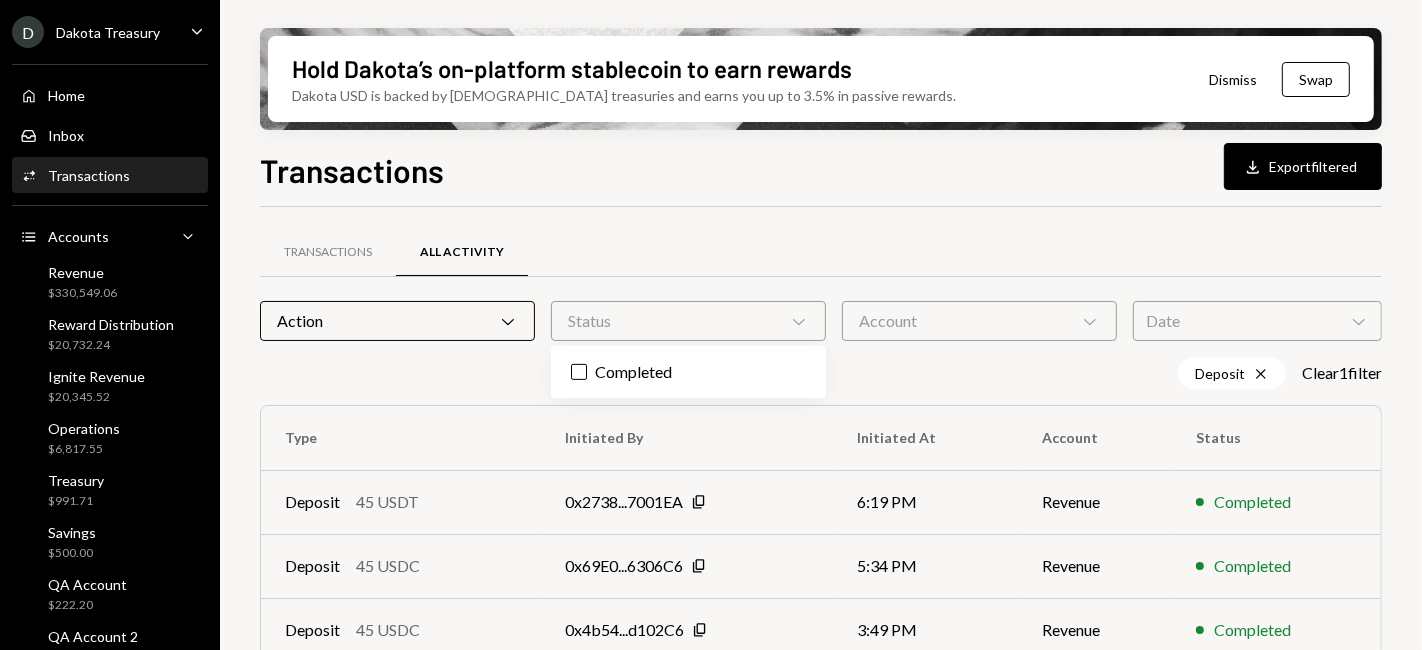 click on "Account Chevron Down" at bounding box center [979, 321] 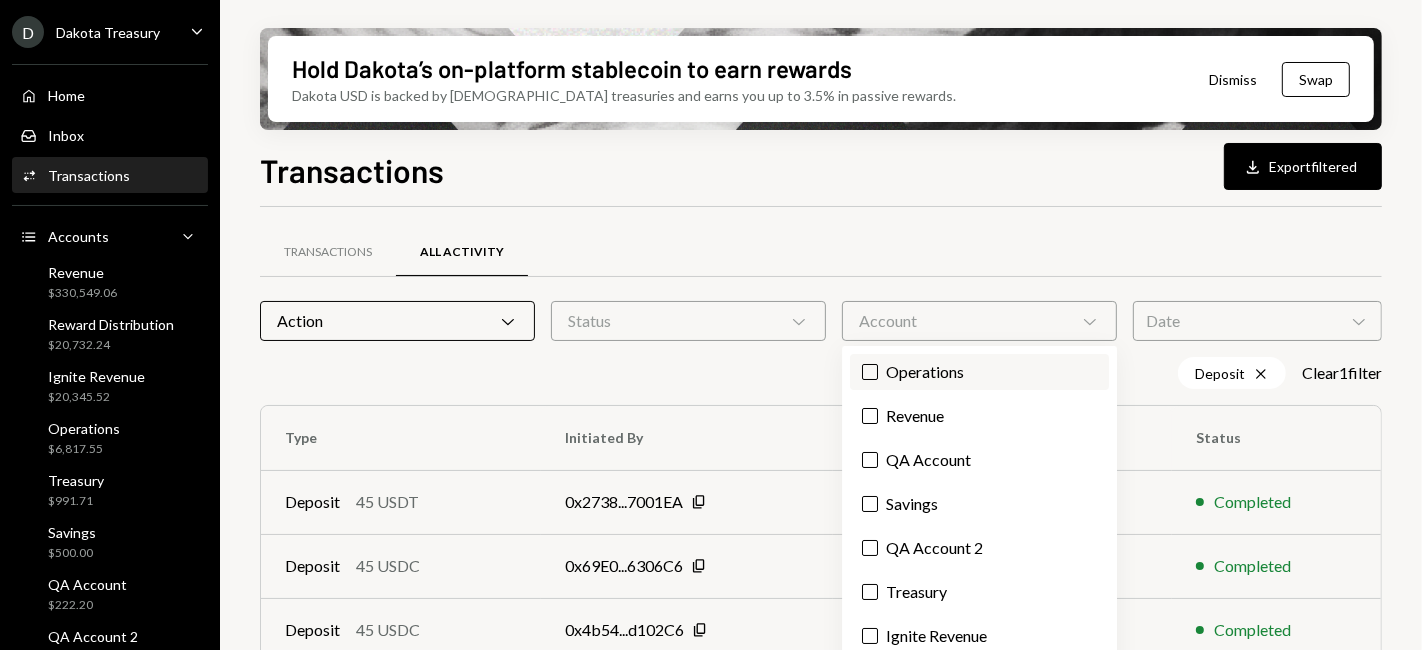 click on "Operations" at bounding box center (979, 372) 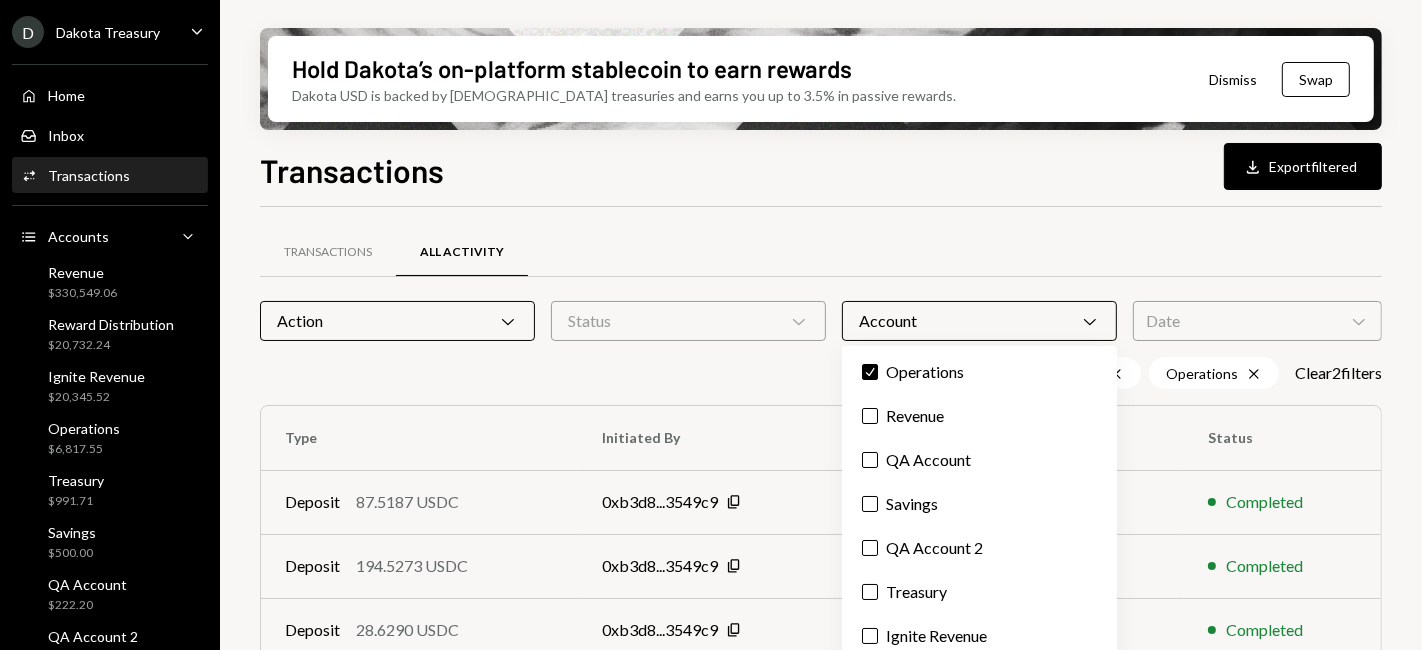 click on "Date Chevron Down" at bounding box center (1257, 321) 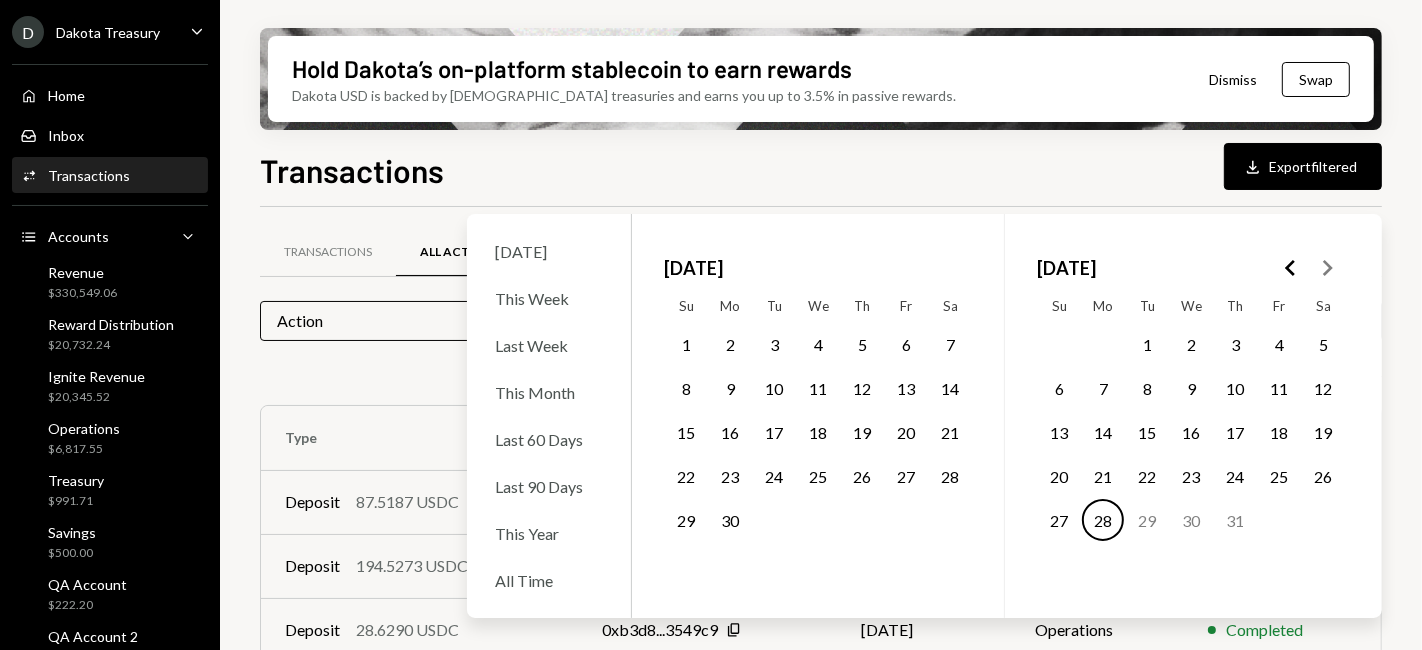 click 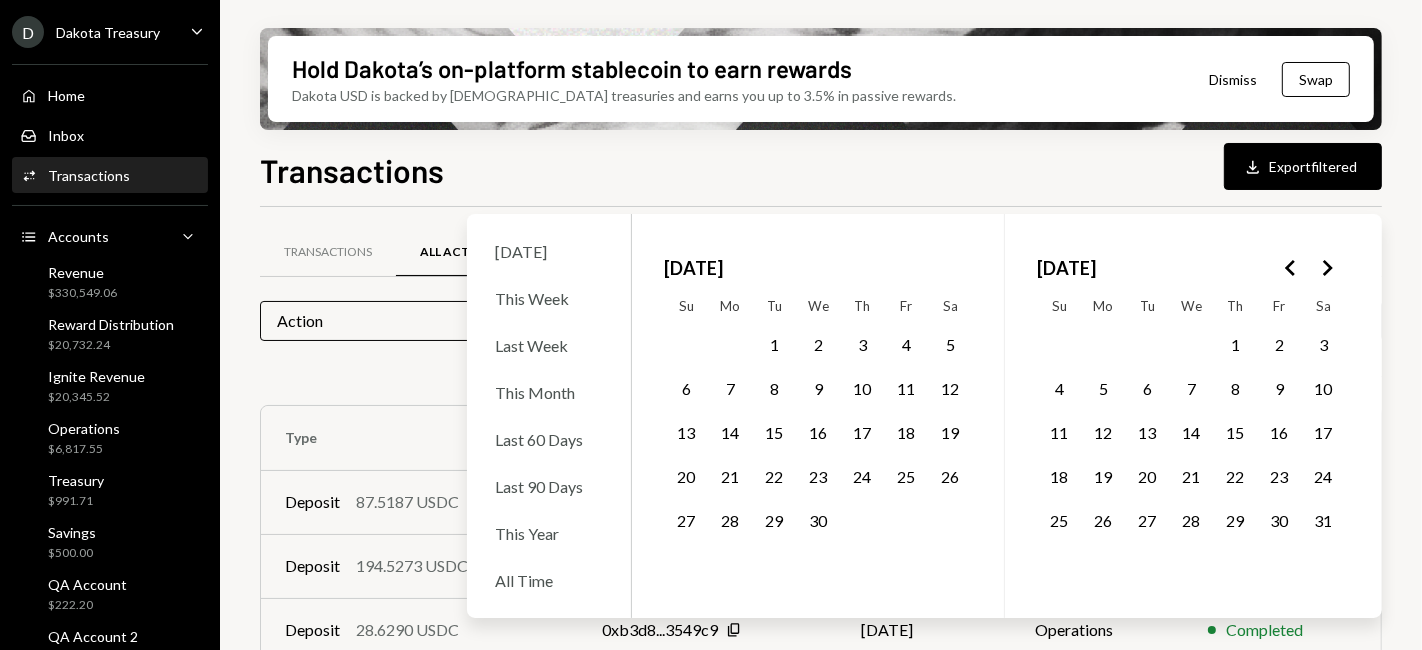 click 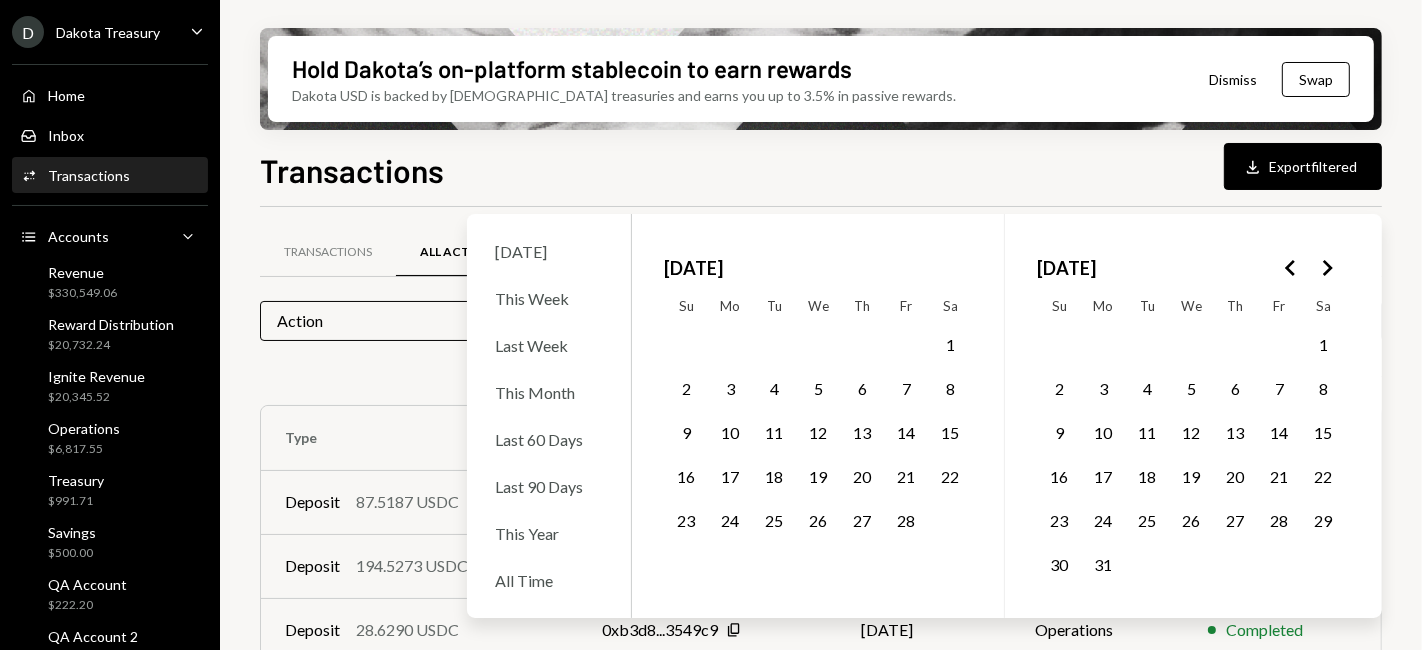 click 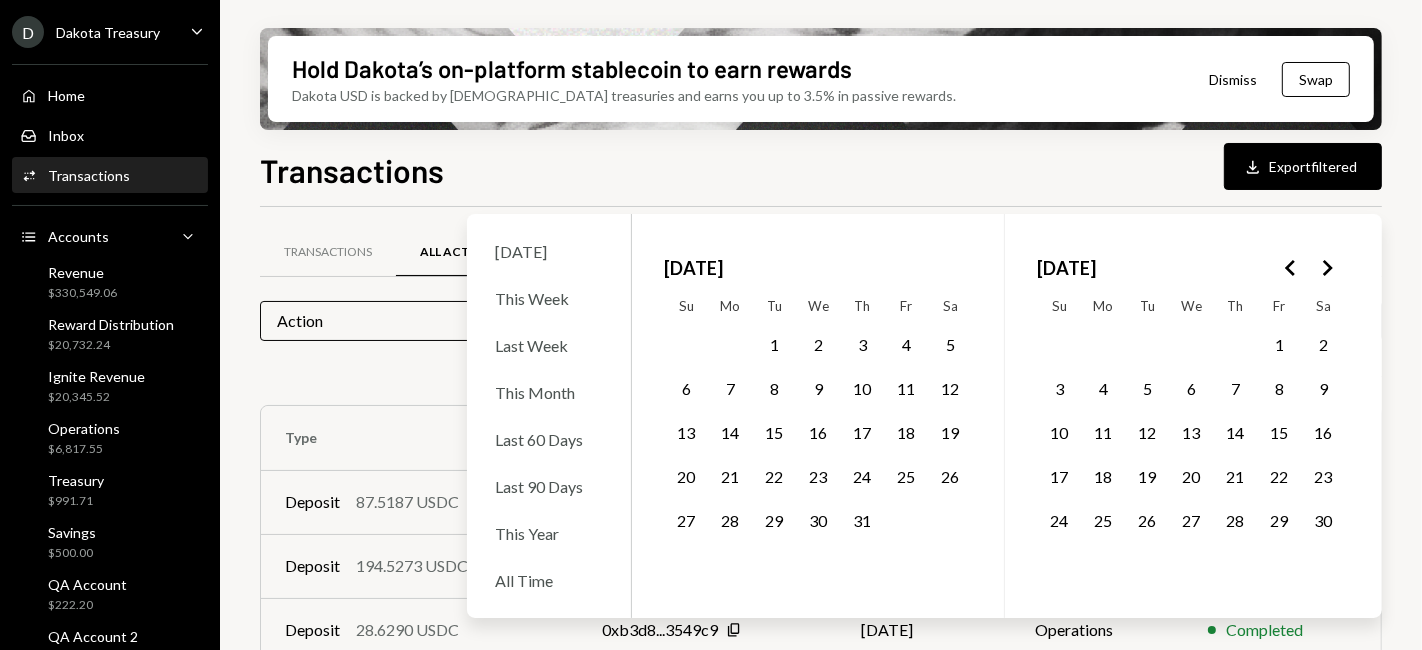 click 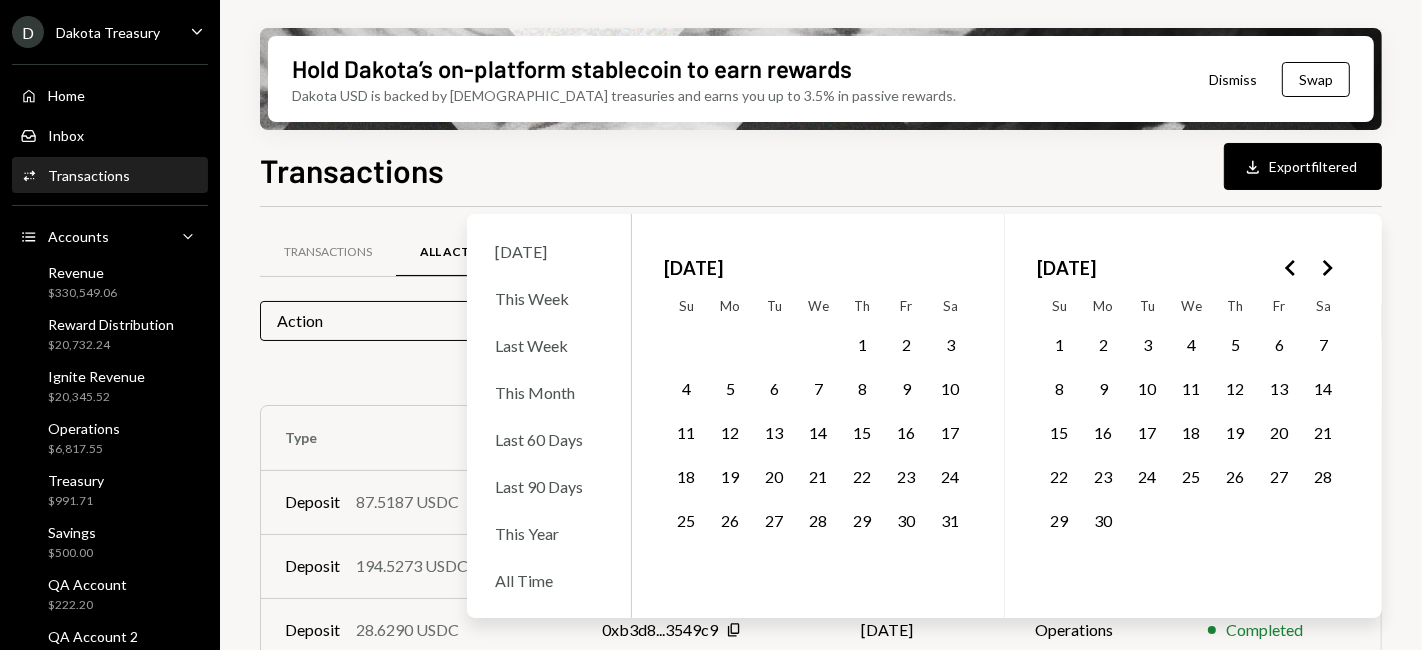 click 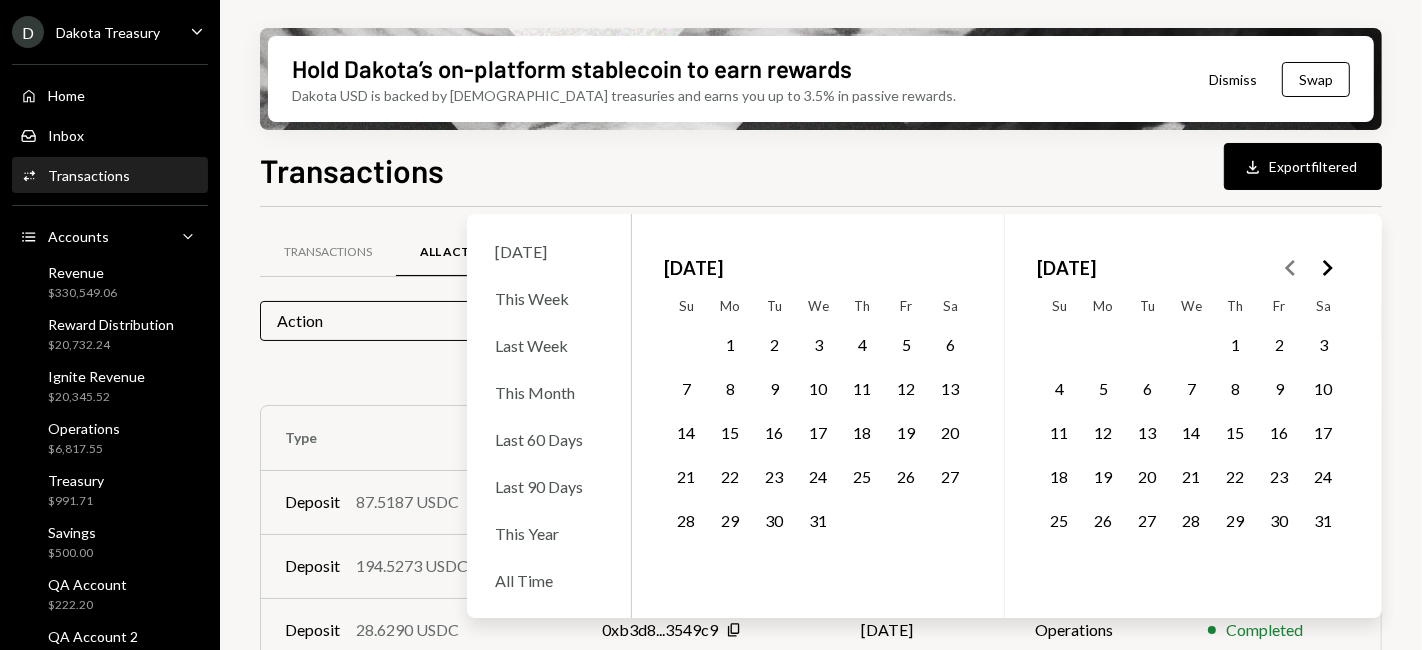 click 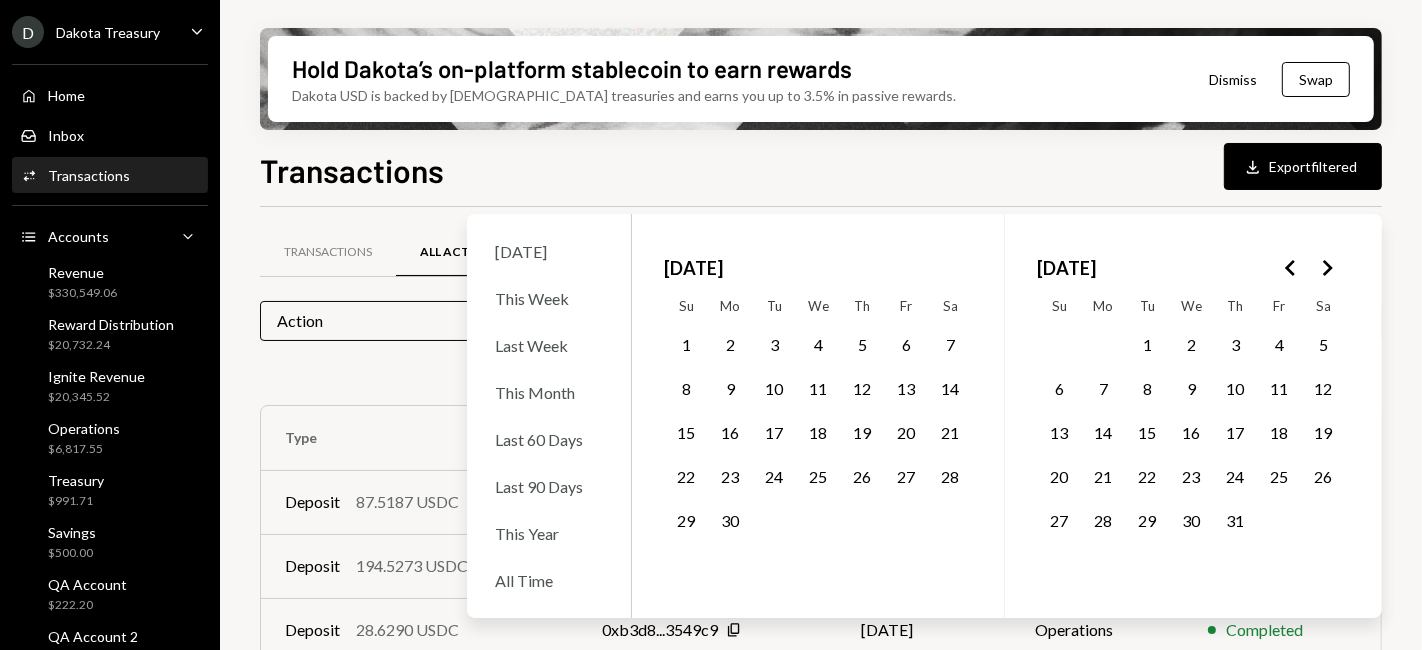 click at bounding box center (1327, 268) 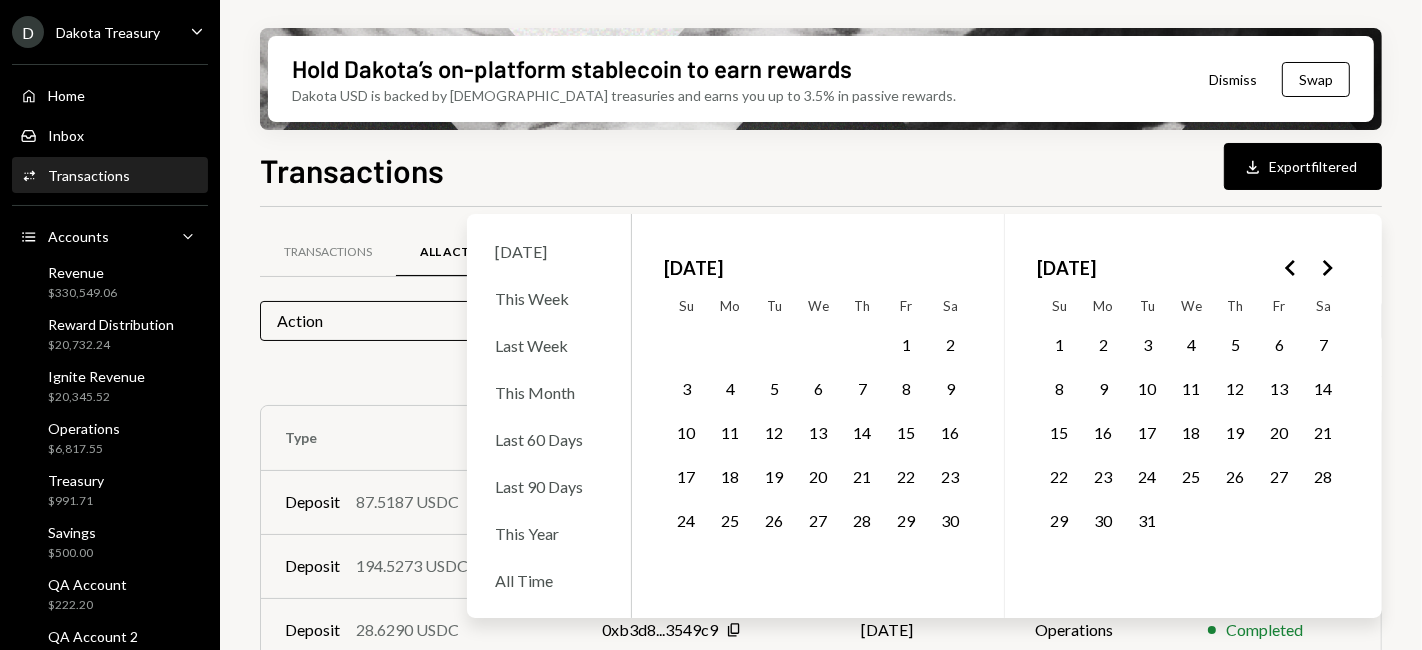 click at bounding box center (1327, 268) 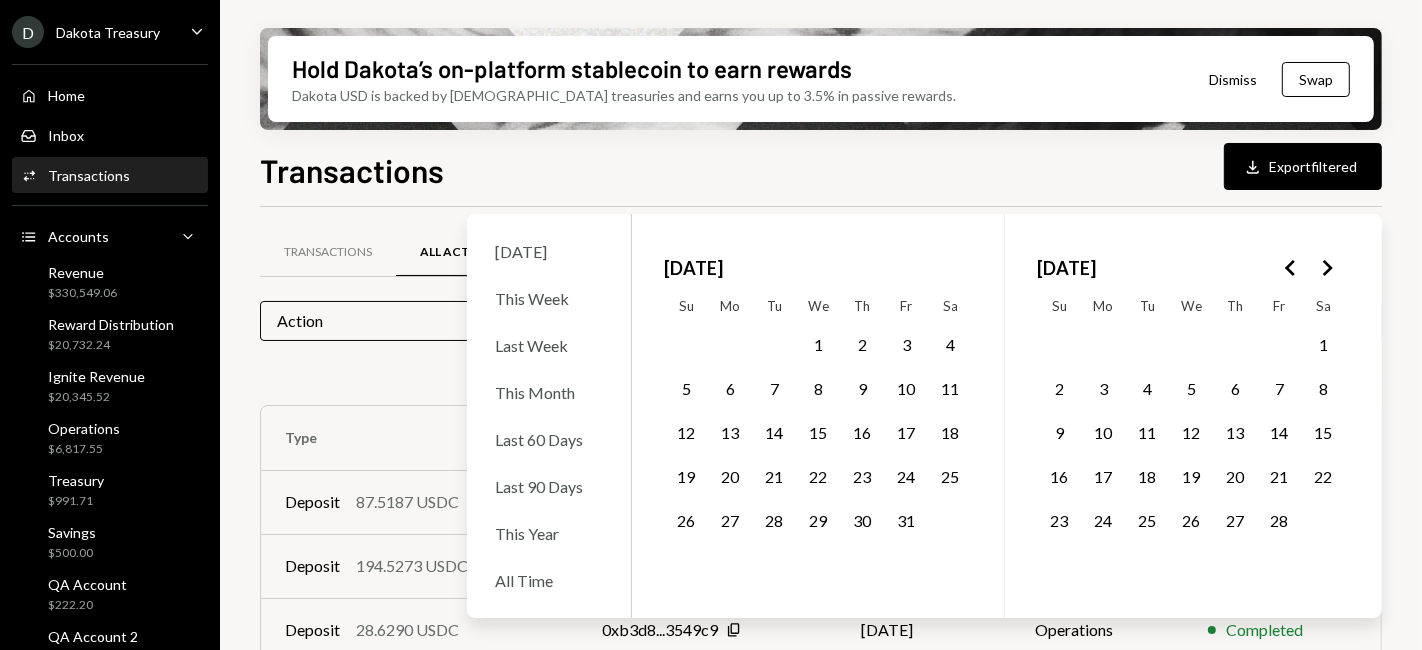 click on "1" at bounding box center (818, 344) 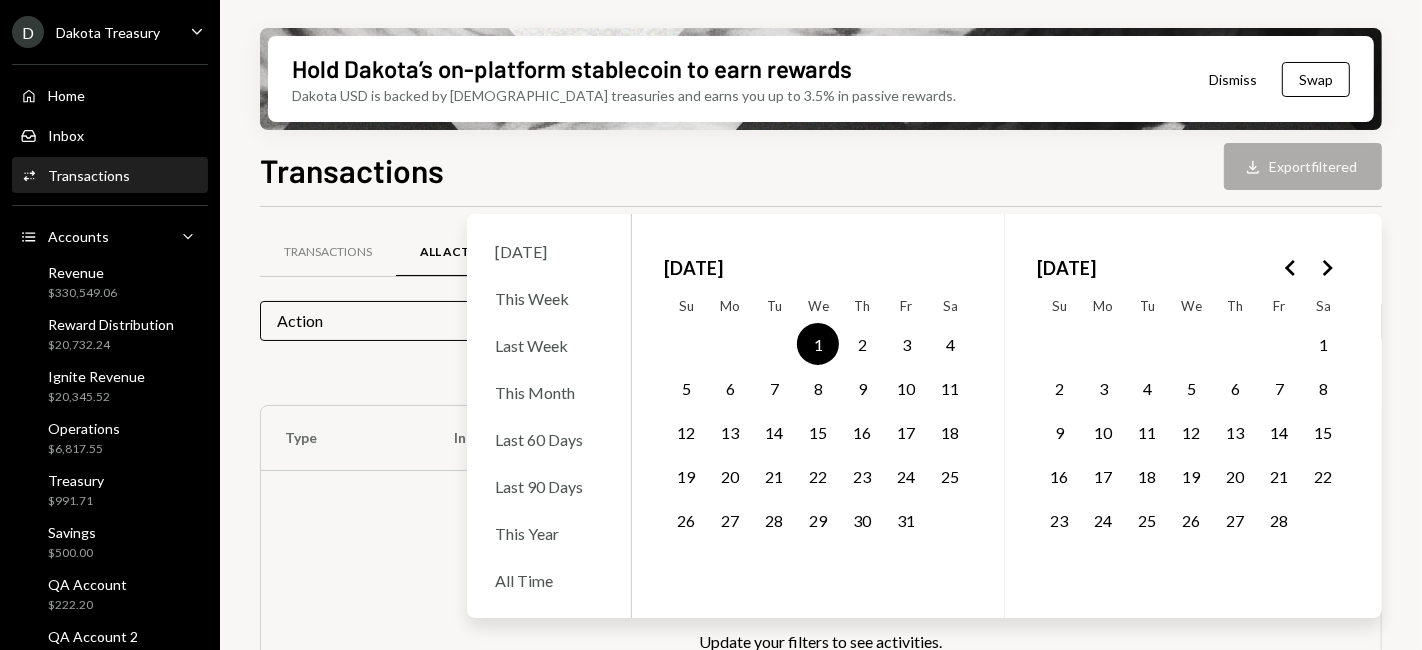 click on "31" at bounding box center (906, 520) 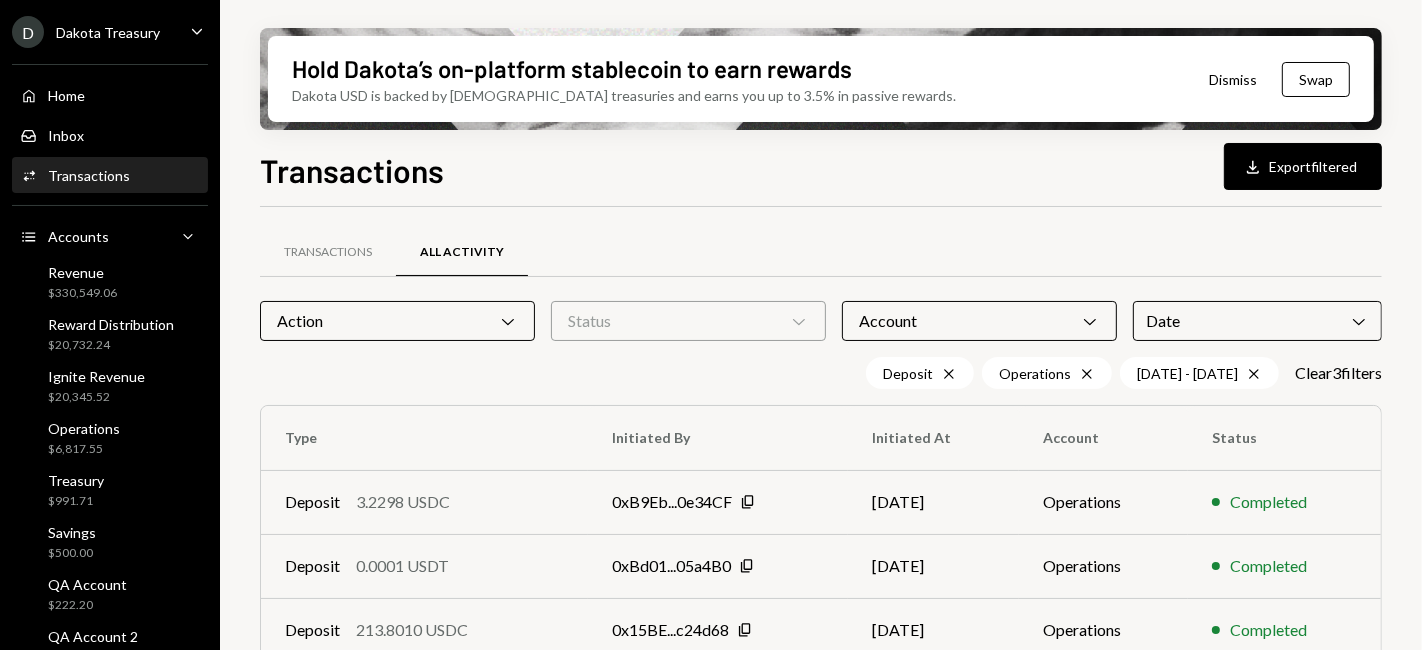 click on "Transactions Download Export  filtered" at bounding box center (821, 168) 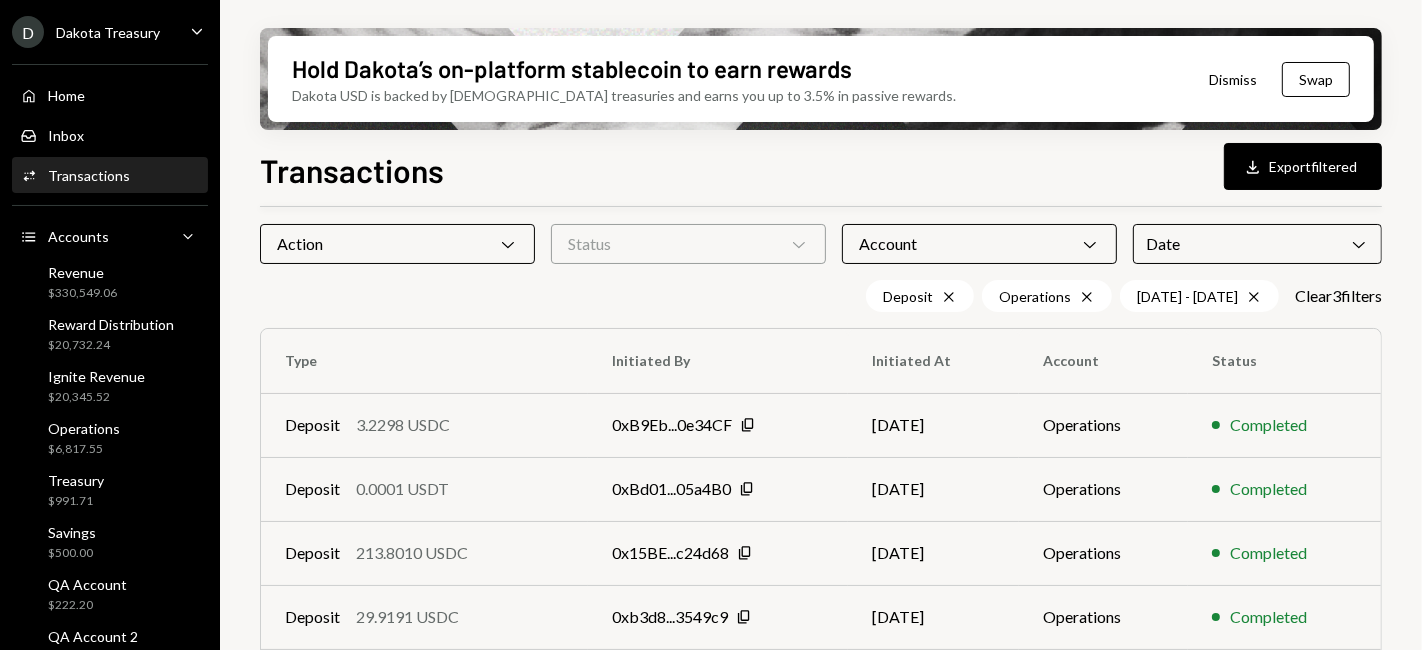 scroll, scrollTop: 75, scrollLeft: 0, axis: vertical 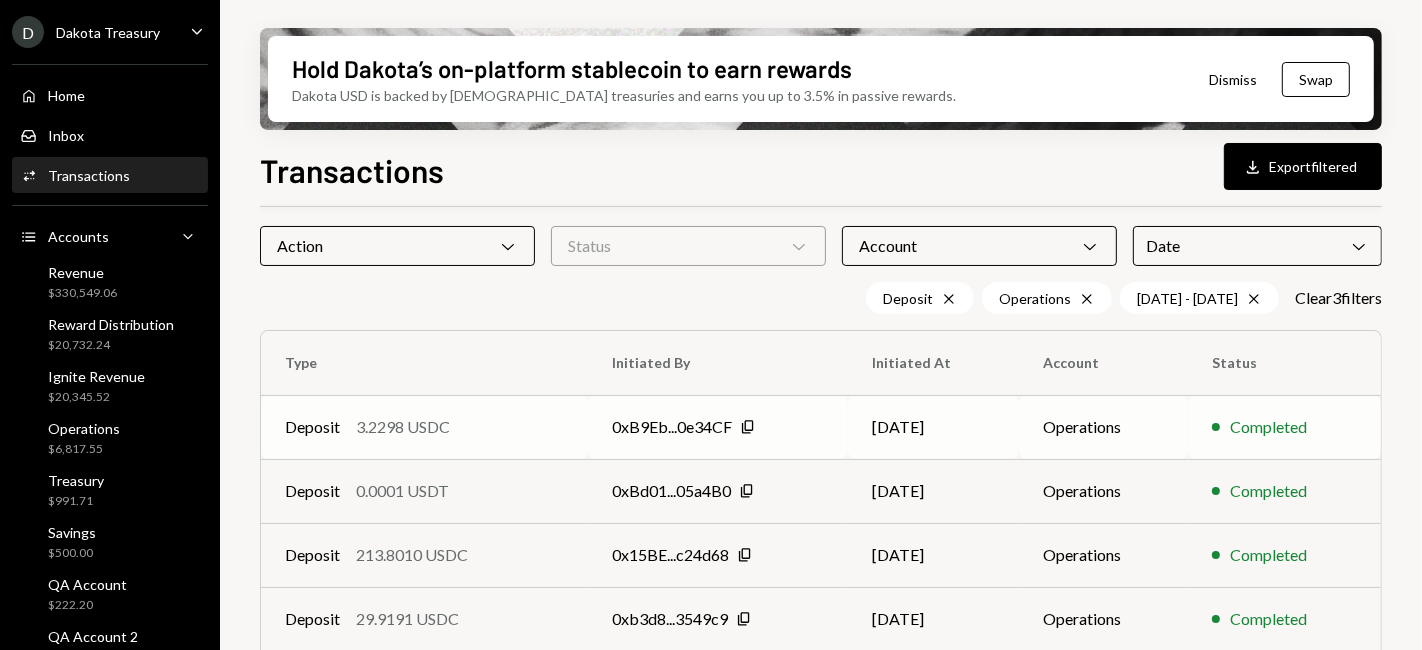 click on "[DATE]" at bounding box center [933, 427] 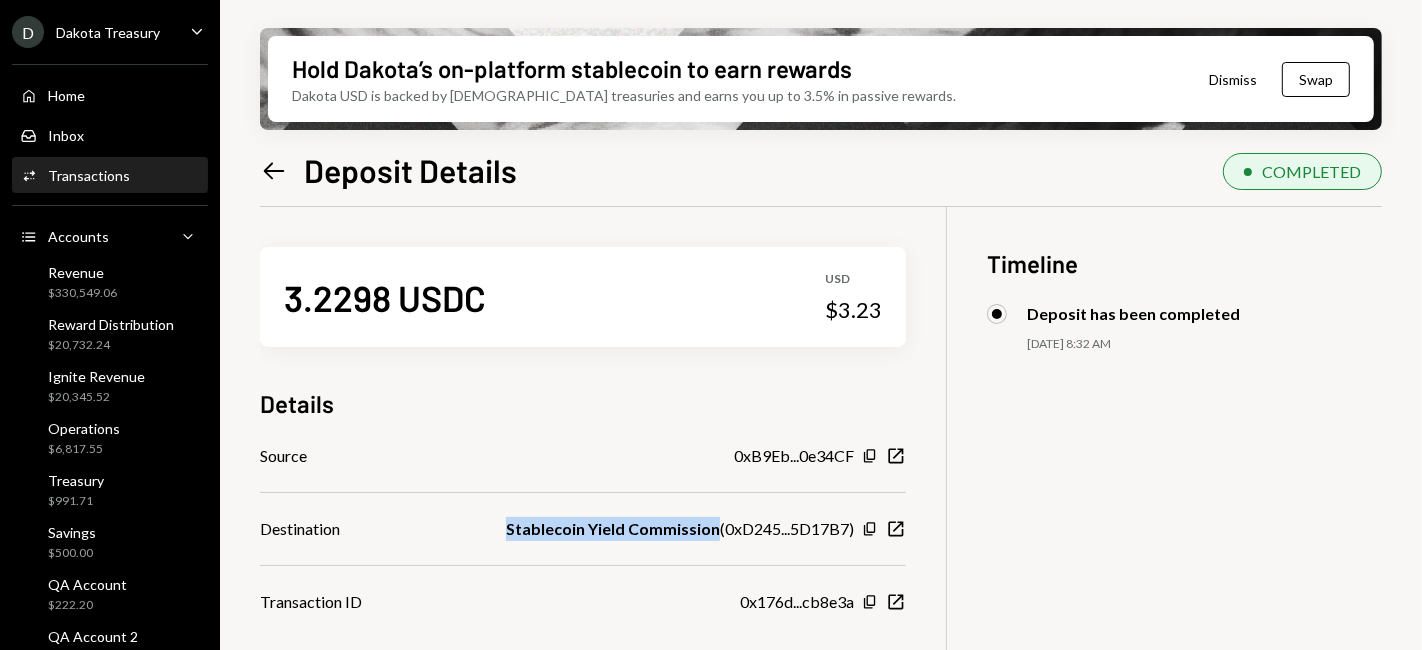 drag, startPoint x: 502, startPoint y: 530, endPoint x: 719, endPoint y: 530, distance: 217 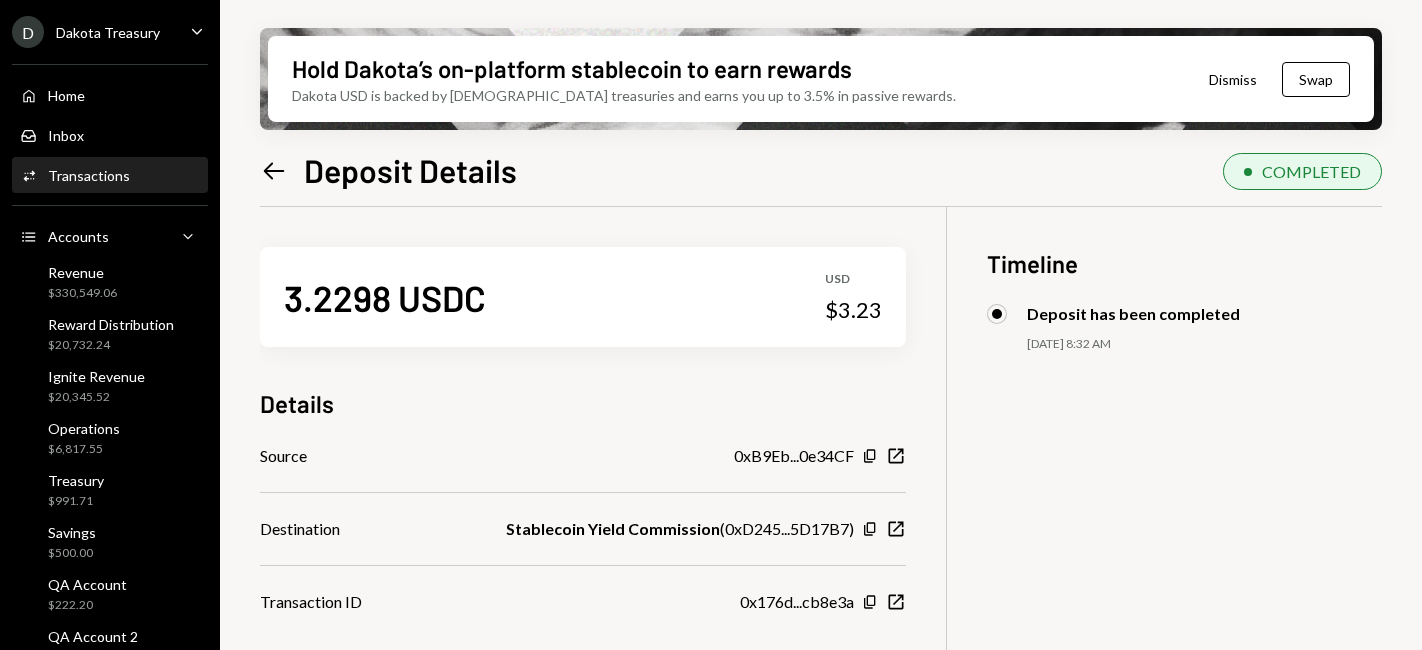 scroll, scrollTop: 0, scrollLeft: 0, axis: both 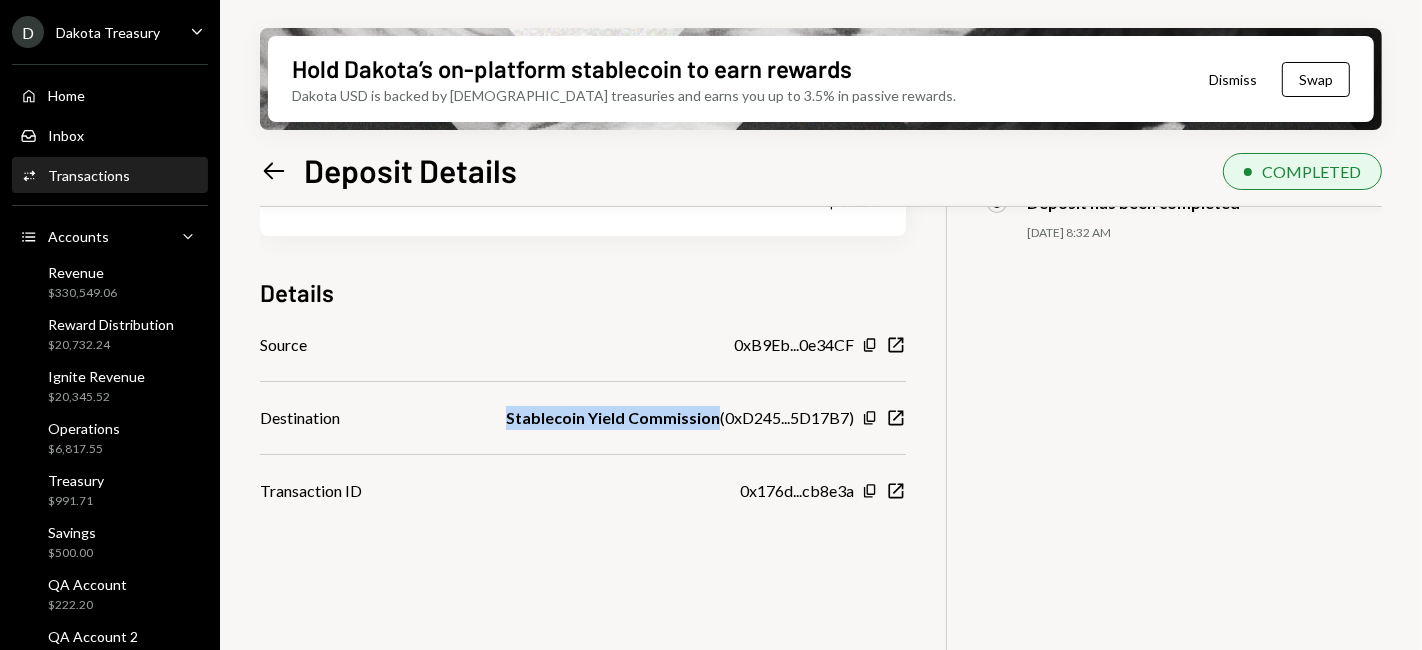click 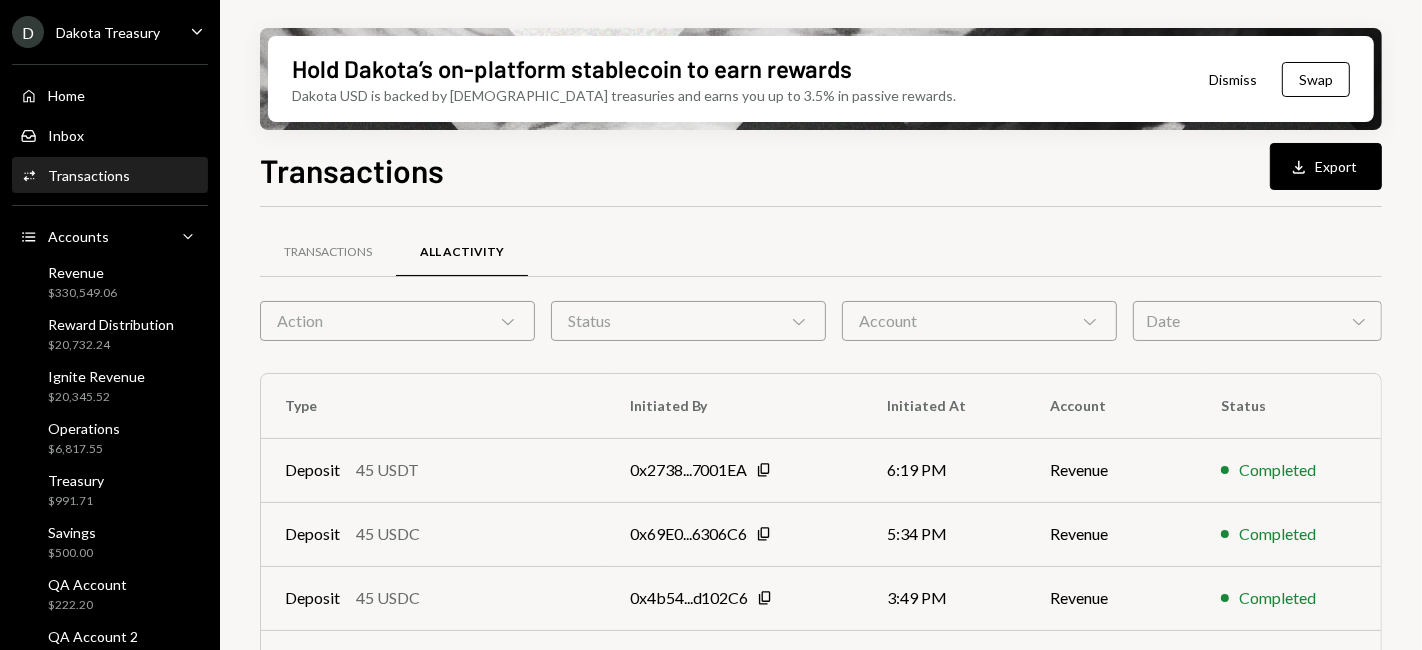 click on "Action Chevron Down" at bounding box center (397, 321) 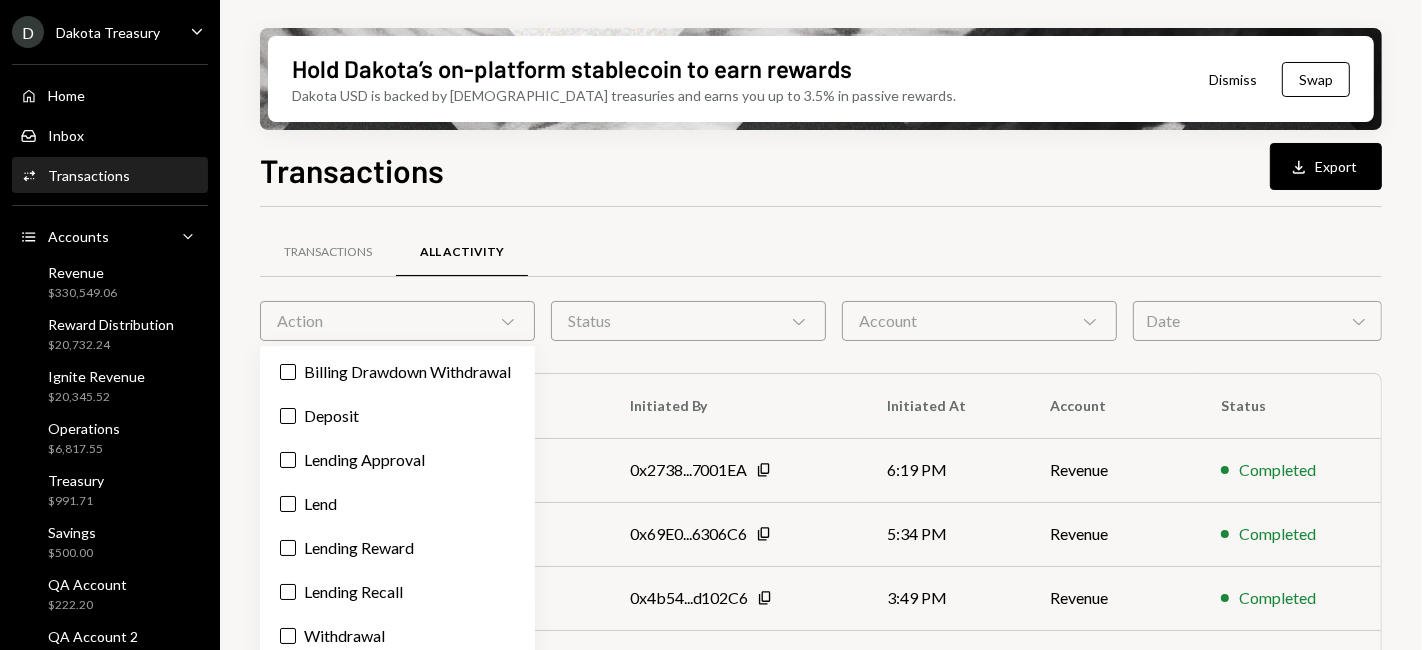 click on "Transactions Download Export" at bounding box center [821, 168] 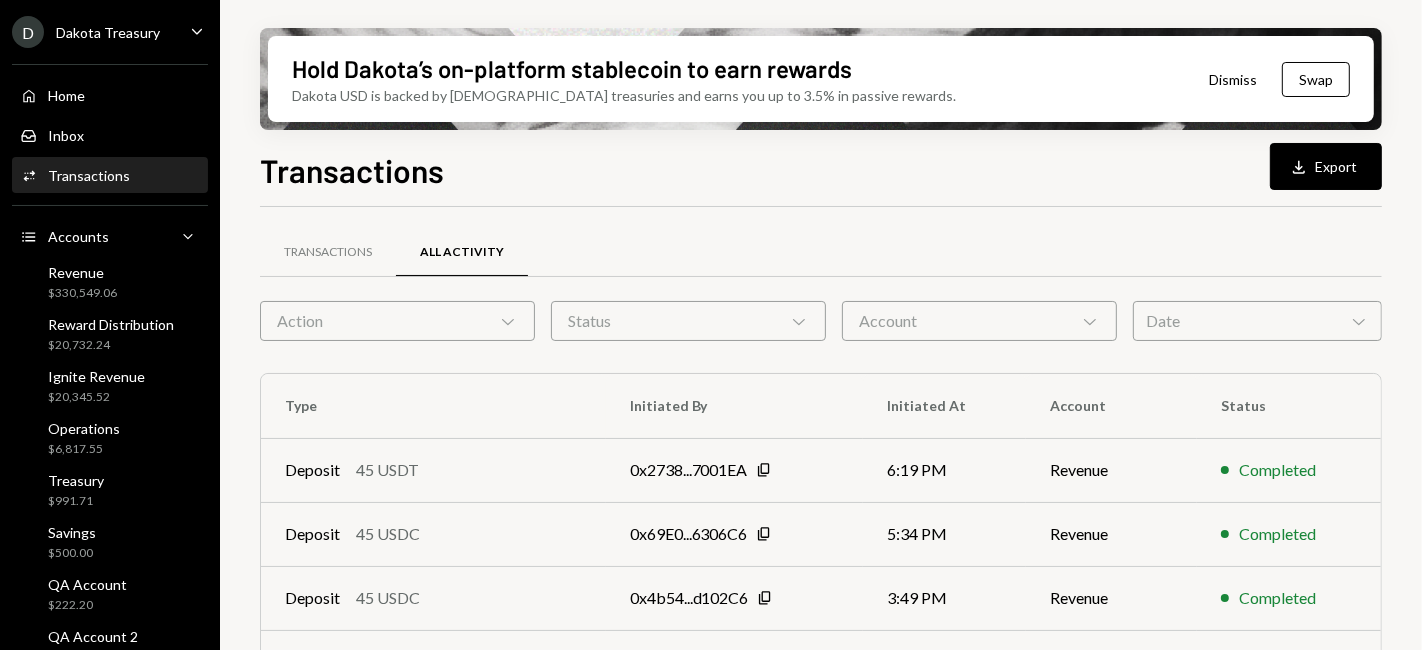 click on "Date Chevron Down" at bounding box center (1257, 321) 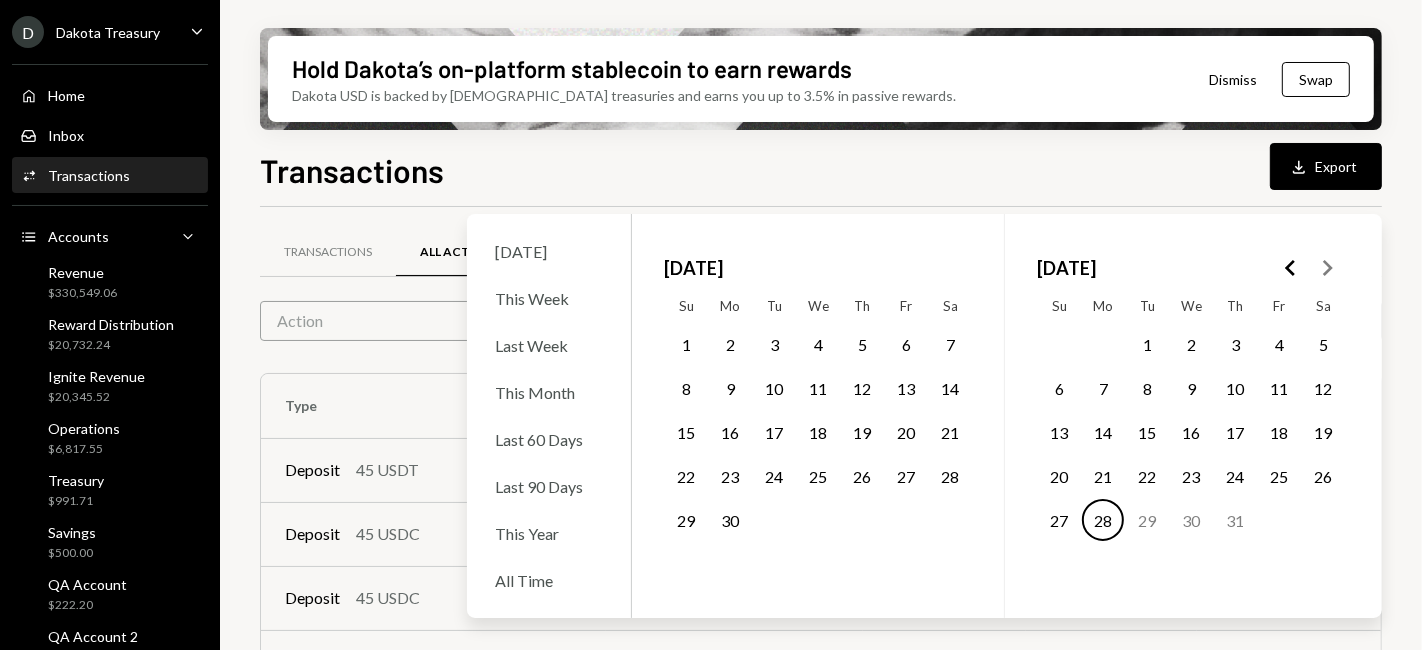 click 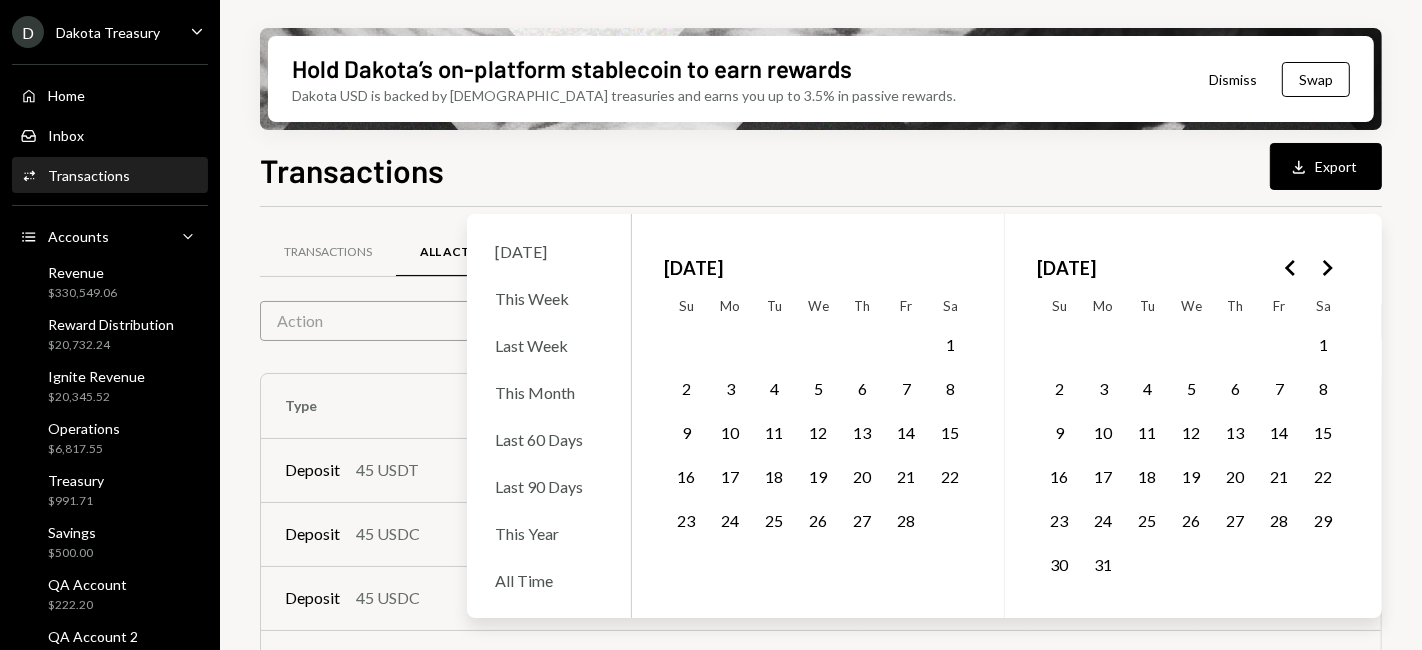 click 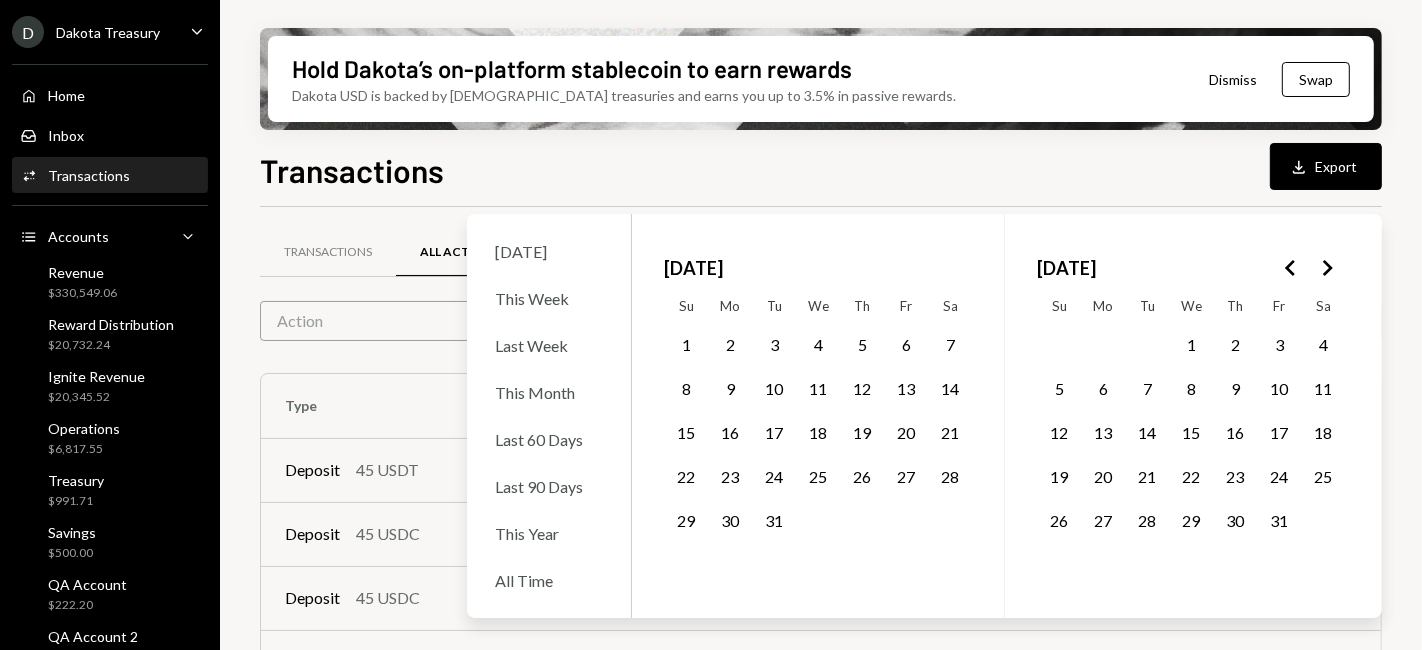 click 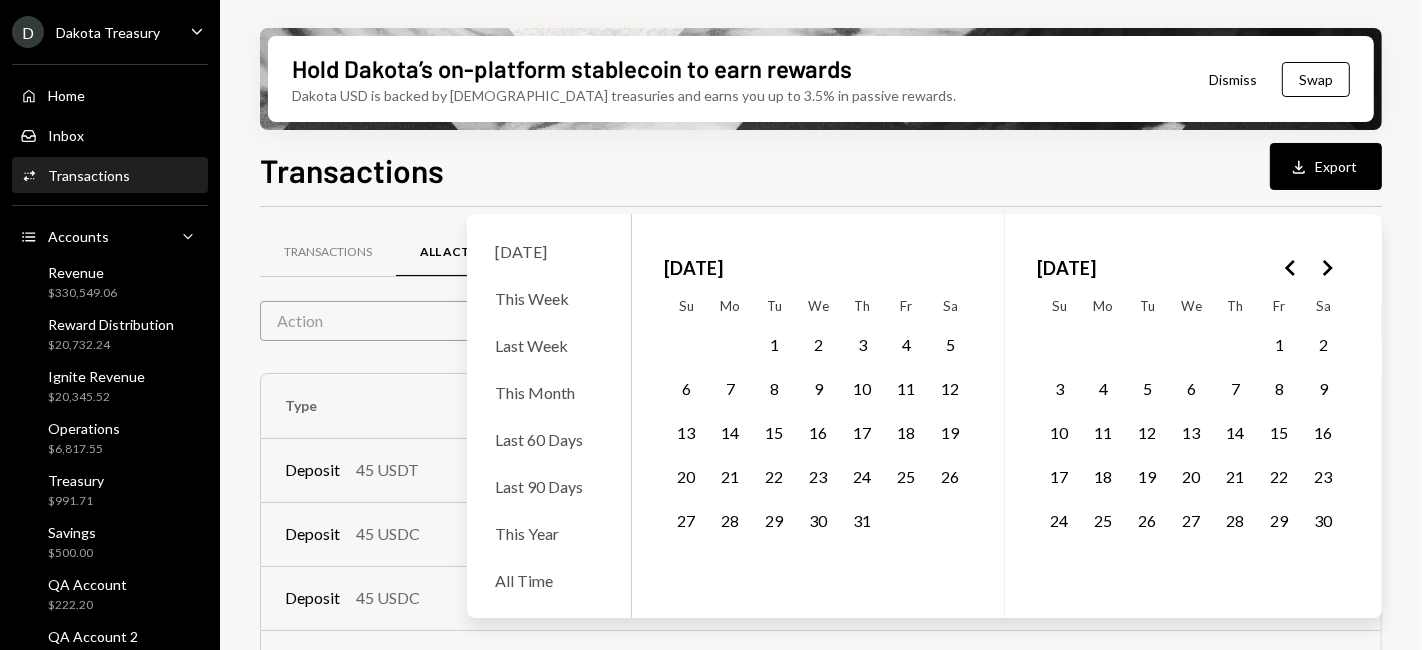 click 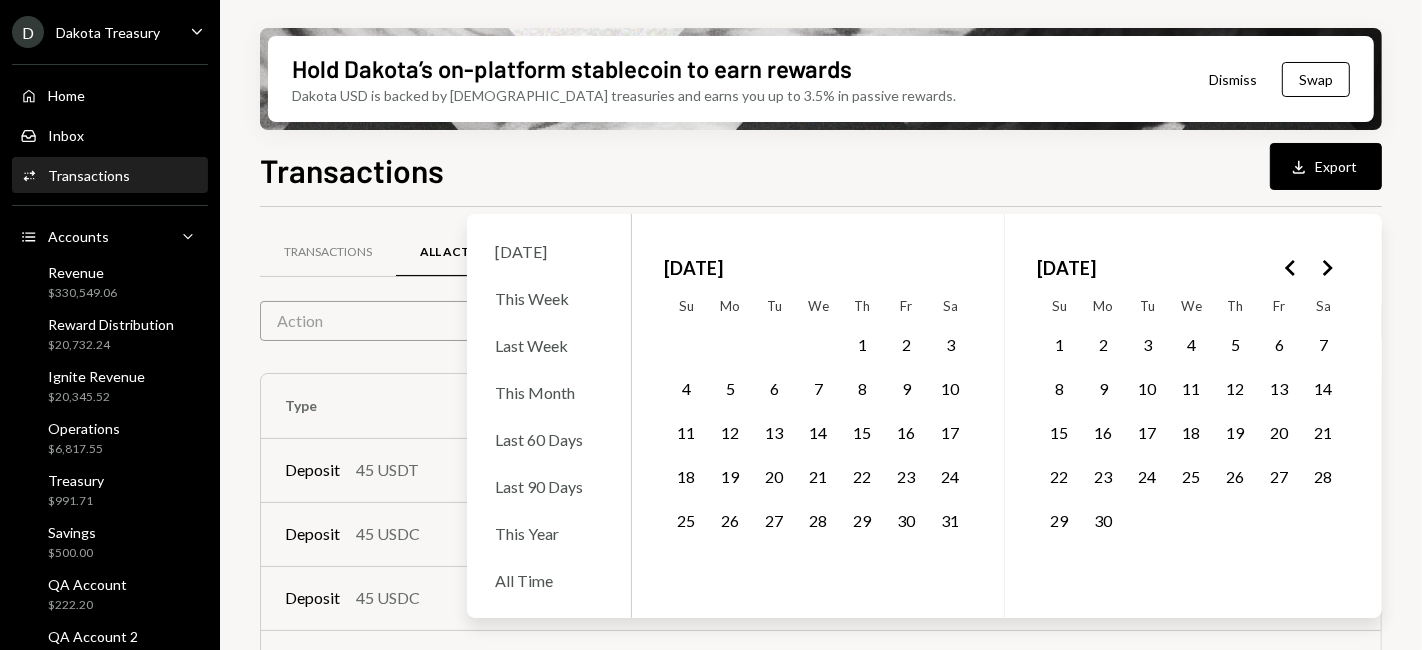 click 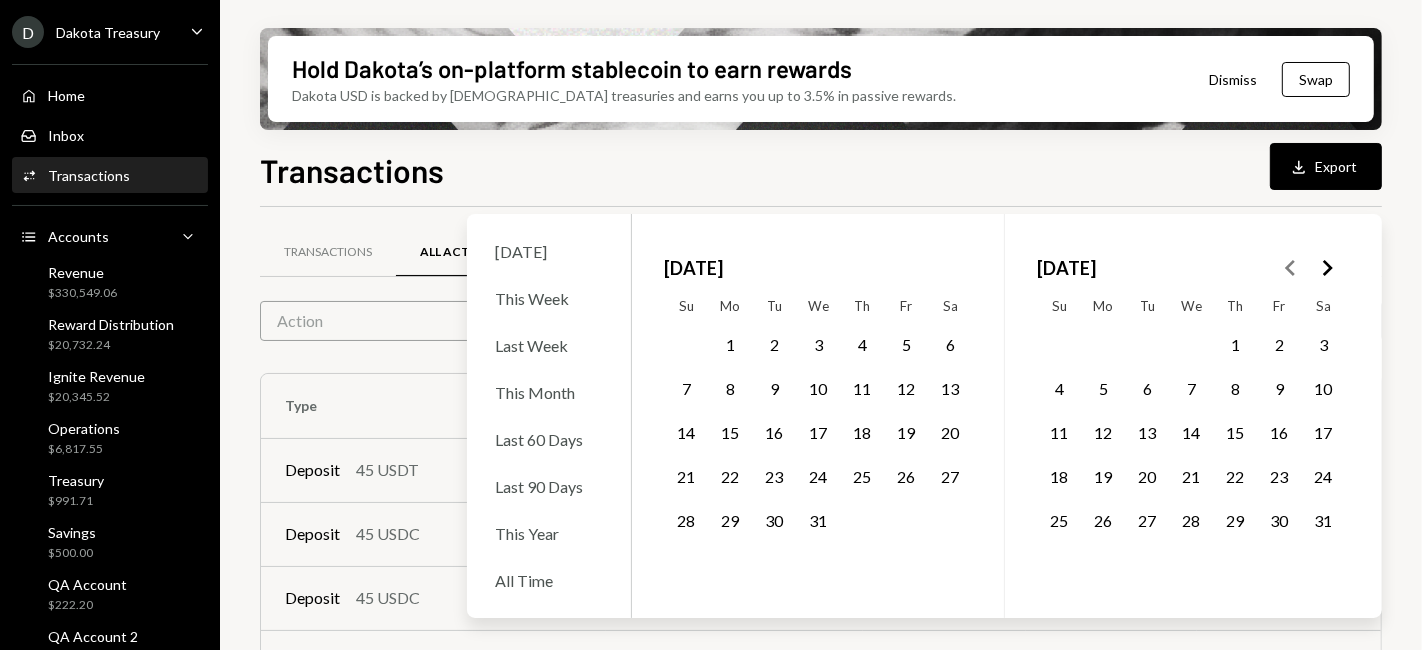 drag, startPoint x: 1348, startPoint y: 258, endPoint x: 1334, endPoint y: 265, distance: 15.652476 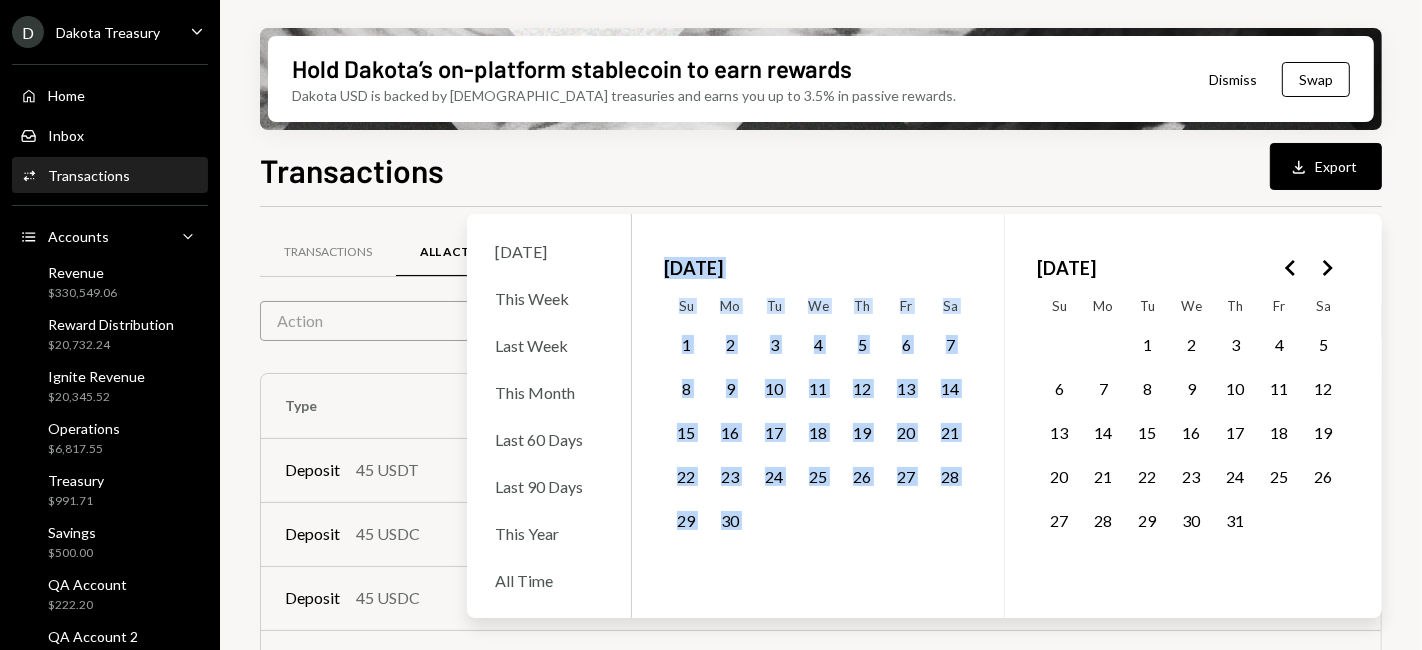 click 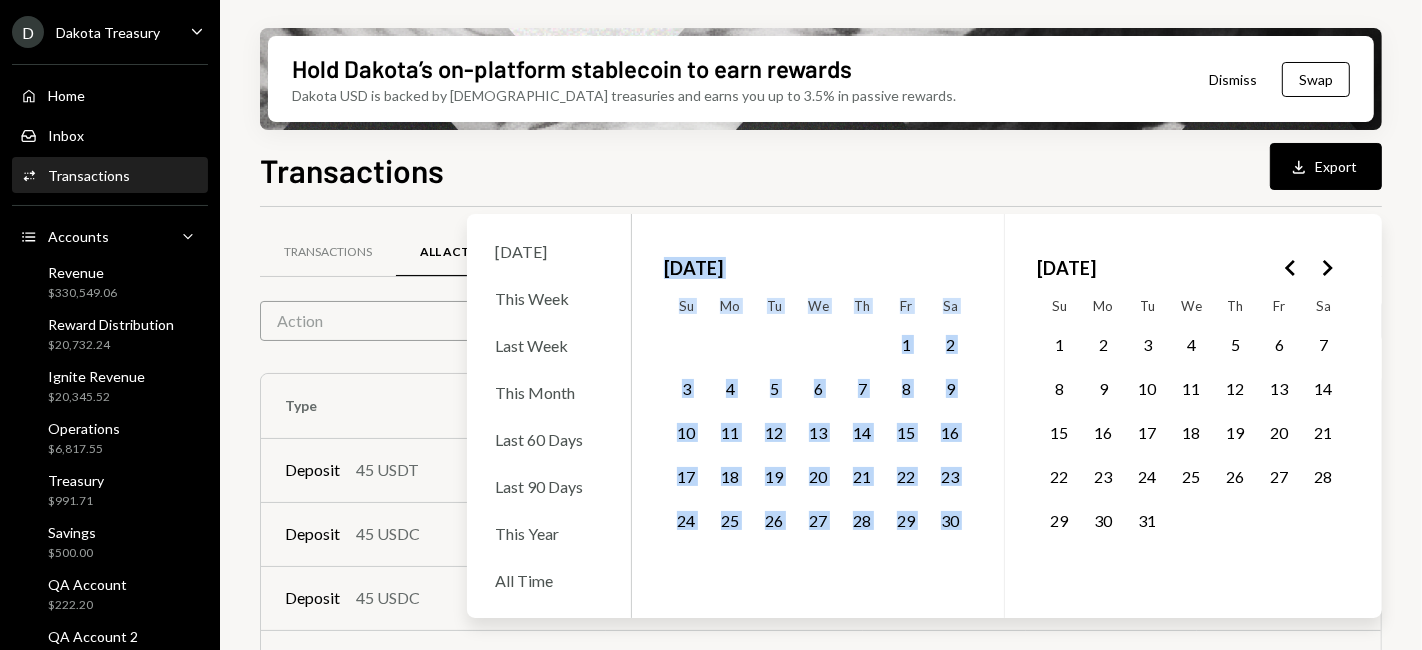 click 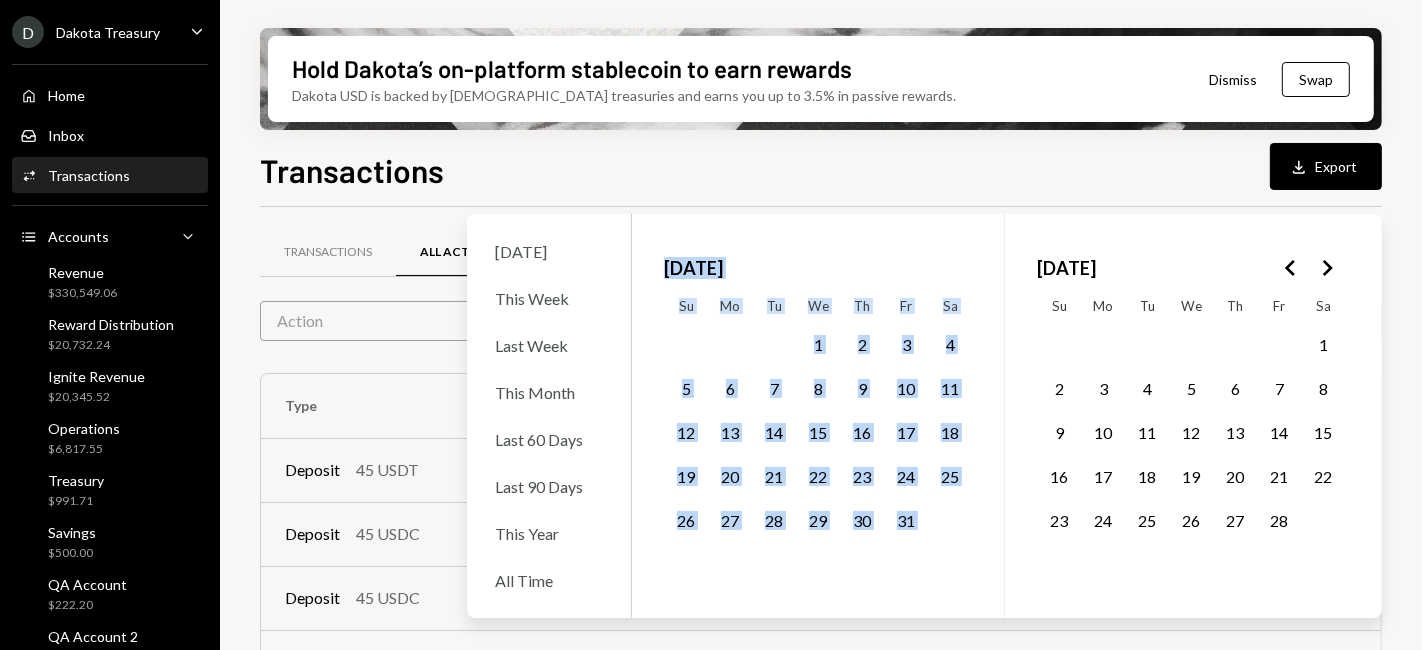 click on "1" at bounding box center (818, 344) 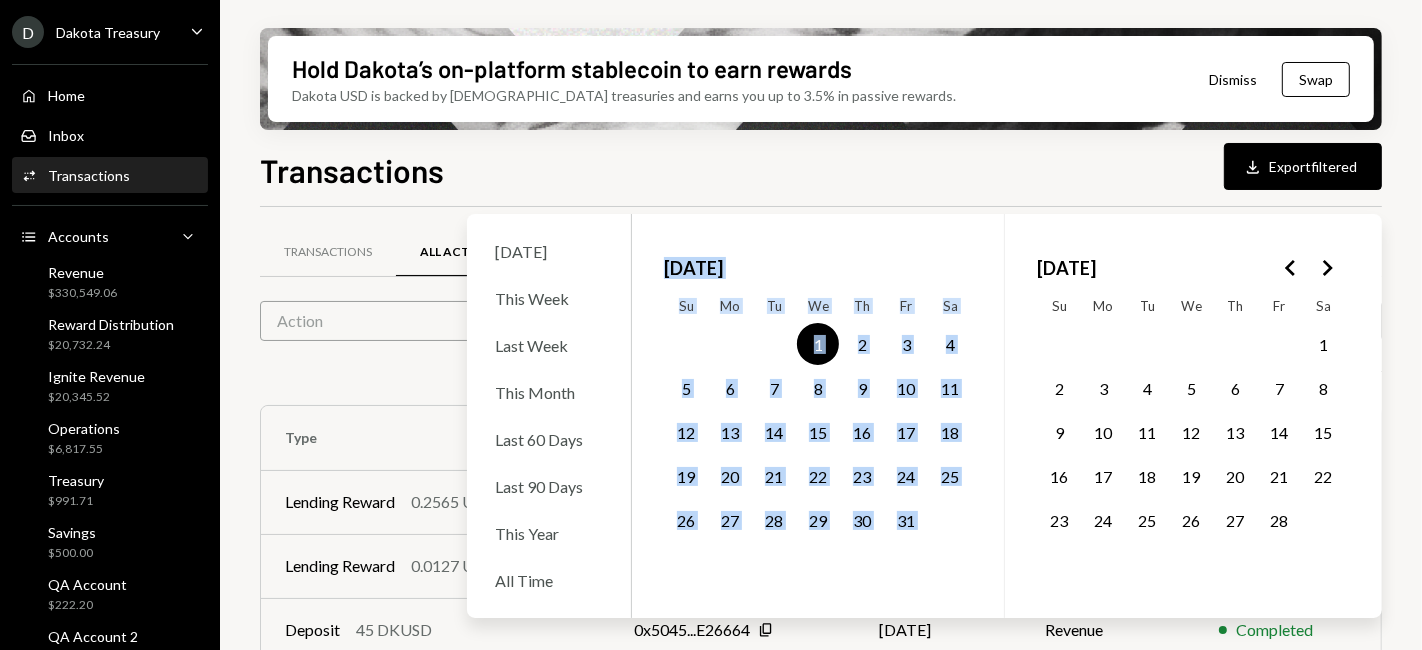 click on "31" at bounding box center (906, 520) 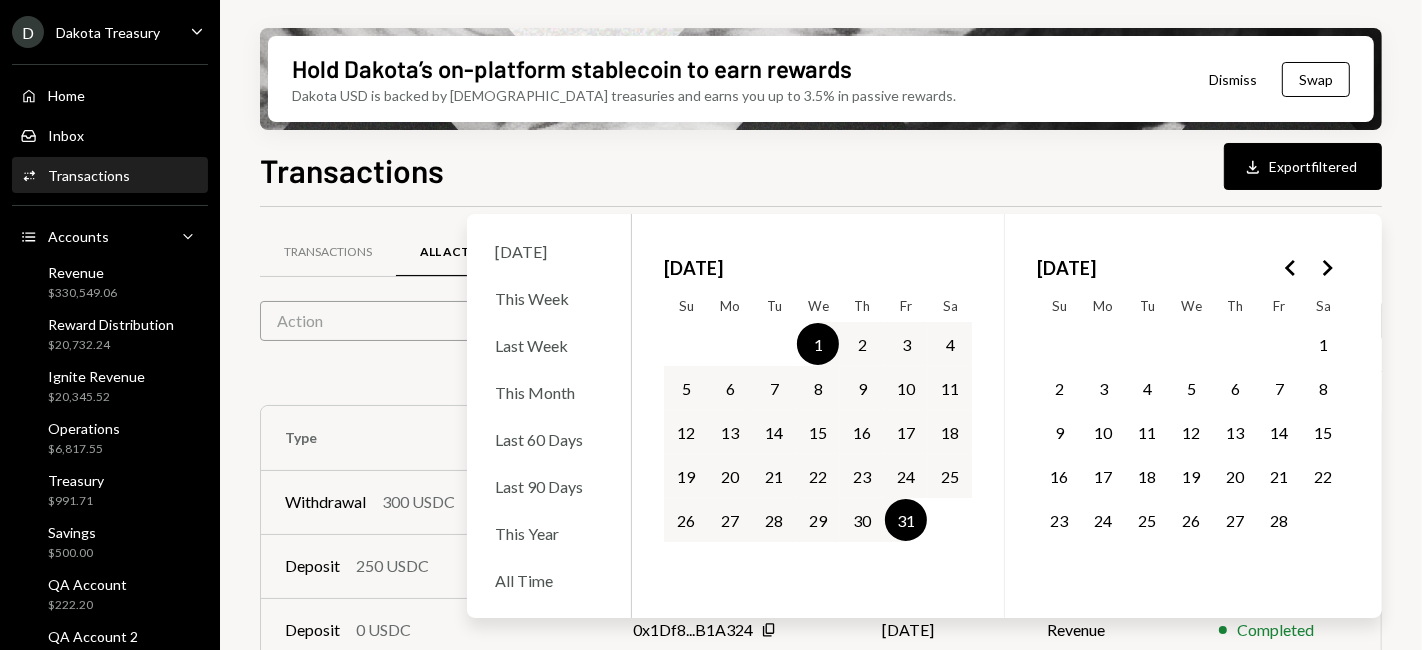 click on "Hold Dakota’s on-platform stablecoin to earn rewards Dakota USD is backed by U.S. treasuries and earns you up to 3.5% in passive rewards. Dismiss Swap" at bounding box center [821, 79] 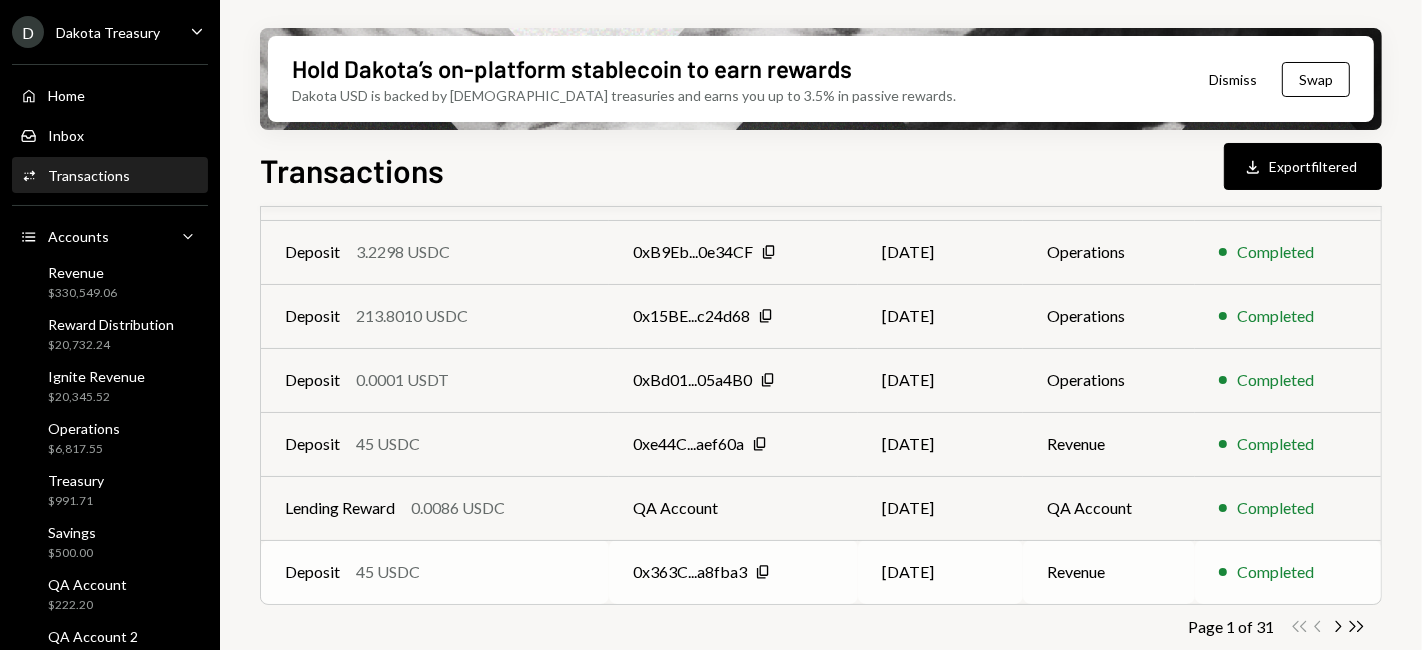 scroll, scrollTop: 520, scrollLeft: 0, axis: vertical 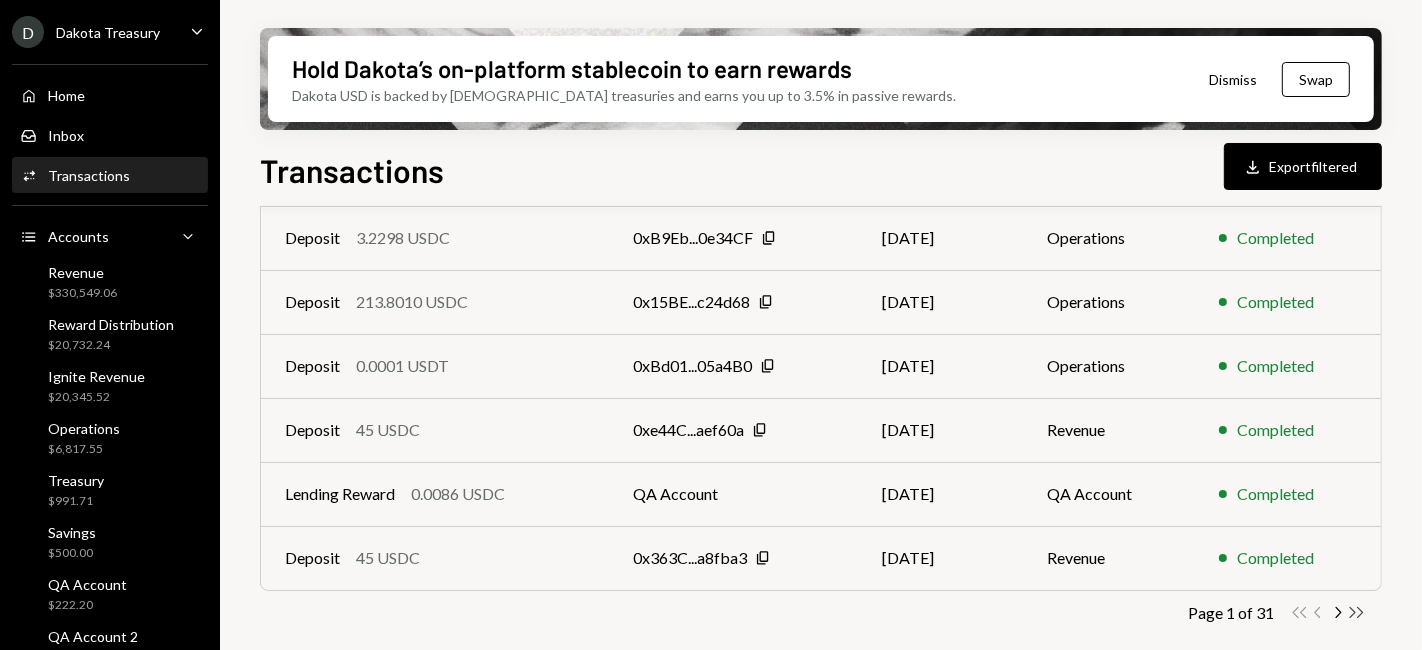 click on "Double Arrow Right" 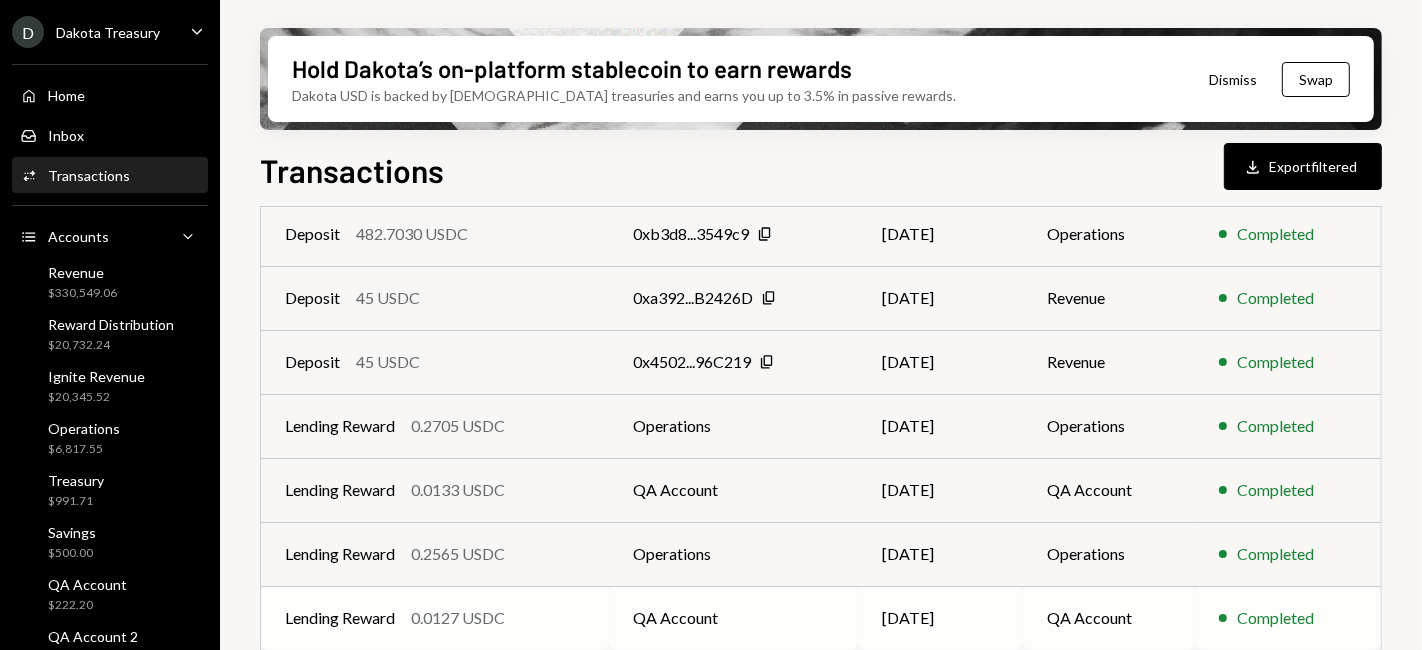 scroll, scrollTop: 391, scrollLeft: 0, axis: vertical 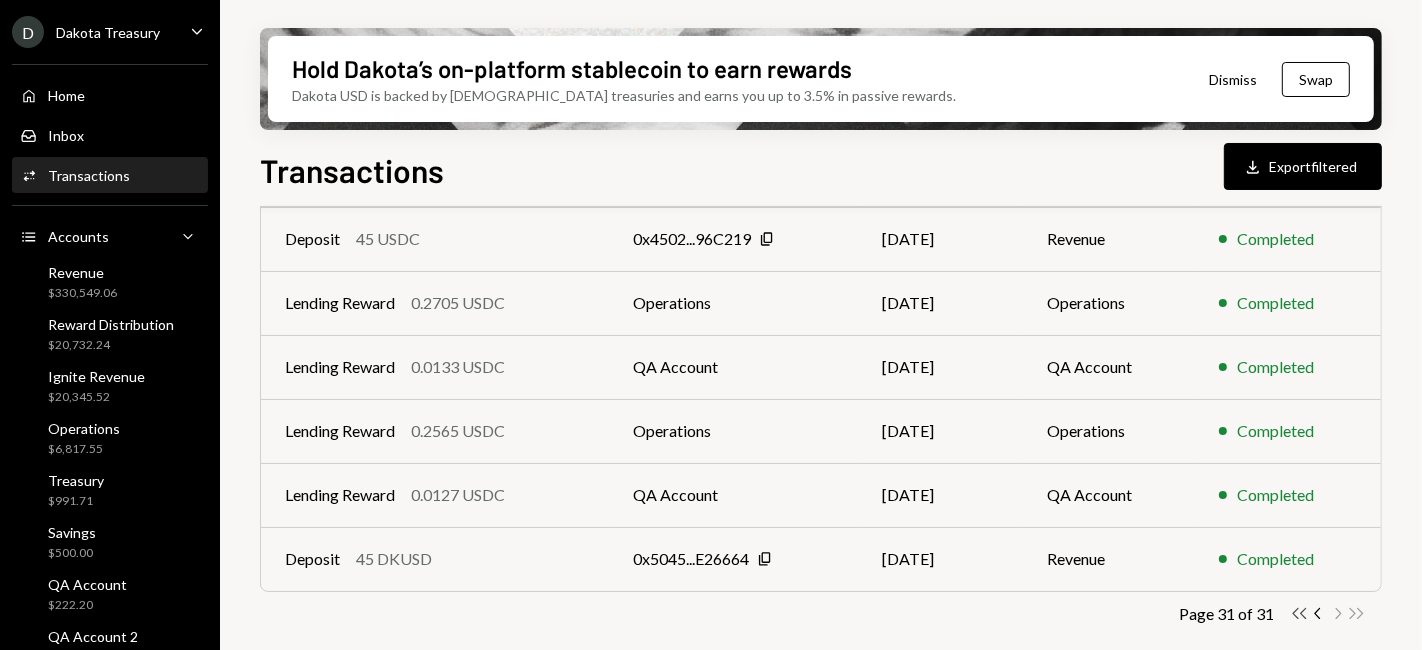 click 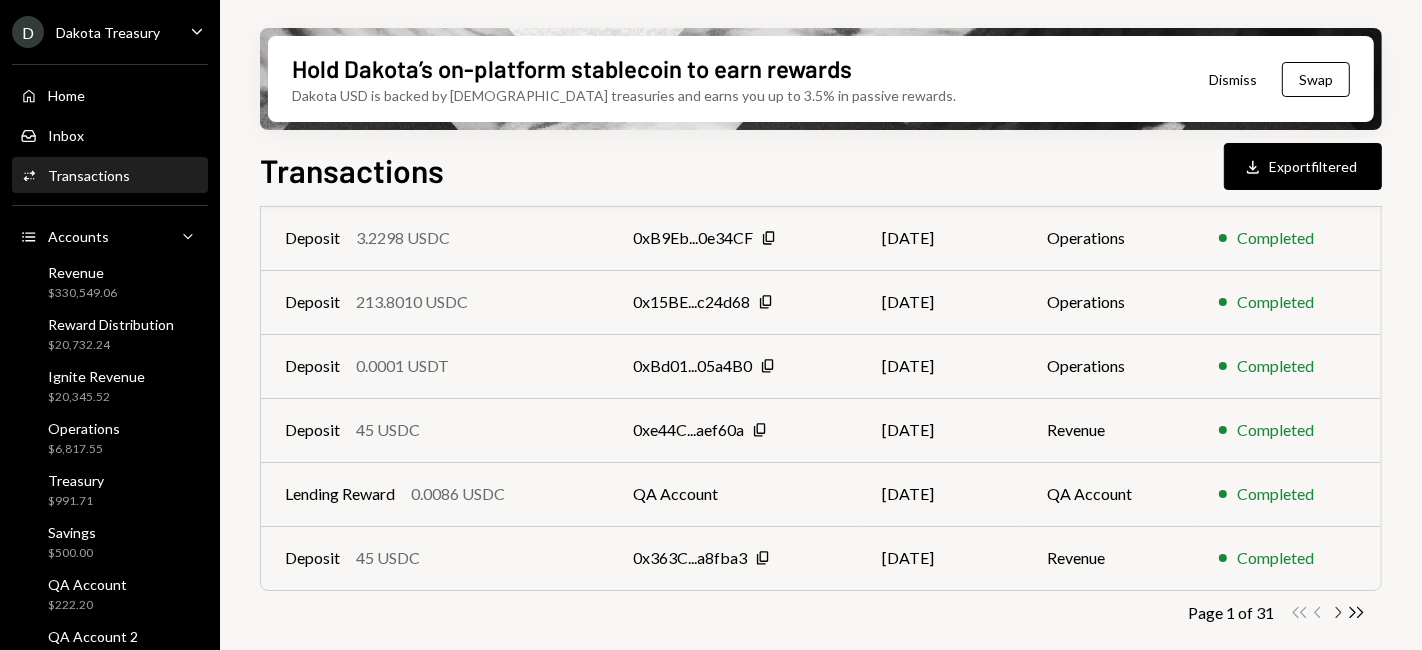 click on "Chevron Right" 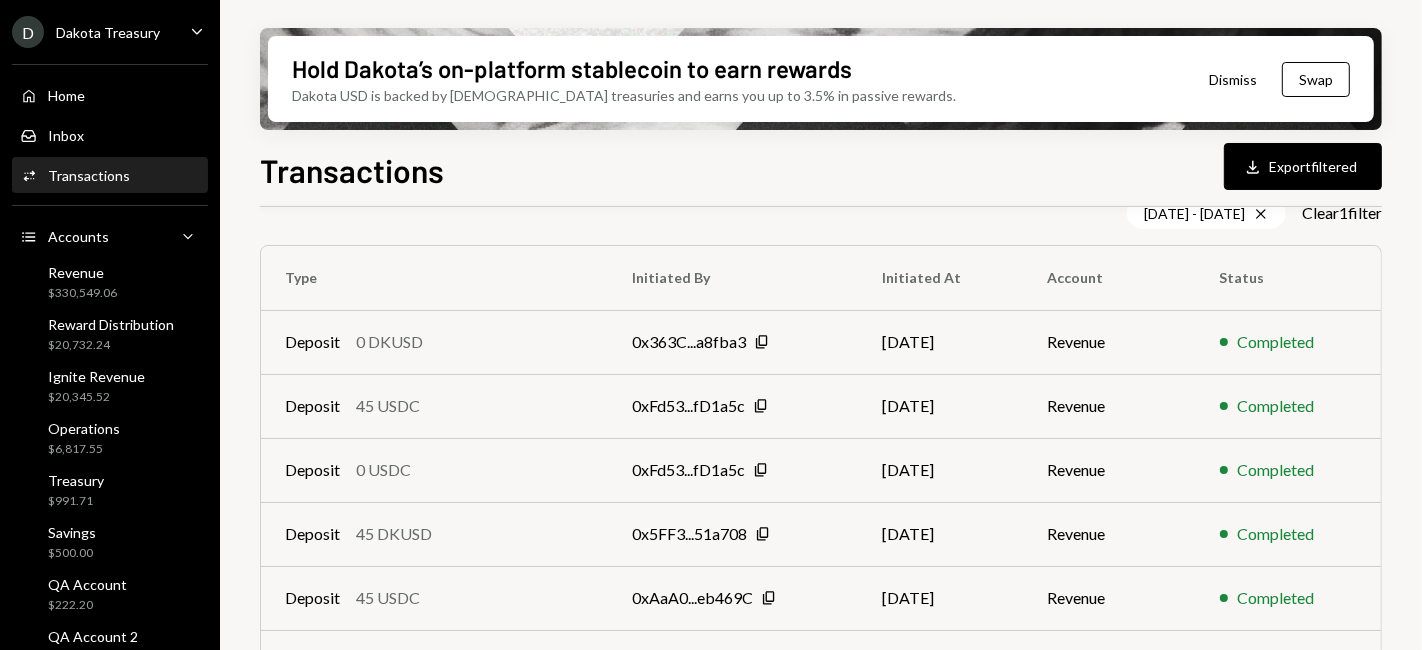 scroll, scrollTop: 520, scrollLeft: 0, axis: vertical 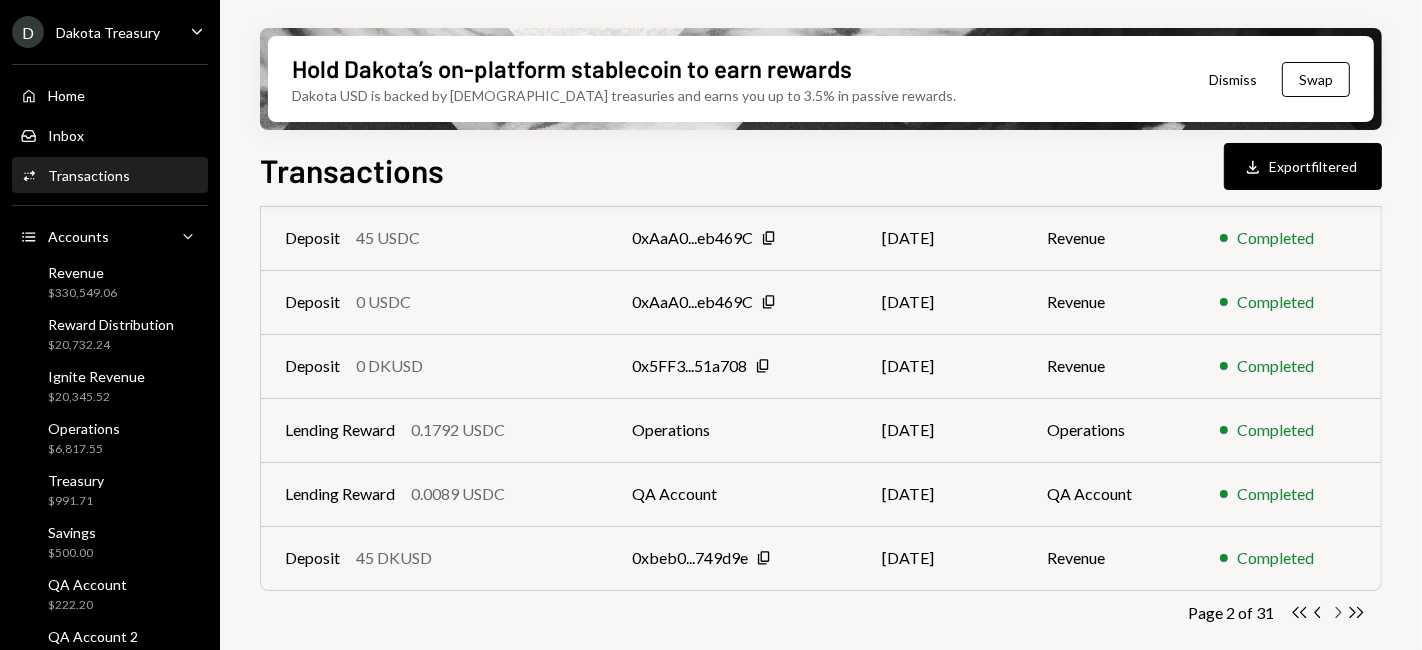 click on "Chevron Right" 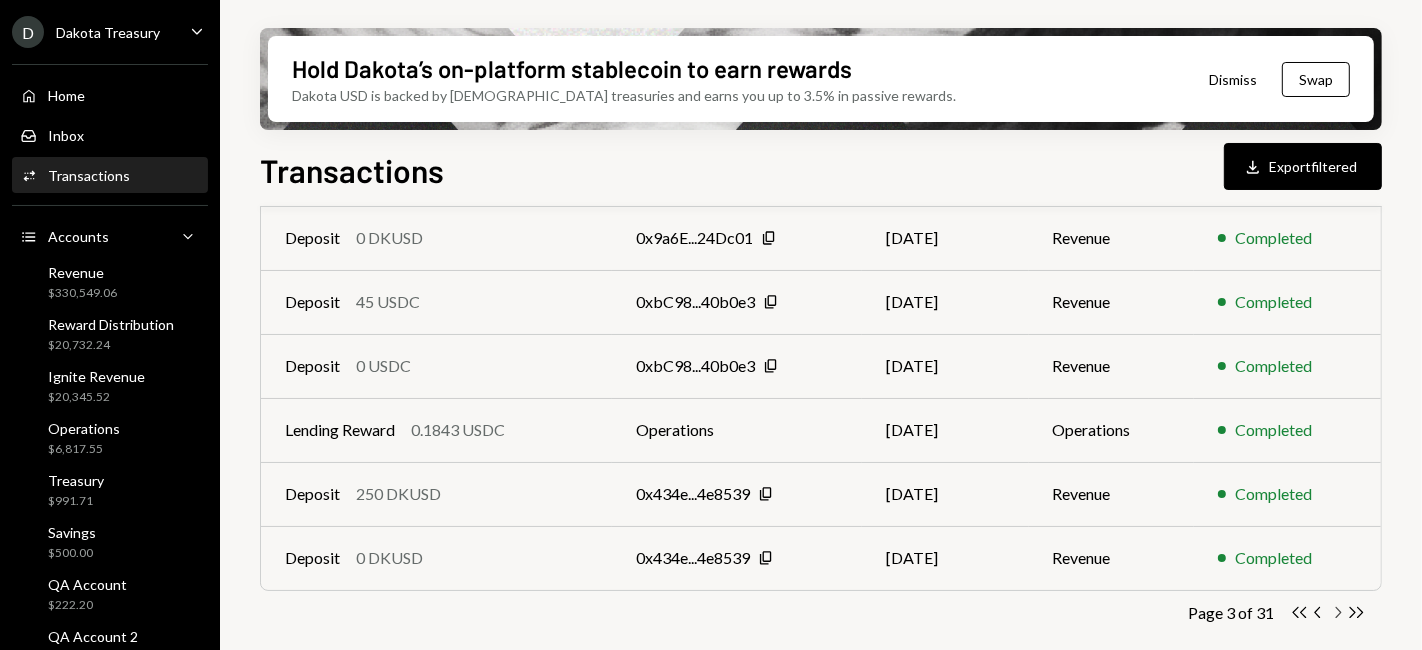 click on "Chevron Right" 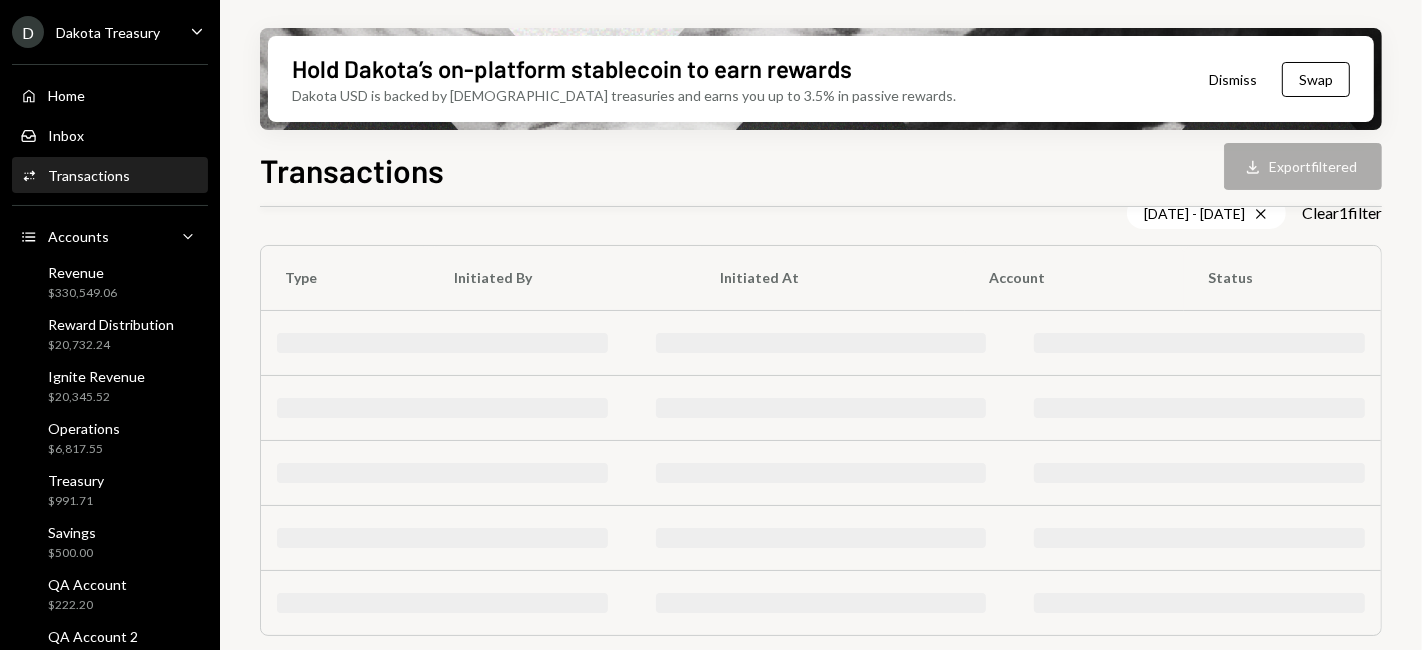 scroll, scrollTop: 520, scrollLeft: 0, axis: vertical 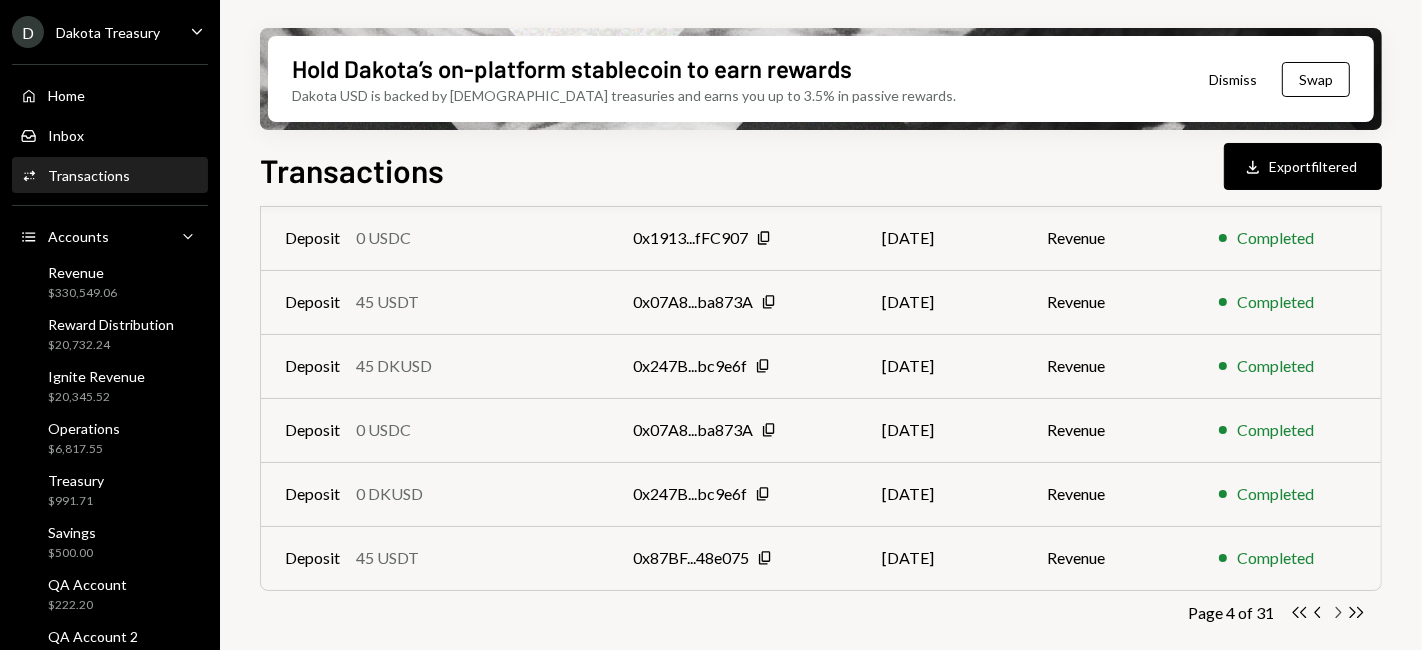 click on "Chevron Right" 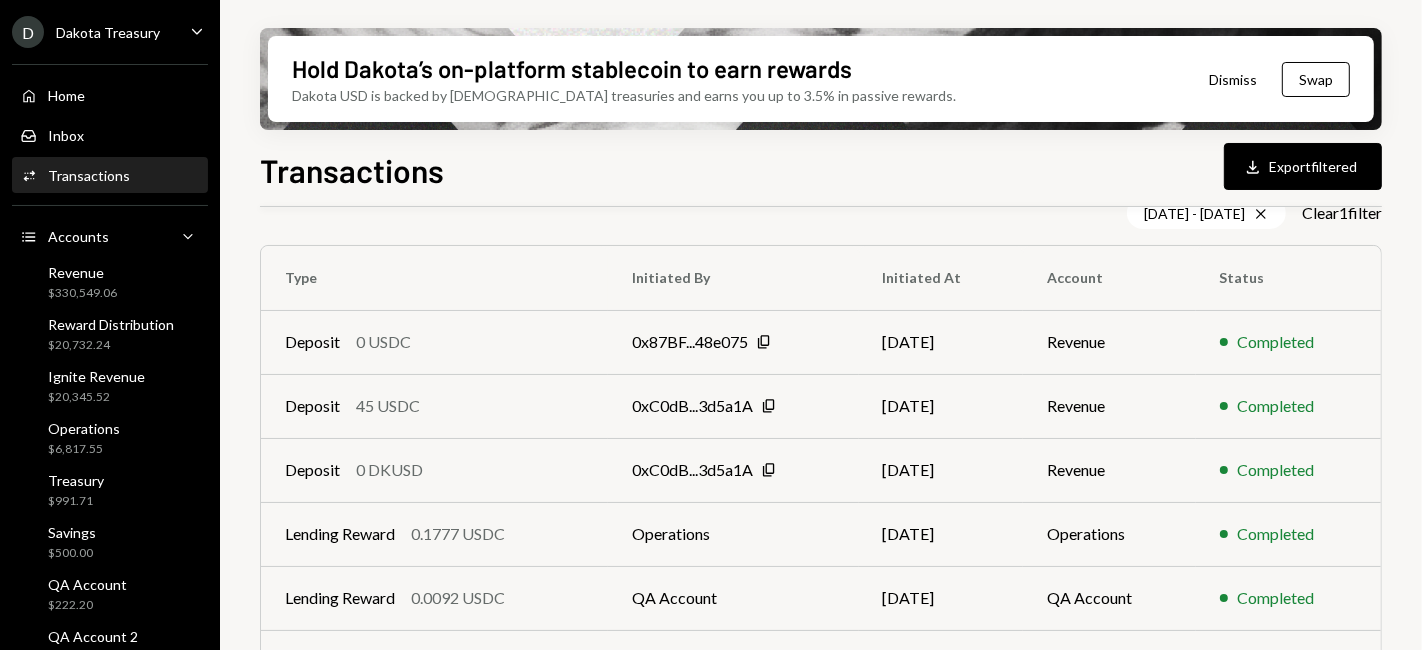 scroll, scrollTop: 520, scrollLeft: 0, axis: vertical 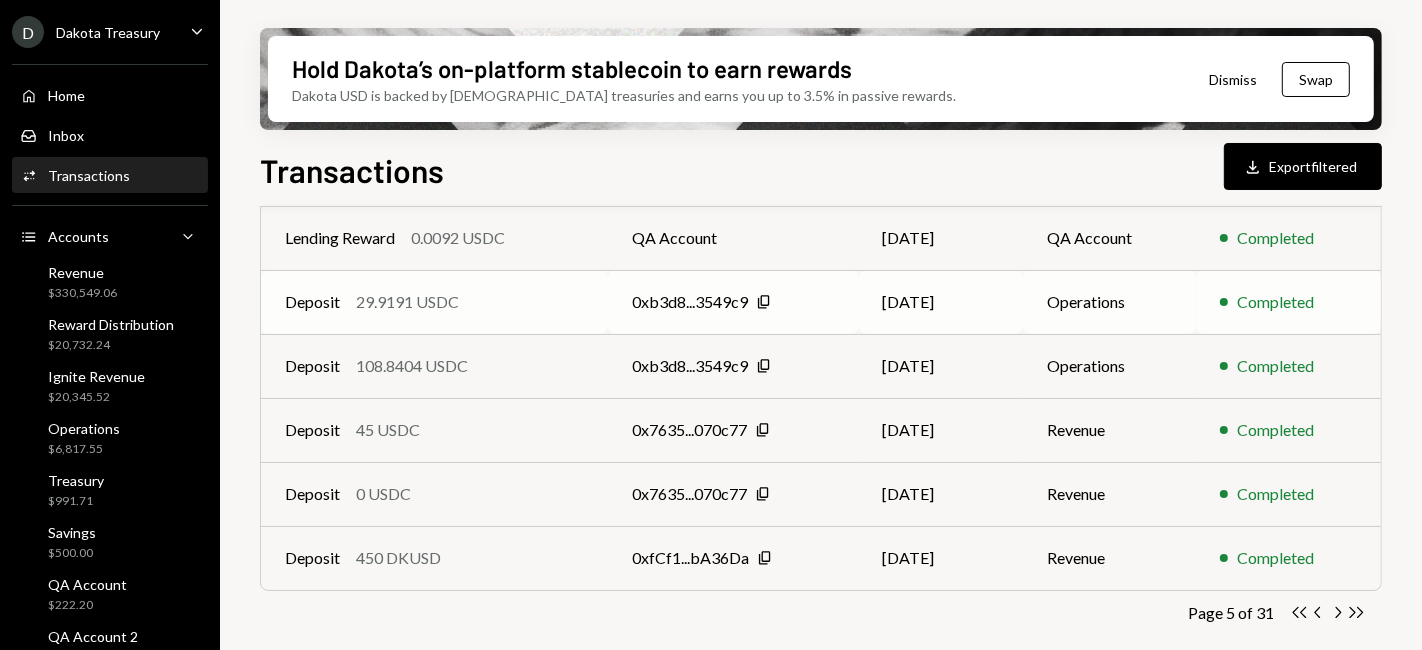 click on "0xb3d8...3549c9 Copy" at bounding box center (733, 302) 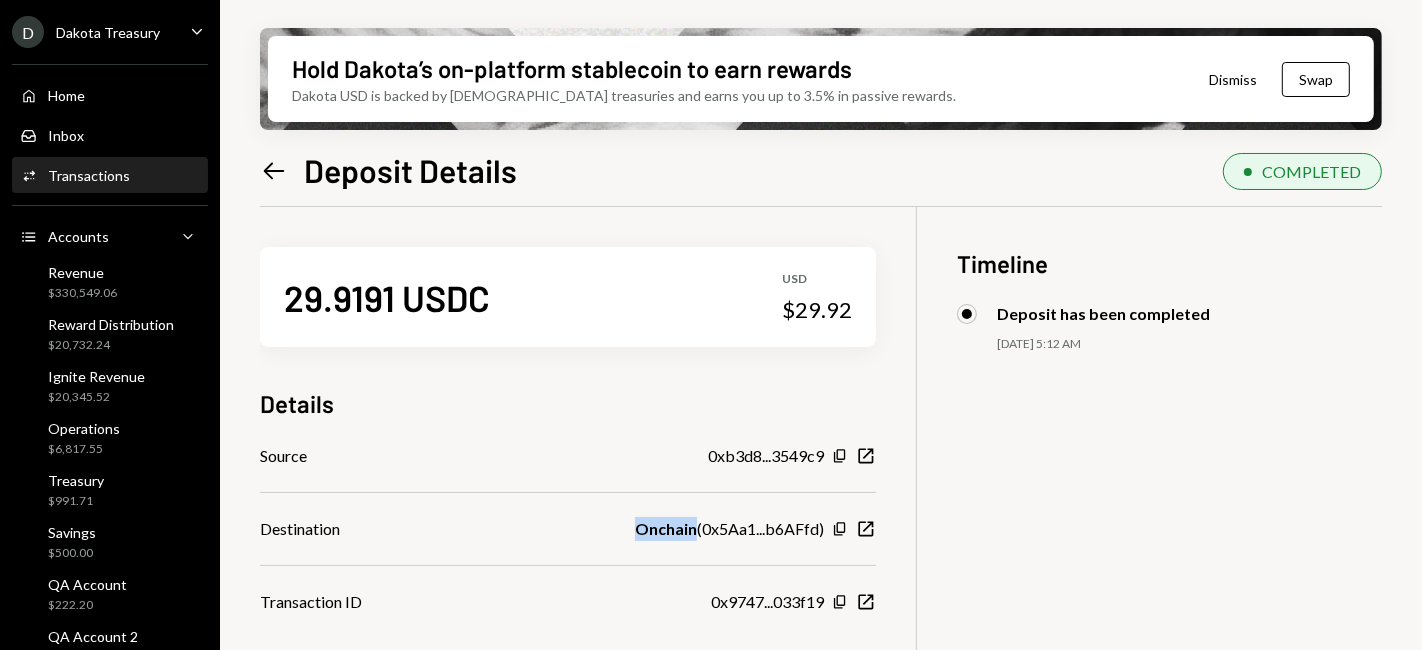 drag, startPoint x: 608, startPoint y: 529, endPoint x: 691, endPoint y: 527, distance: 83.02409 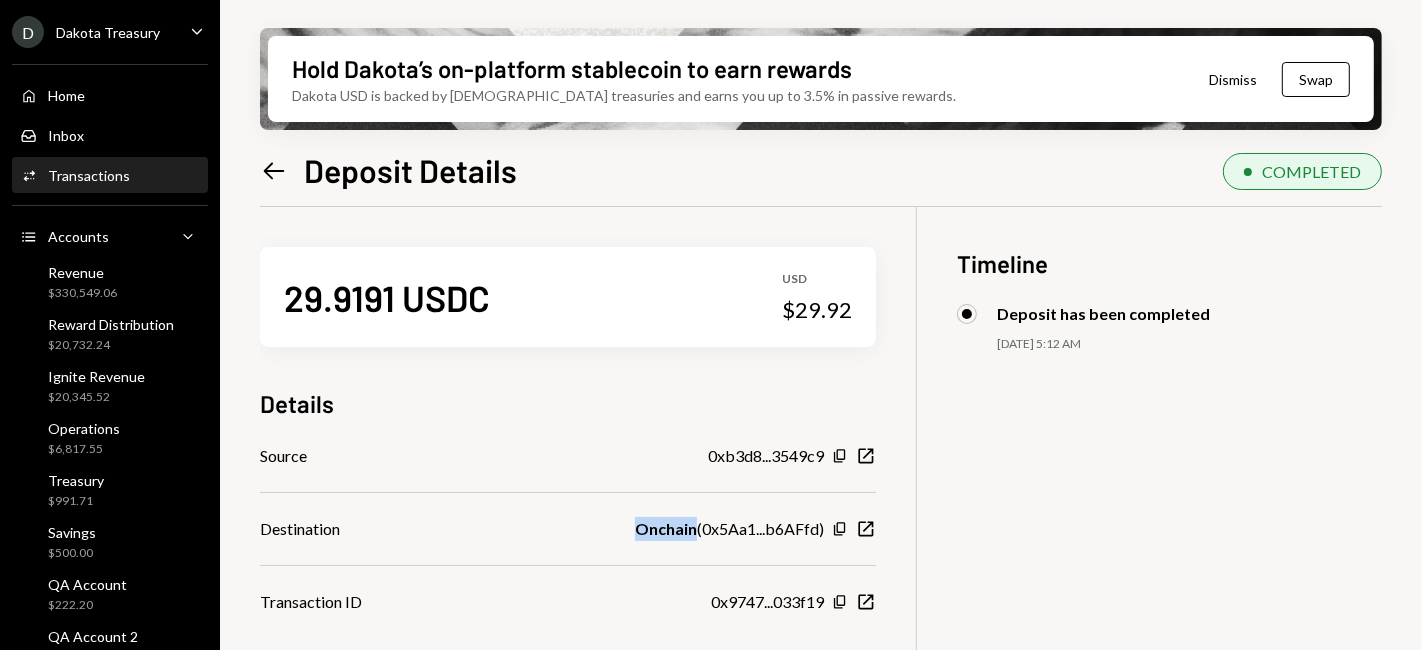 click on "Left Arrow" 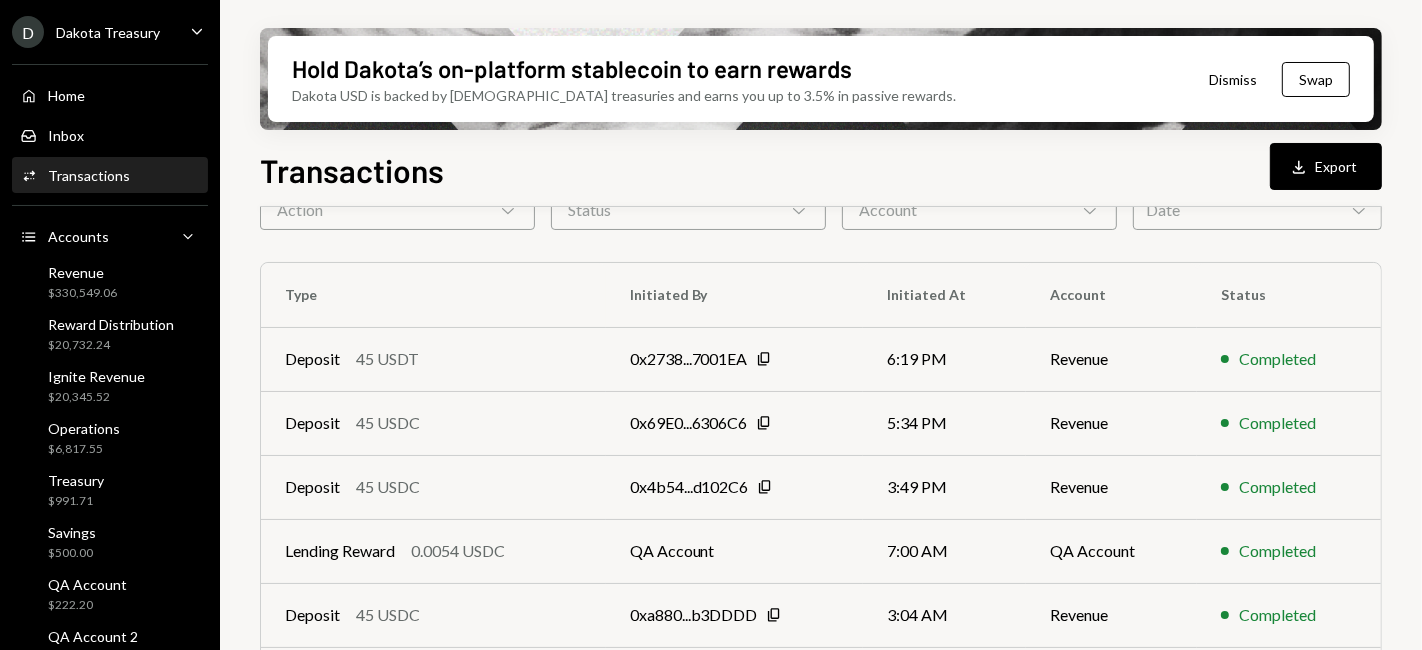 scroll, scrollTop: 0, scrollLeft: 0, axis: both 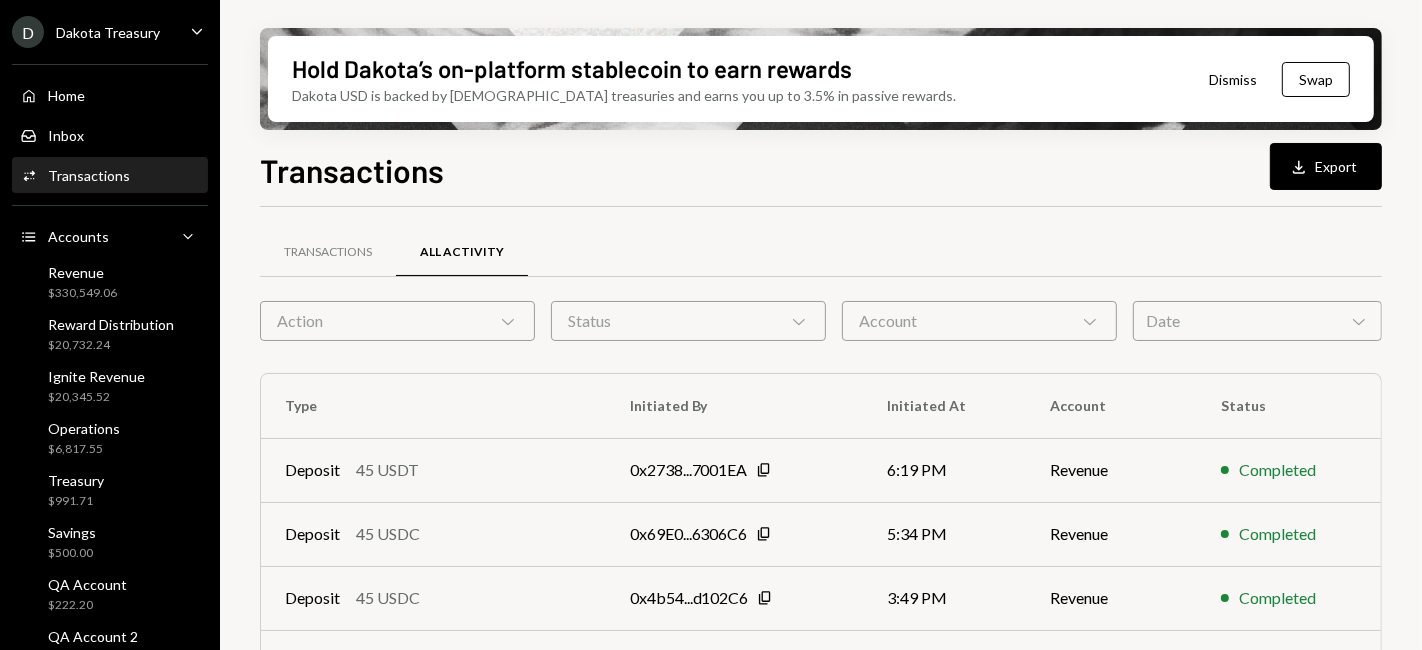 click on "Action Chevron Down" at bounding box center [397, 321] 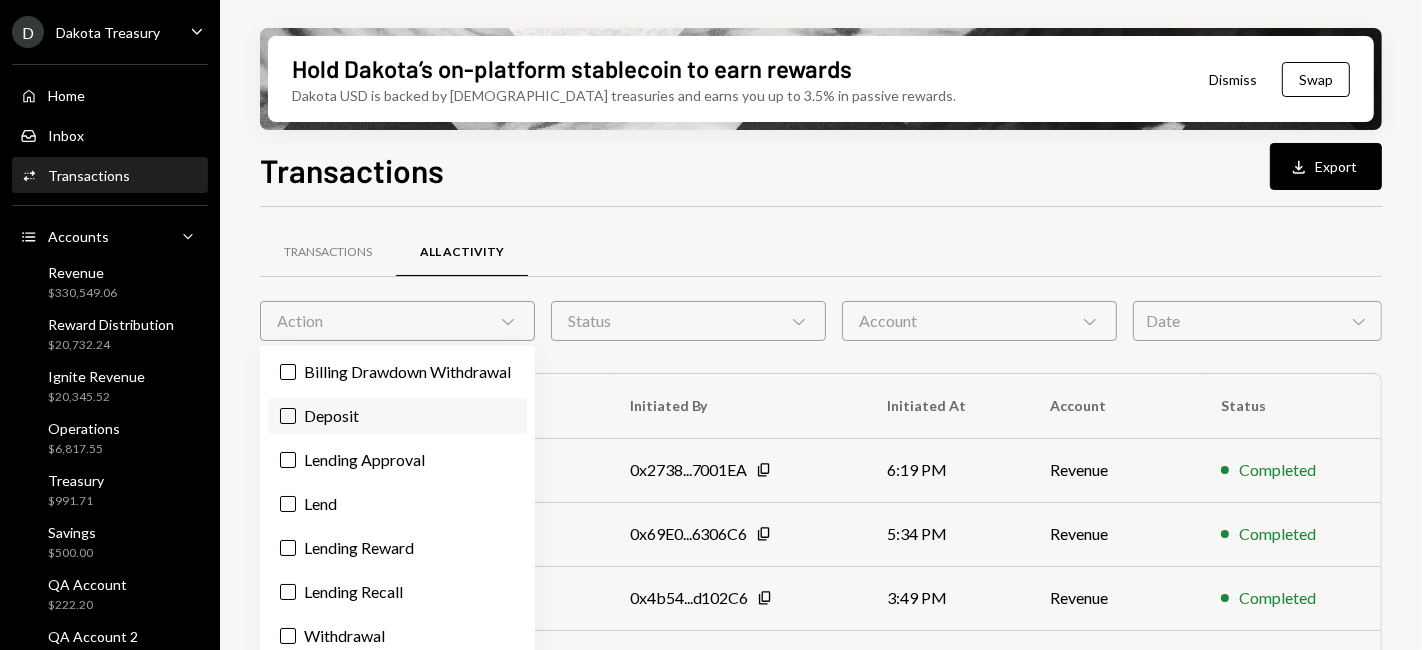 click on "Deposit" at bounding box center [397, 416] 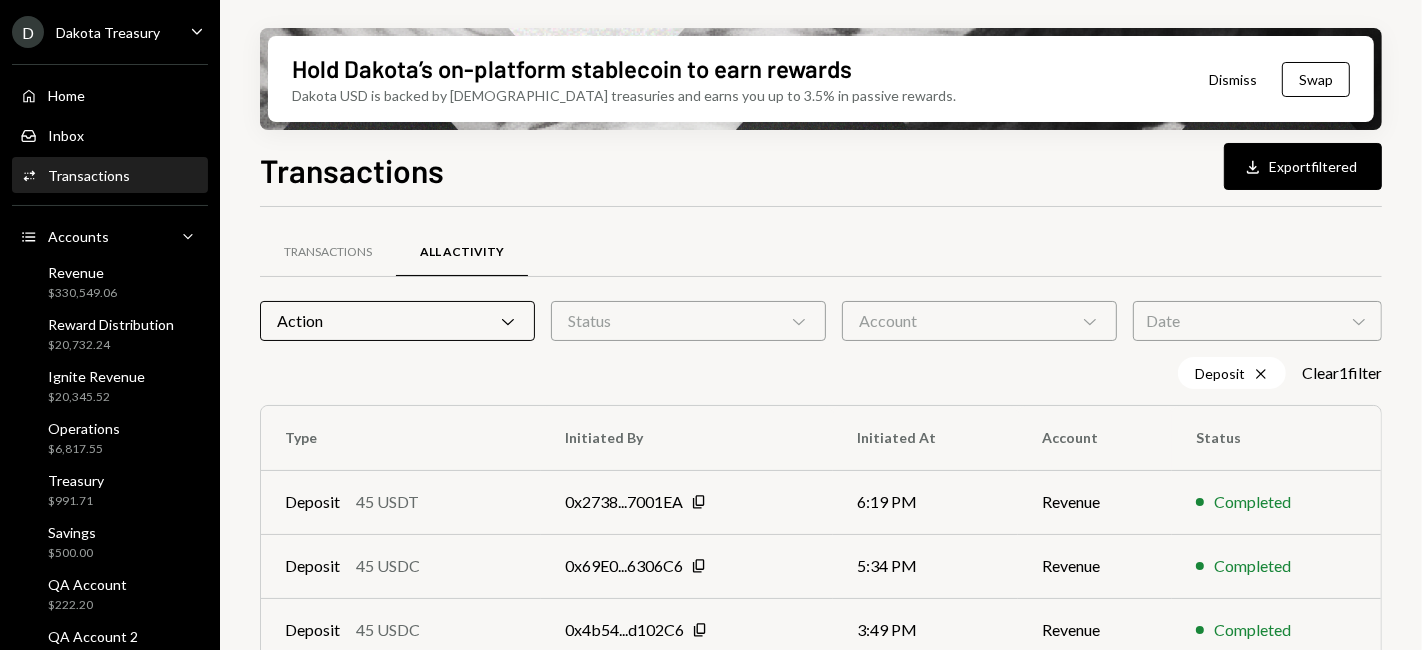 click on "Status Chevron Down" at bounding box center [688, 321] 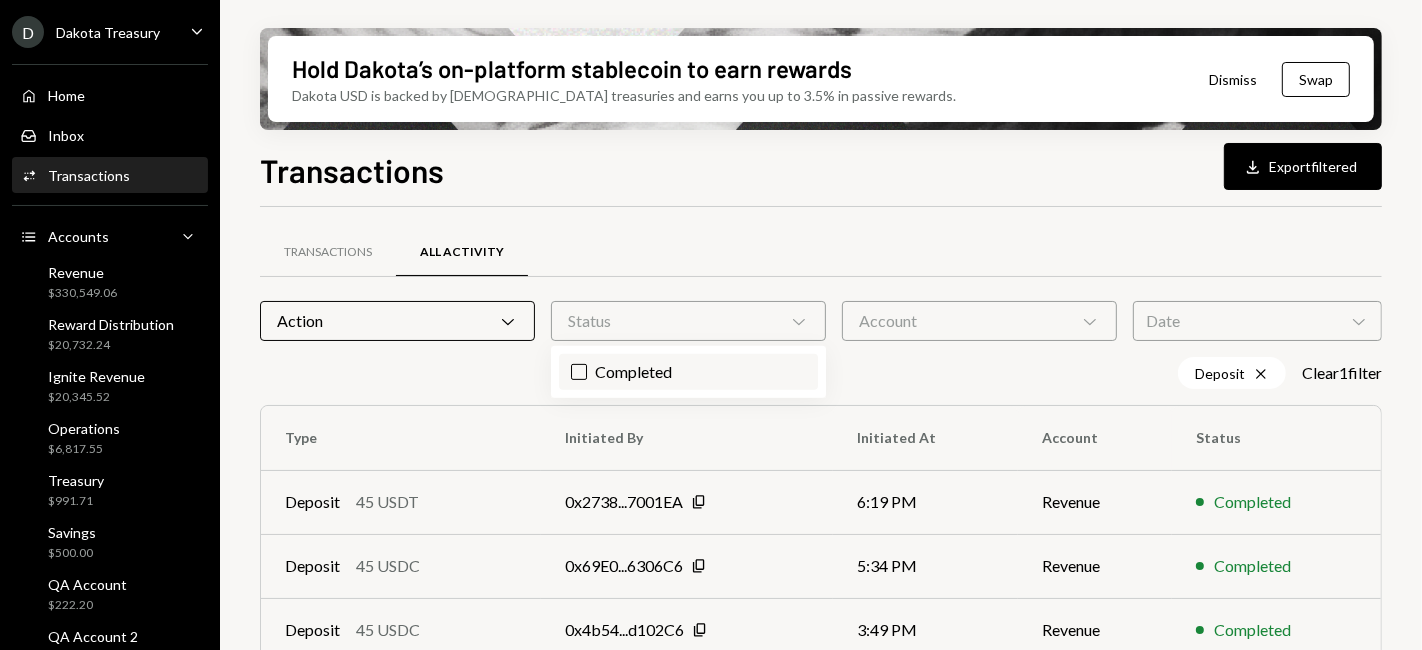 click on "Completed" at bounding box center [688, 372] 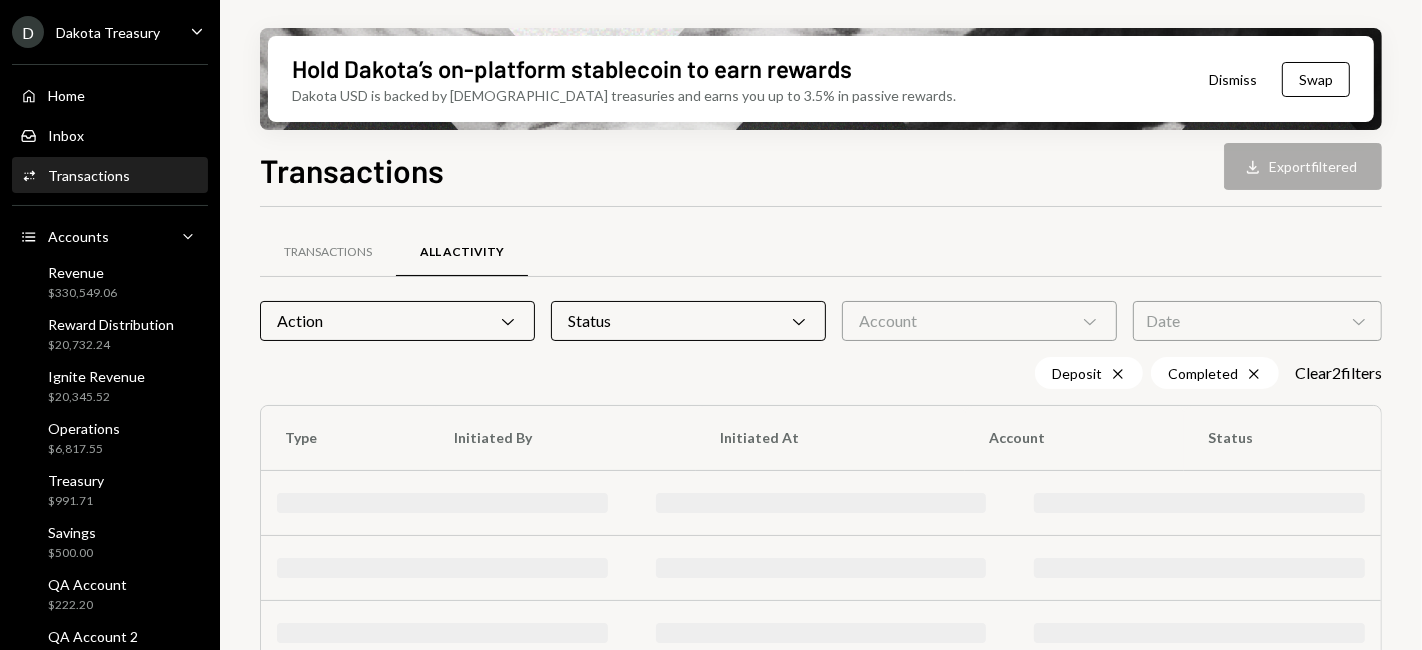click on "Account Chevron Down" at bounding box center [979, 321] 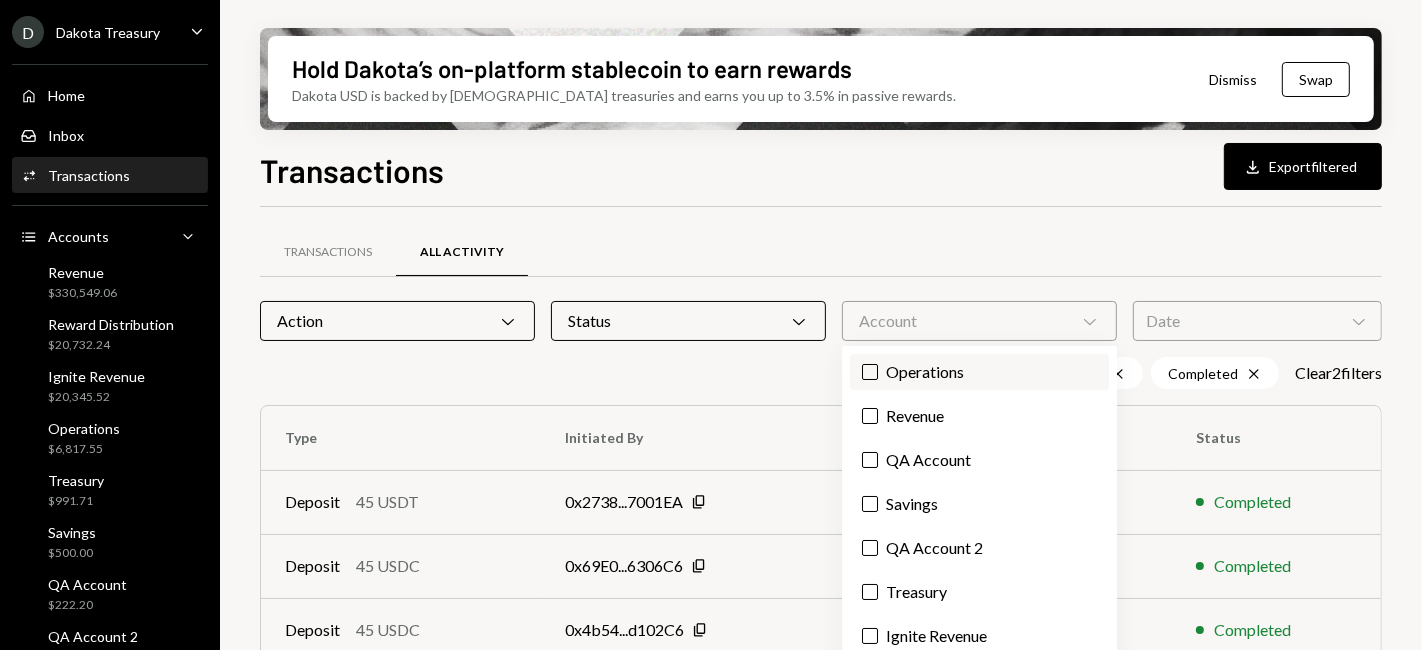 click on "Operations" at bounding box center (979, 372) 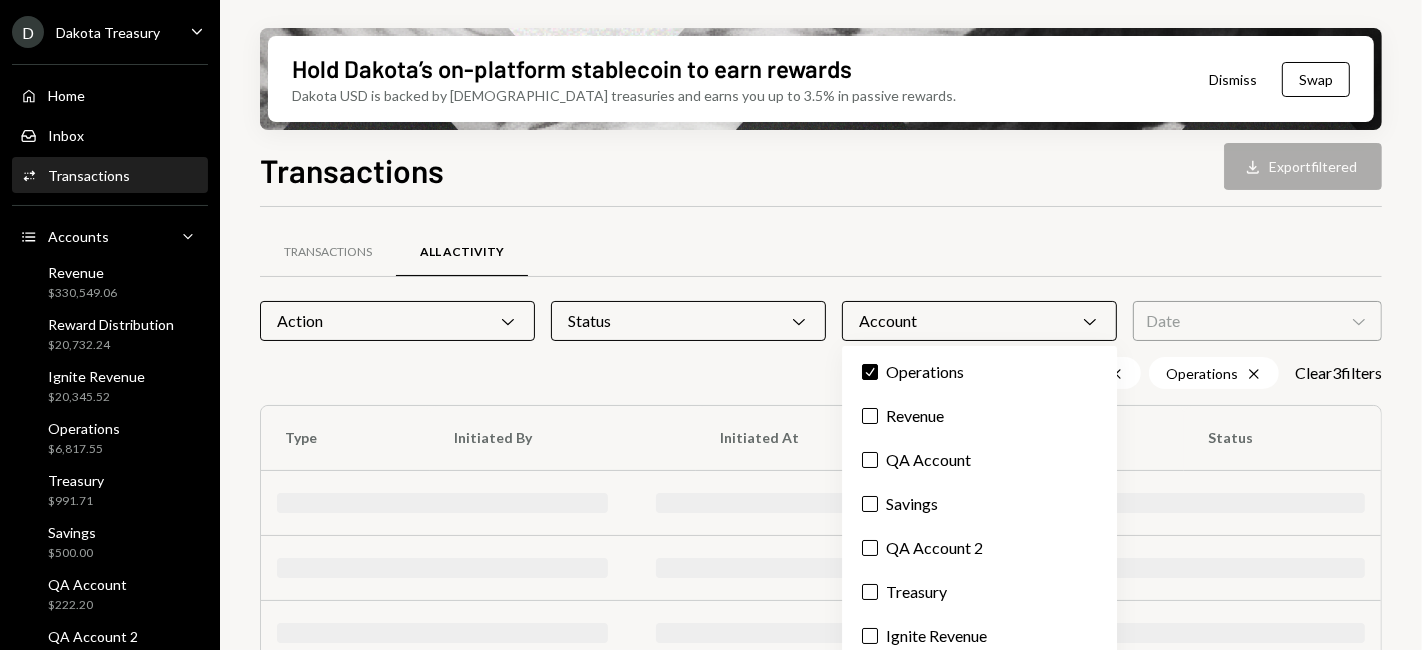 click on "Transactions All Activity Action Chevron Down Status Chevron Down Account Chevron Down Date Chevron Down Deposit Cross Completed Cross Operations Cross Clear  3  filter s Type Initiated By Initiated At Account Status" at bounding box center (821, 521) 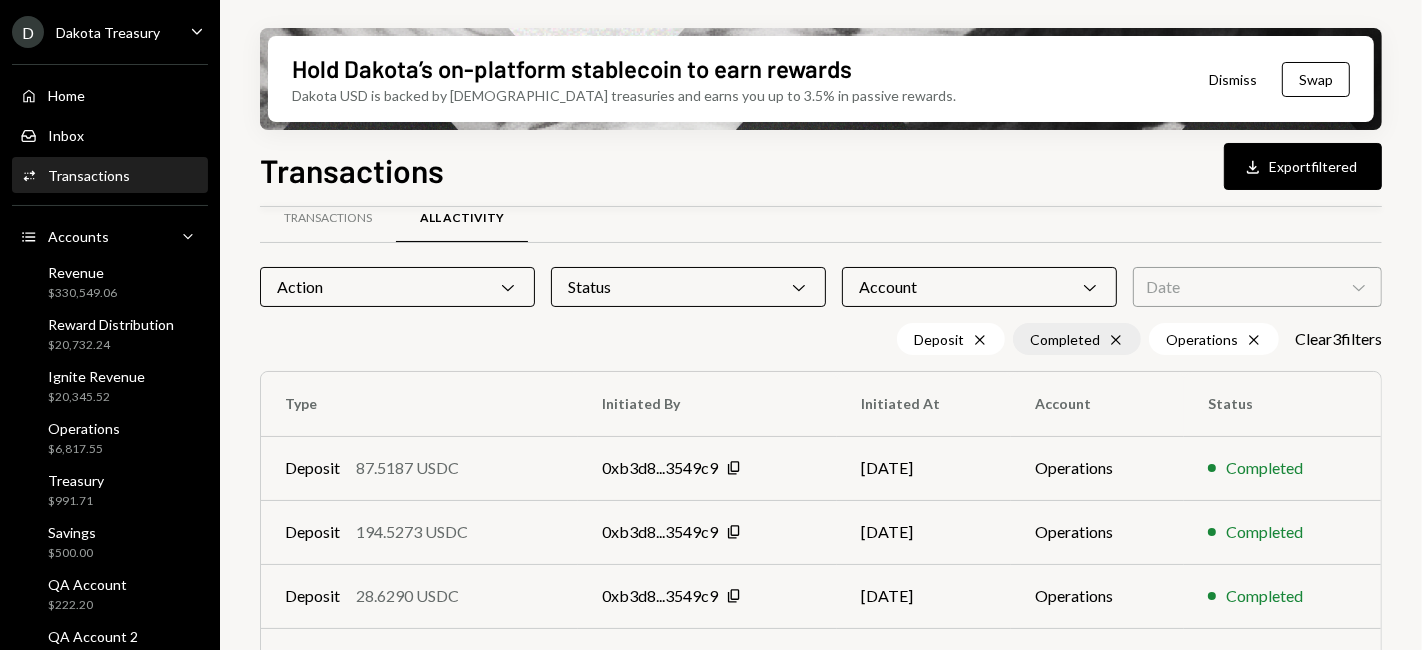 scroll, scrollTop: 0, scrollLeft: 0, axis: both 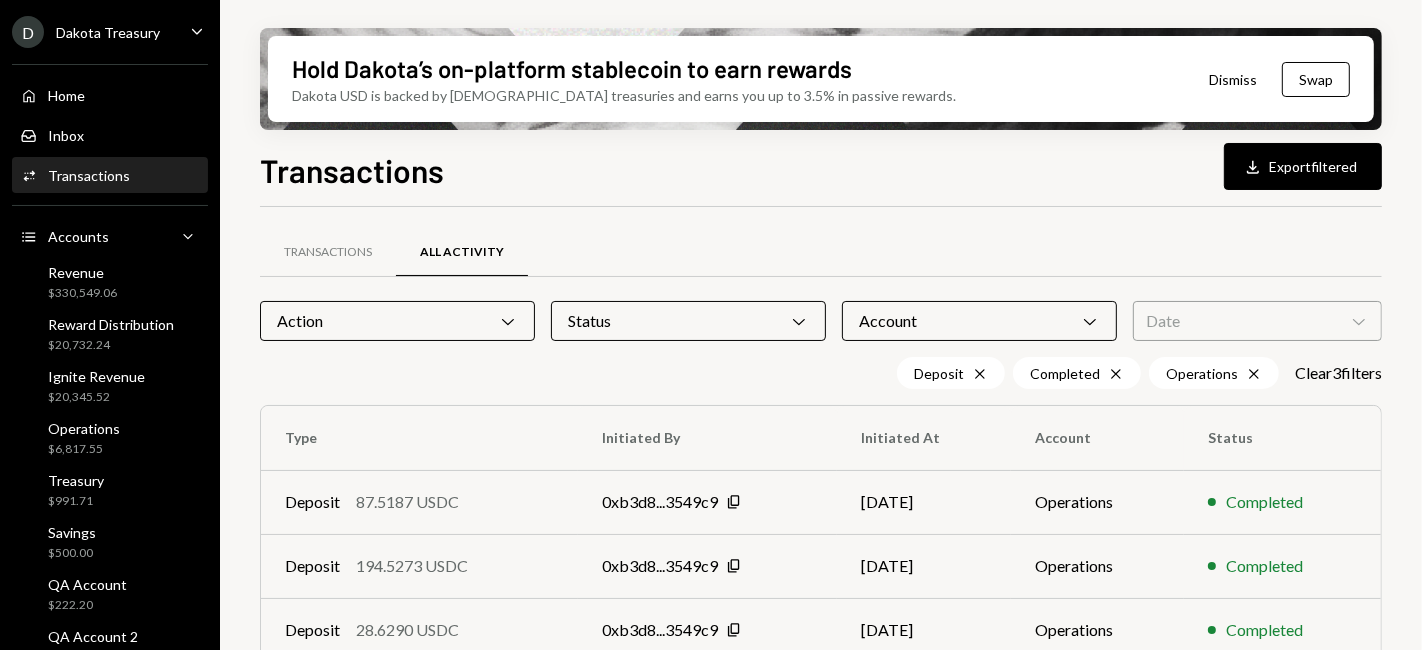 click on "Date Chevron Down" at bounding box center [1257, 321] 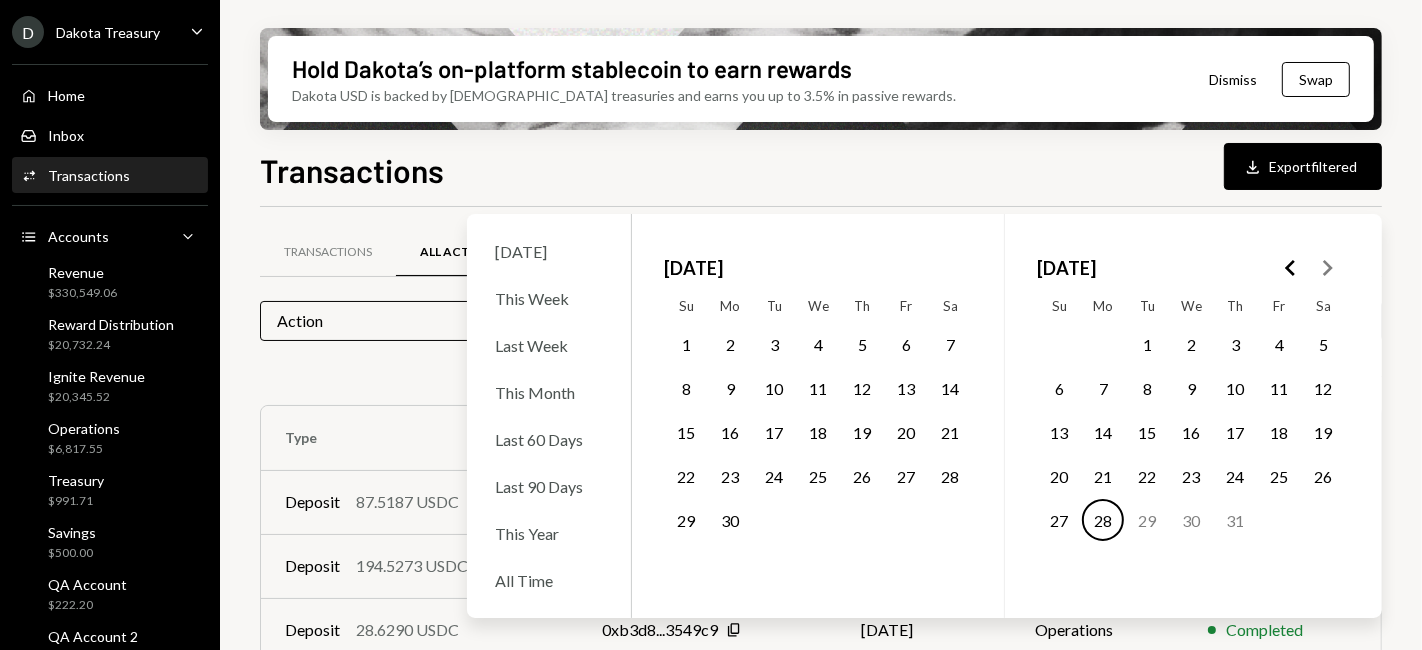 click 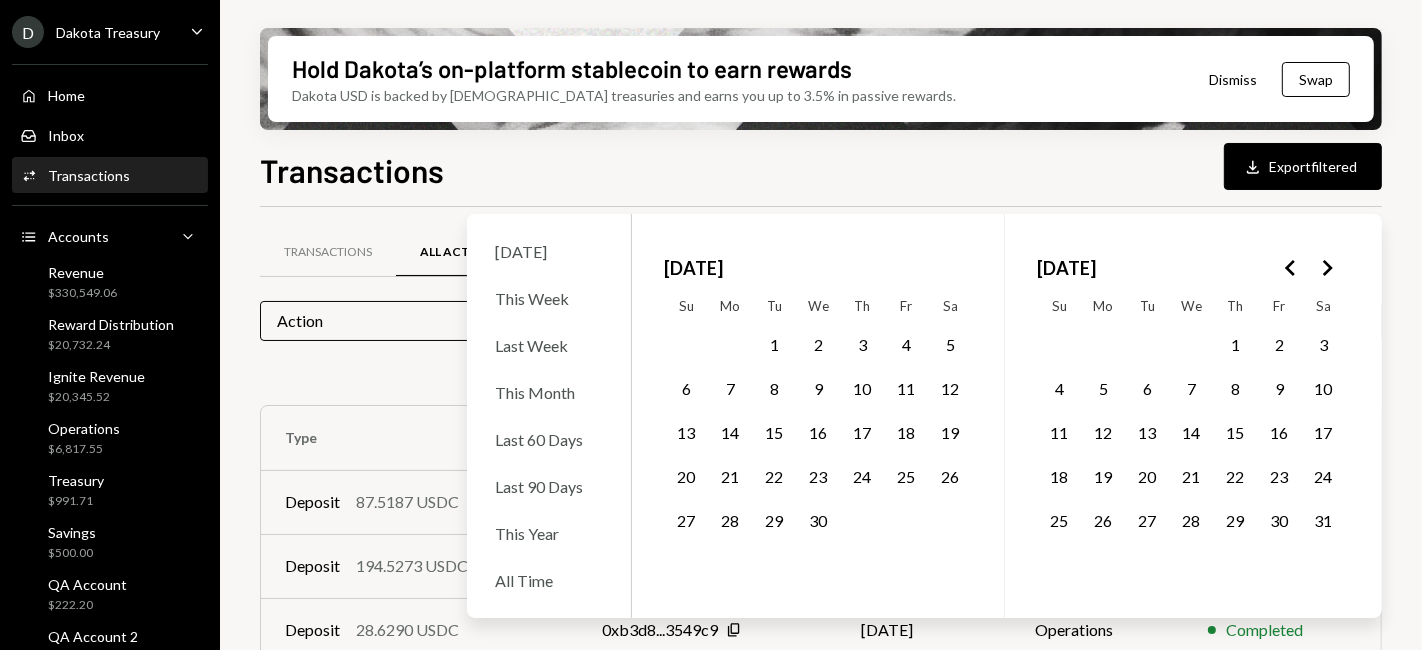 click 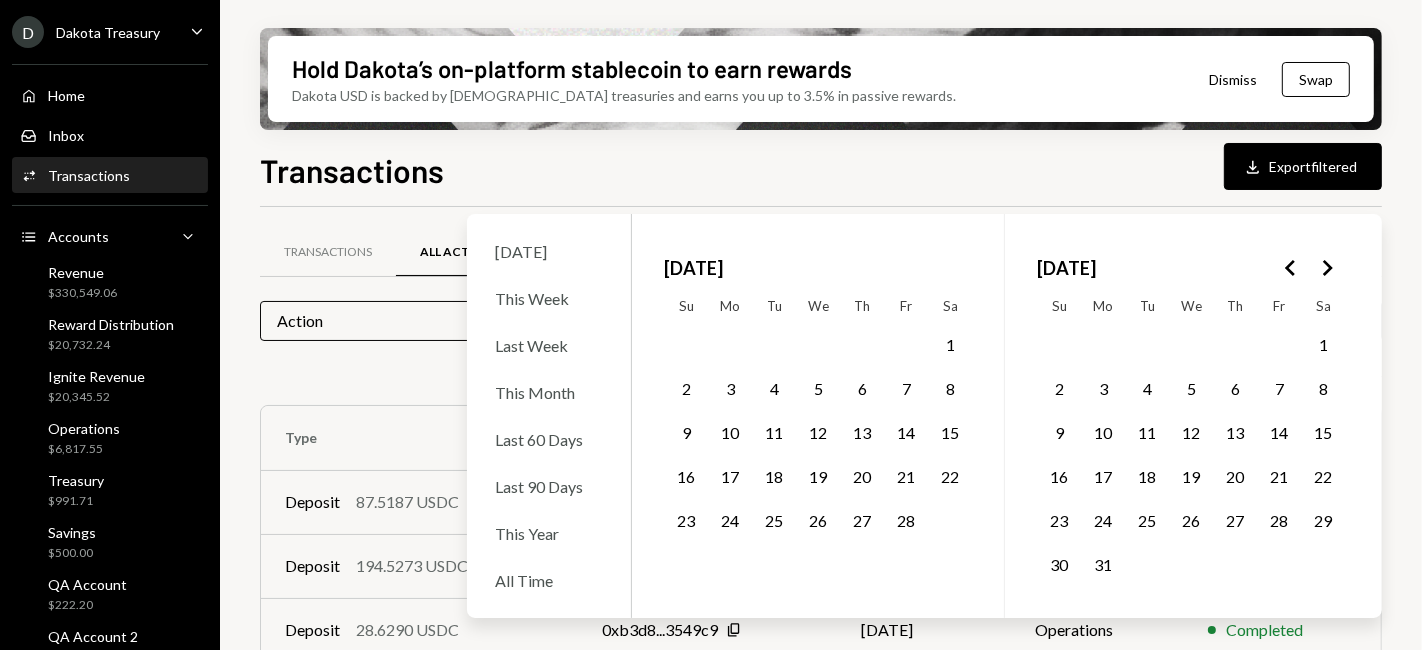 click 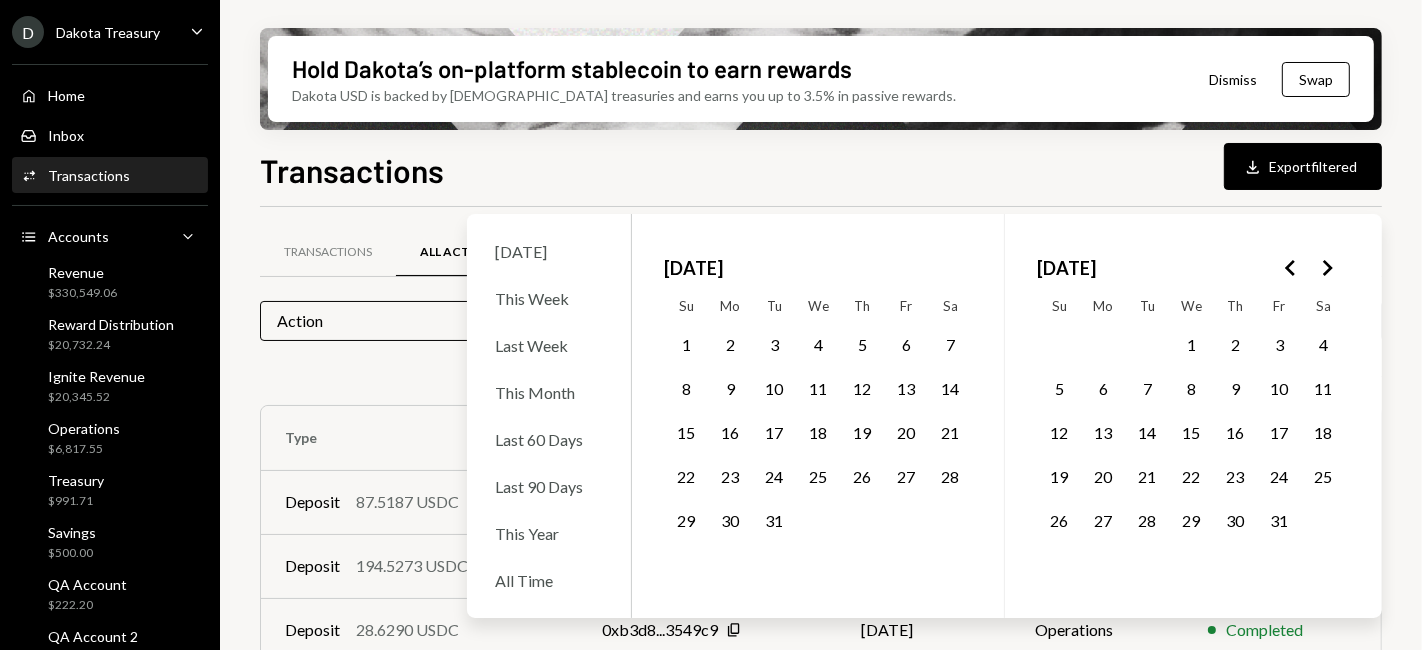 click 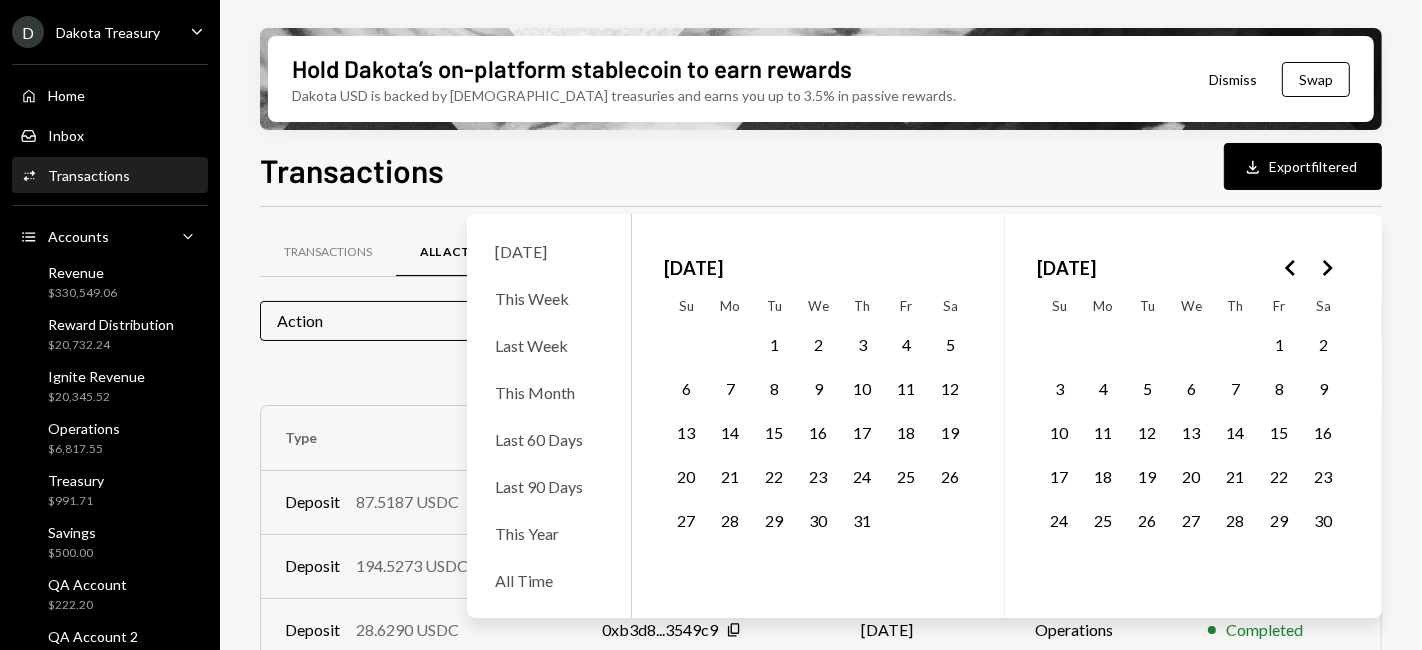 click at bounding box center [1327, 268] 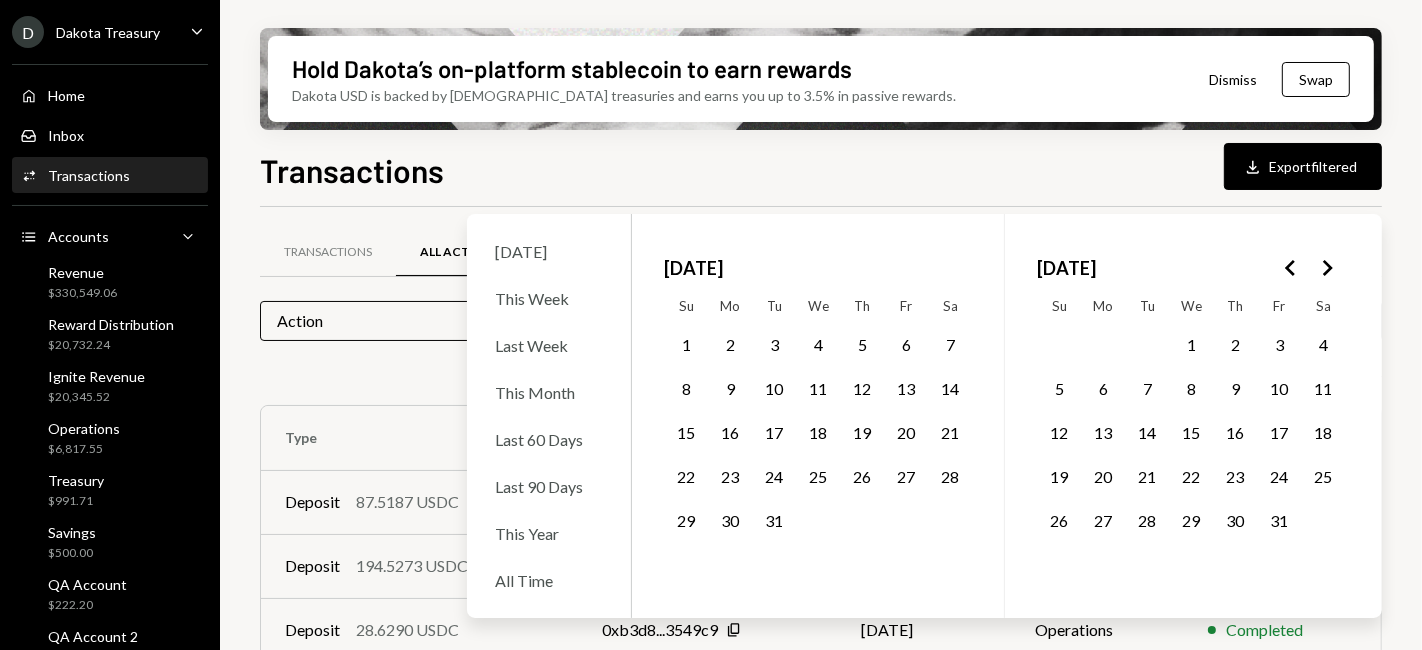click 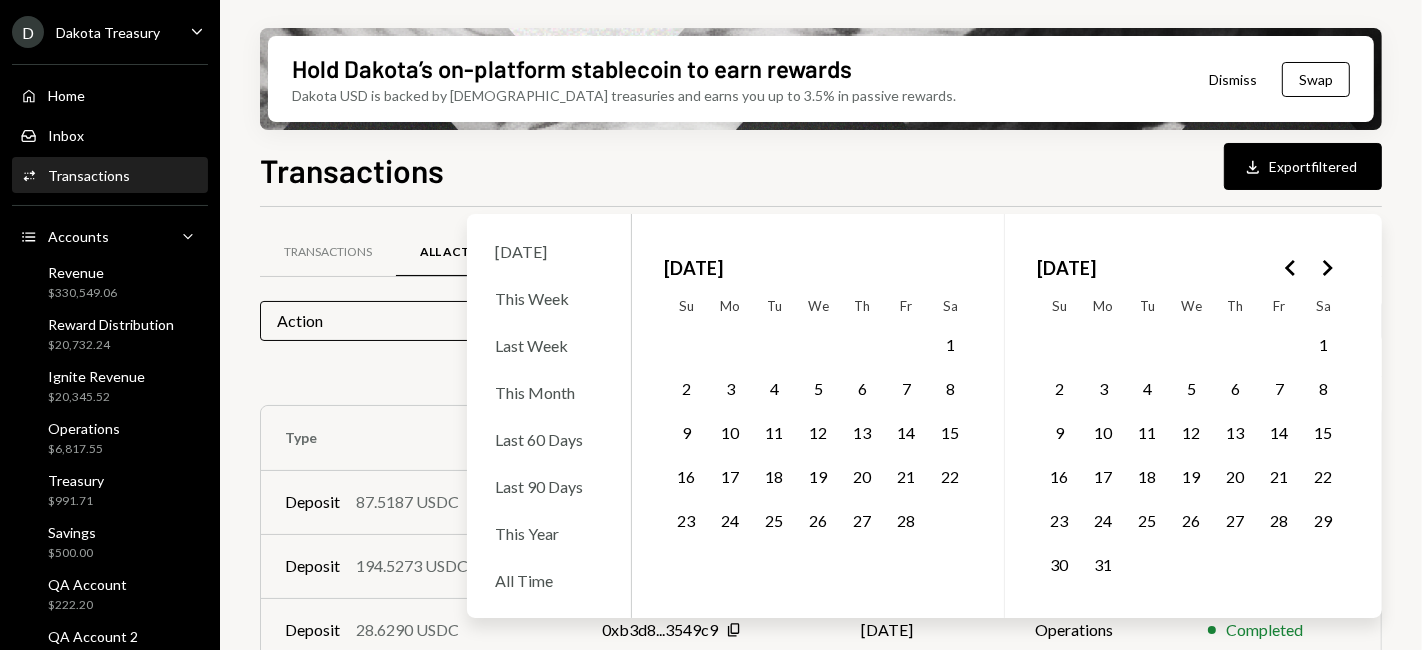 click 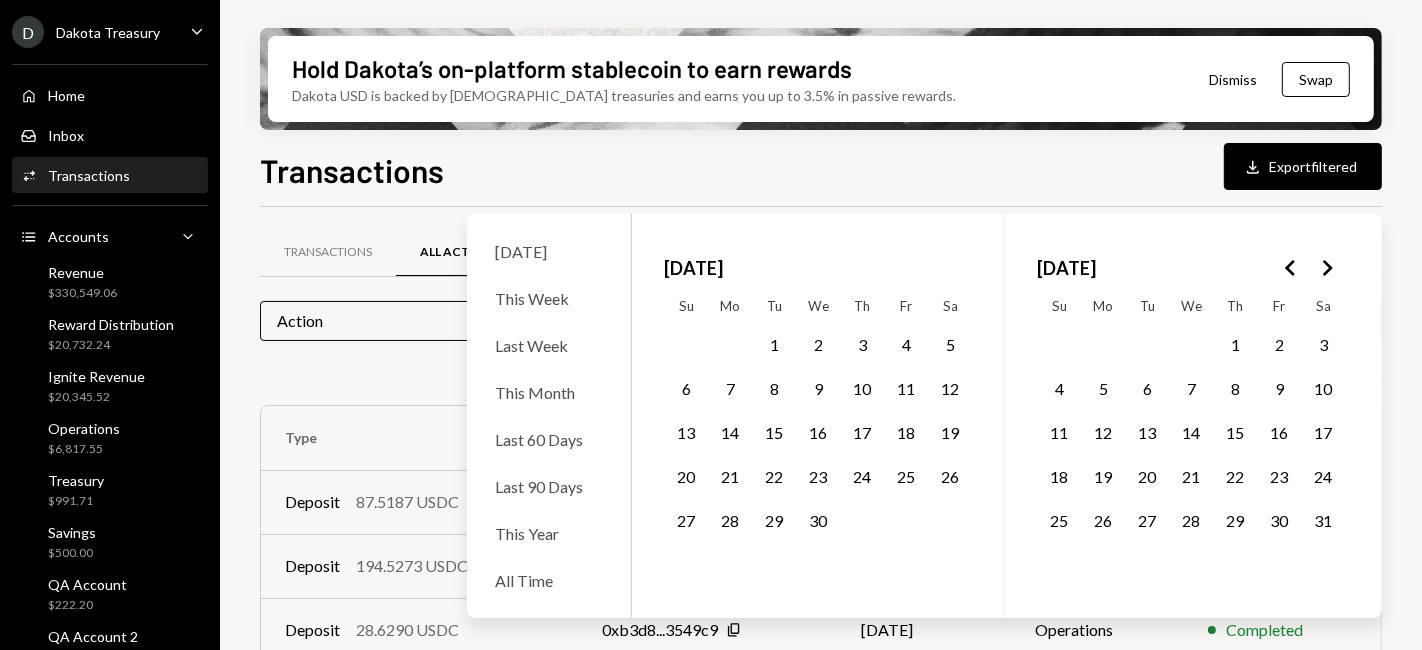 click 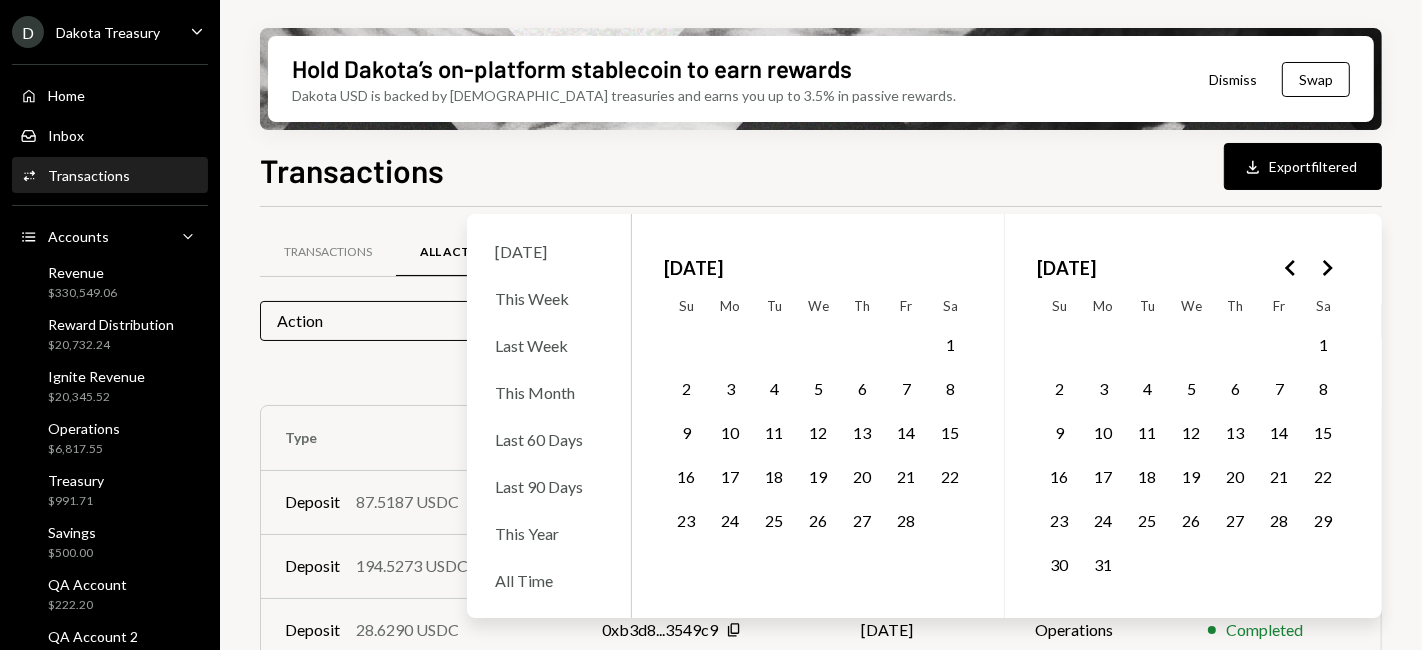click on "1" at bounding box center [950, 344] 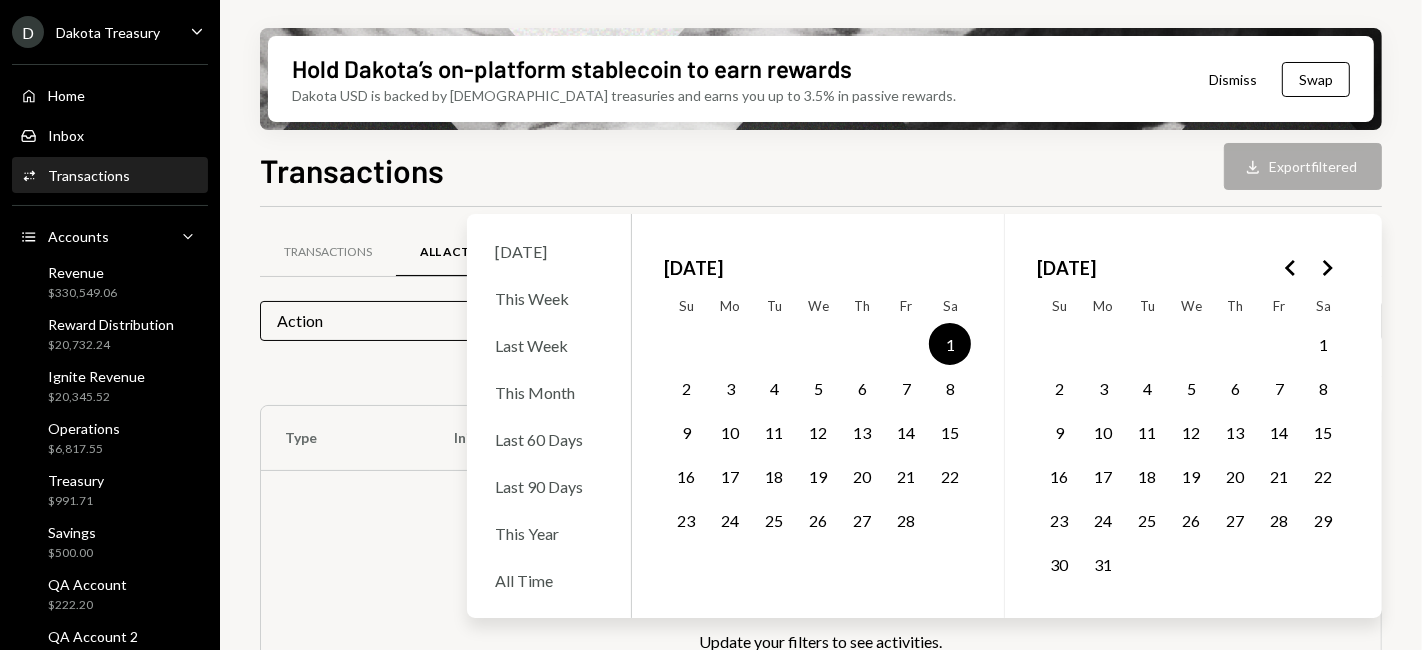 click on "28" at bounding box center (906, 520) 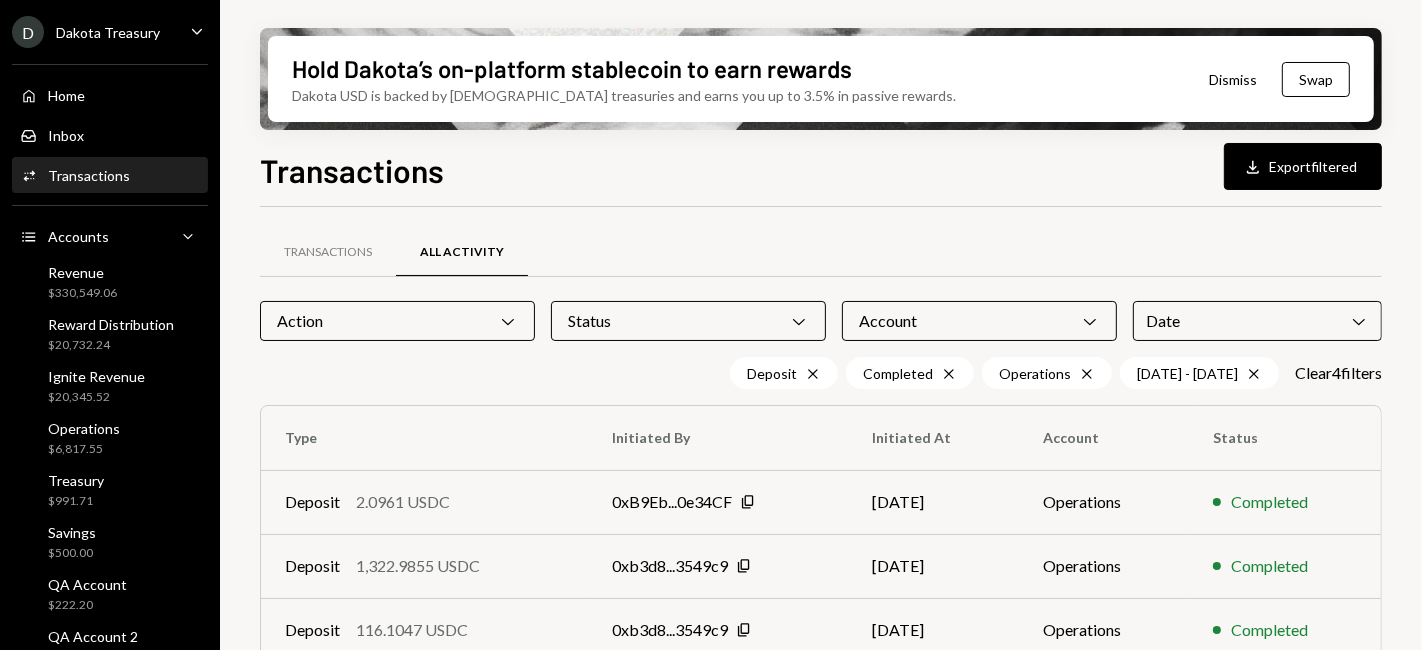 click on "Transactions Download Export  filtered" at bounding box center (821, 168) 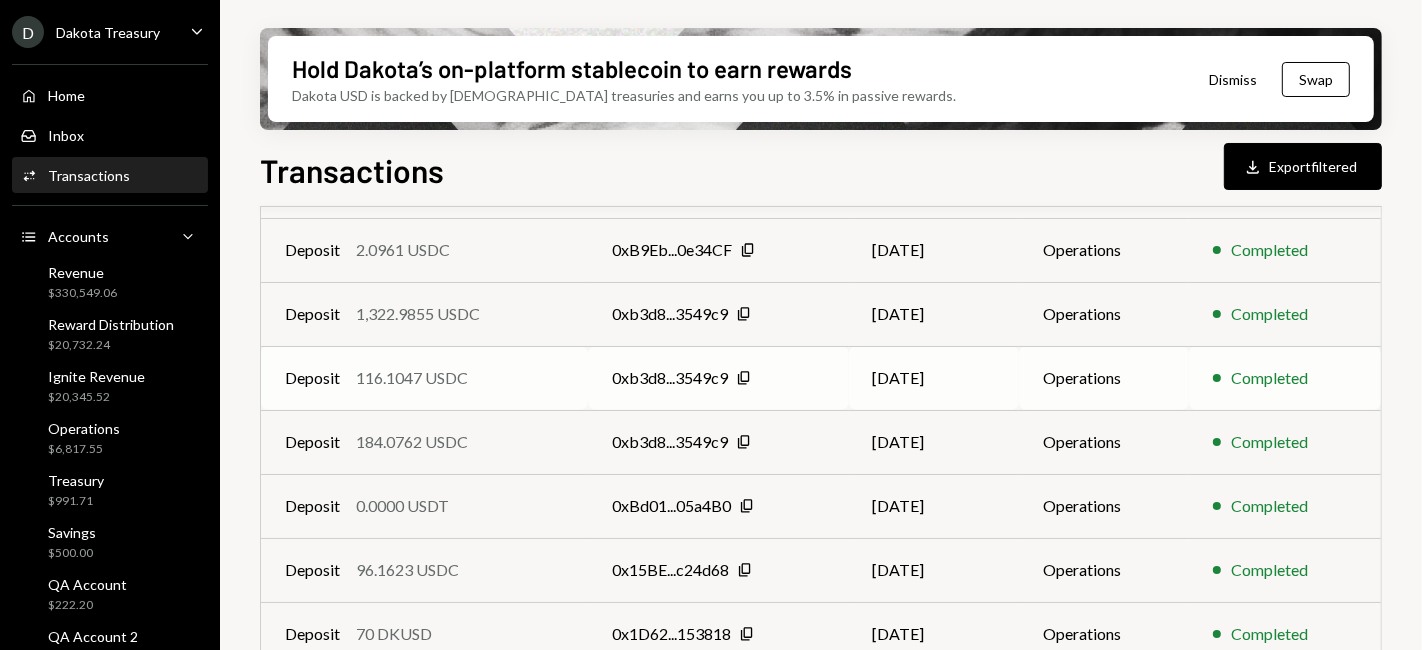 scroll, scrollTop: 222, scrollLeft: 0, axis: vertical 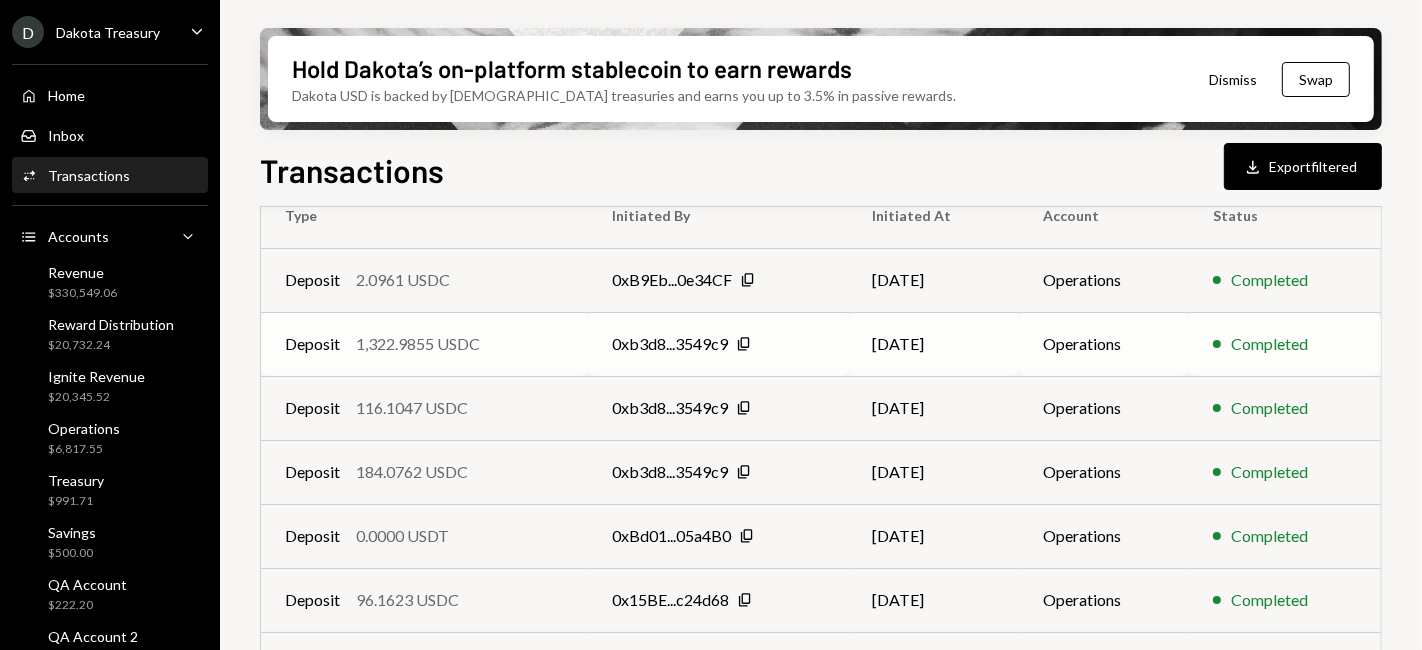 click on "02/28/2025" at bounding box center [934, 344] 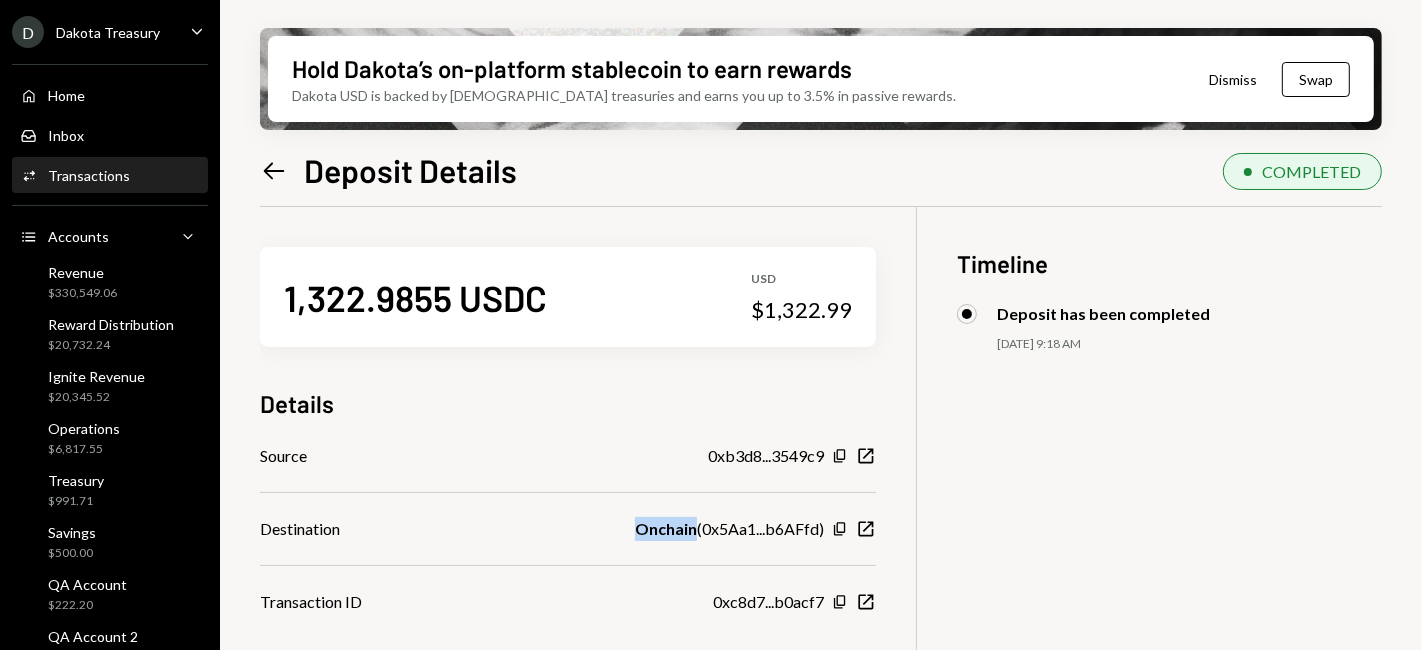 drag, startPoint x: 614, startPoint y: 524, endPoint x: 693, endPoint y: 529, distance: 79.15807 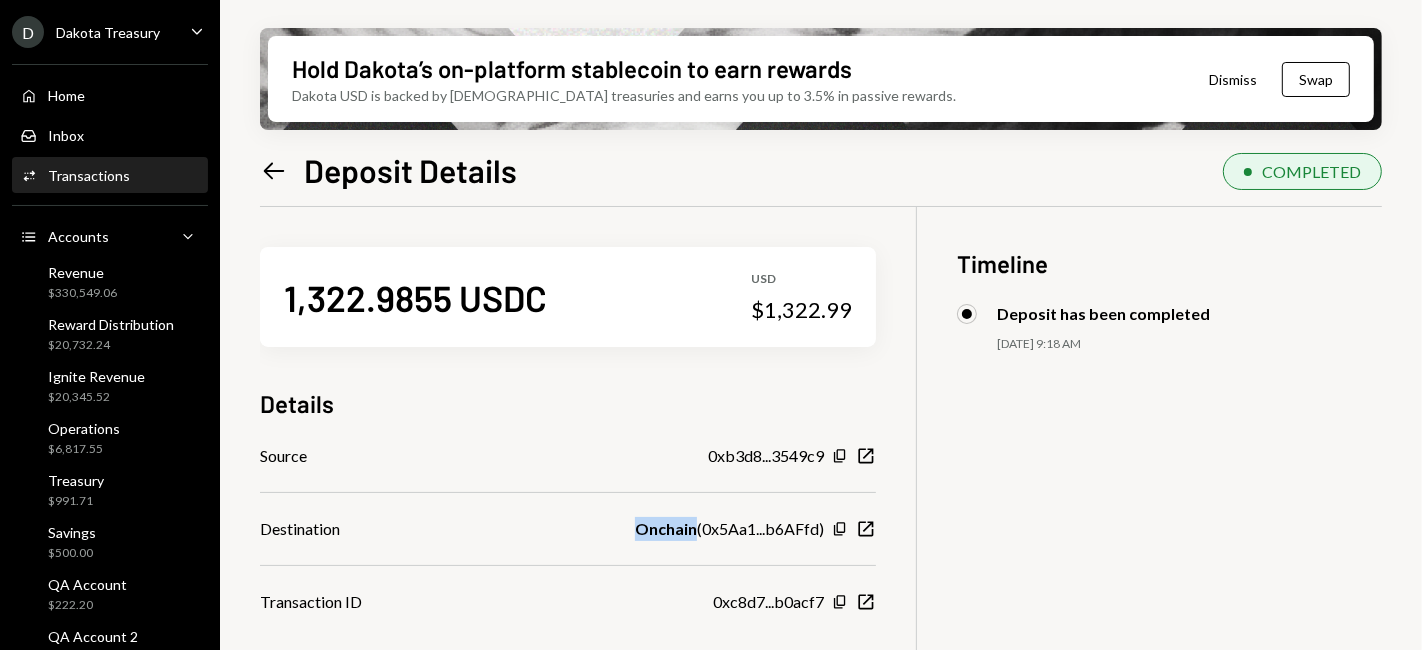 click on "Left Arrow" 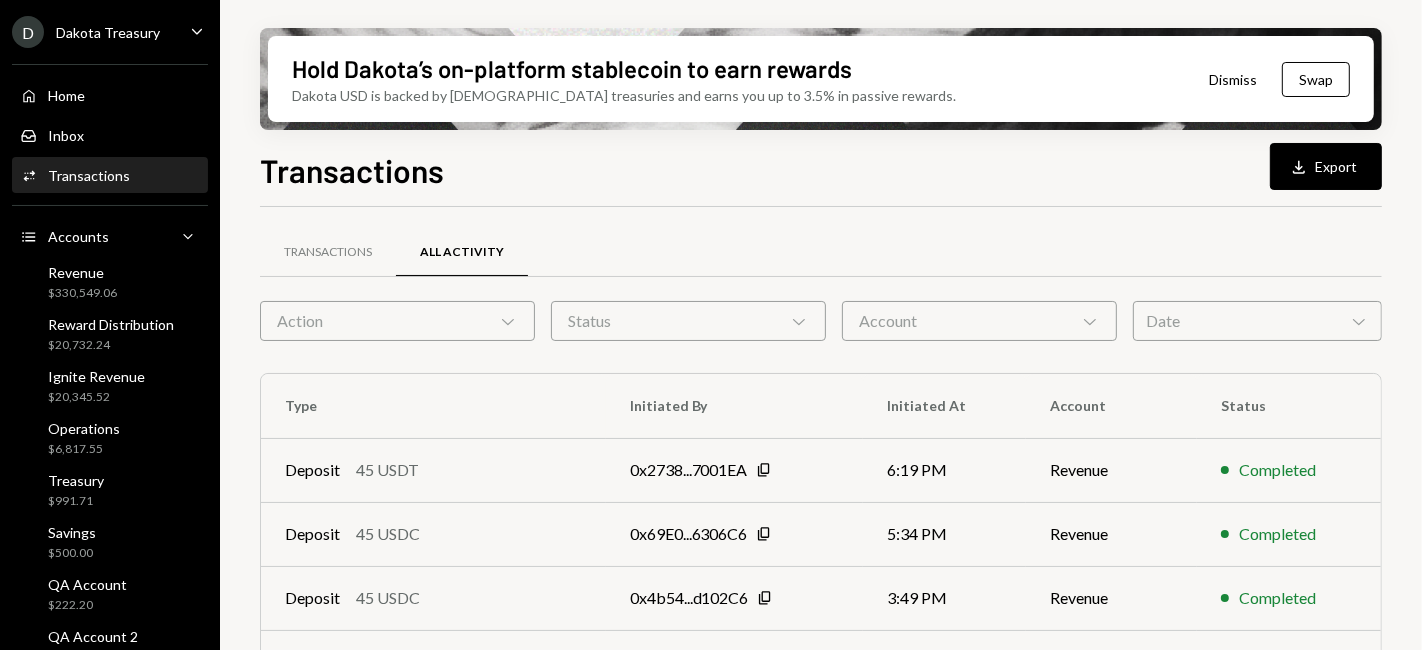 click on "Action Chevron Down" at bounding box center (397, 321) 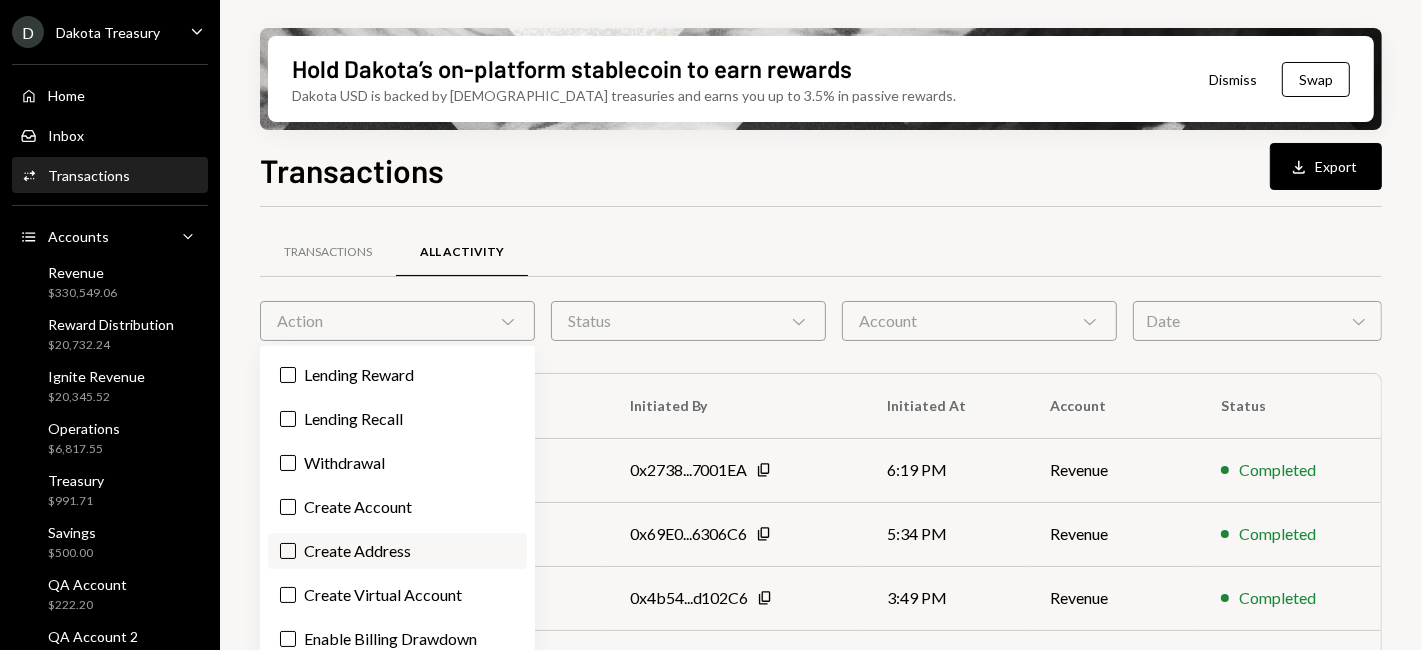 scroll, scrollTop: 222, scrollLeft: 0, axis: vertical 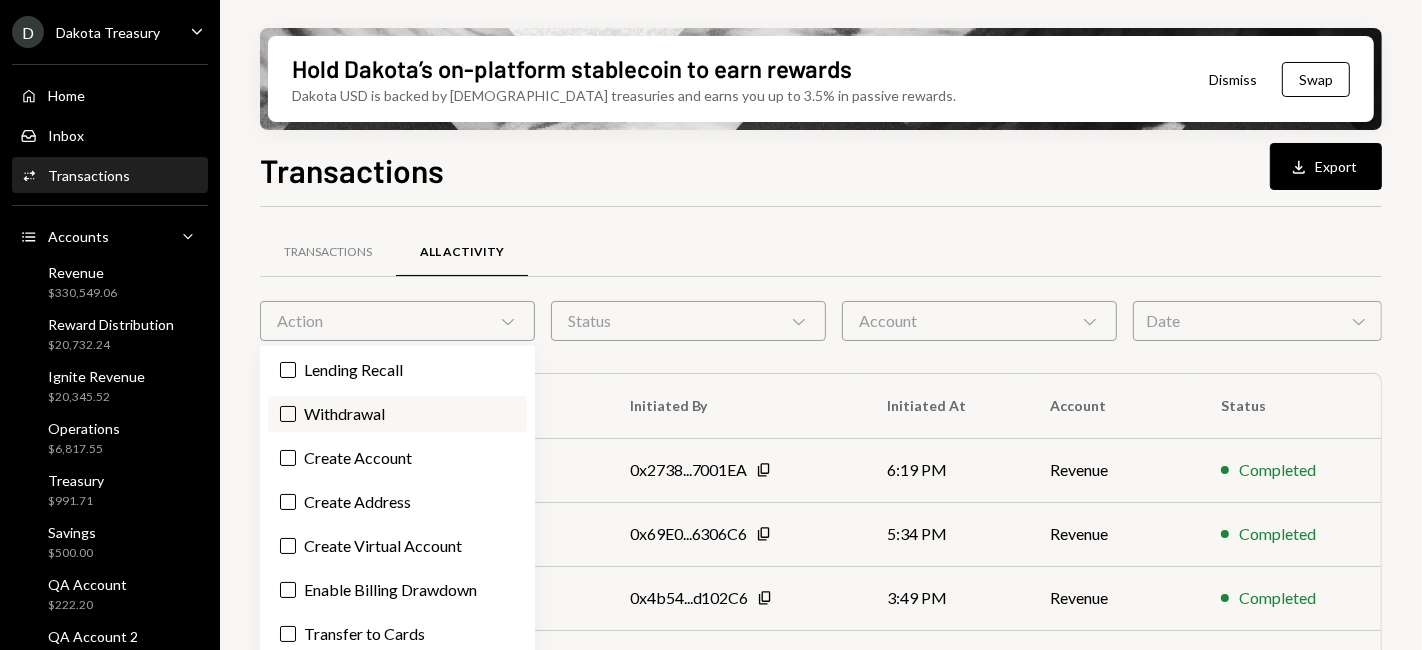 click on "Withdrawal" at bounding box center (397, 414) 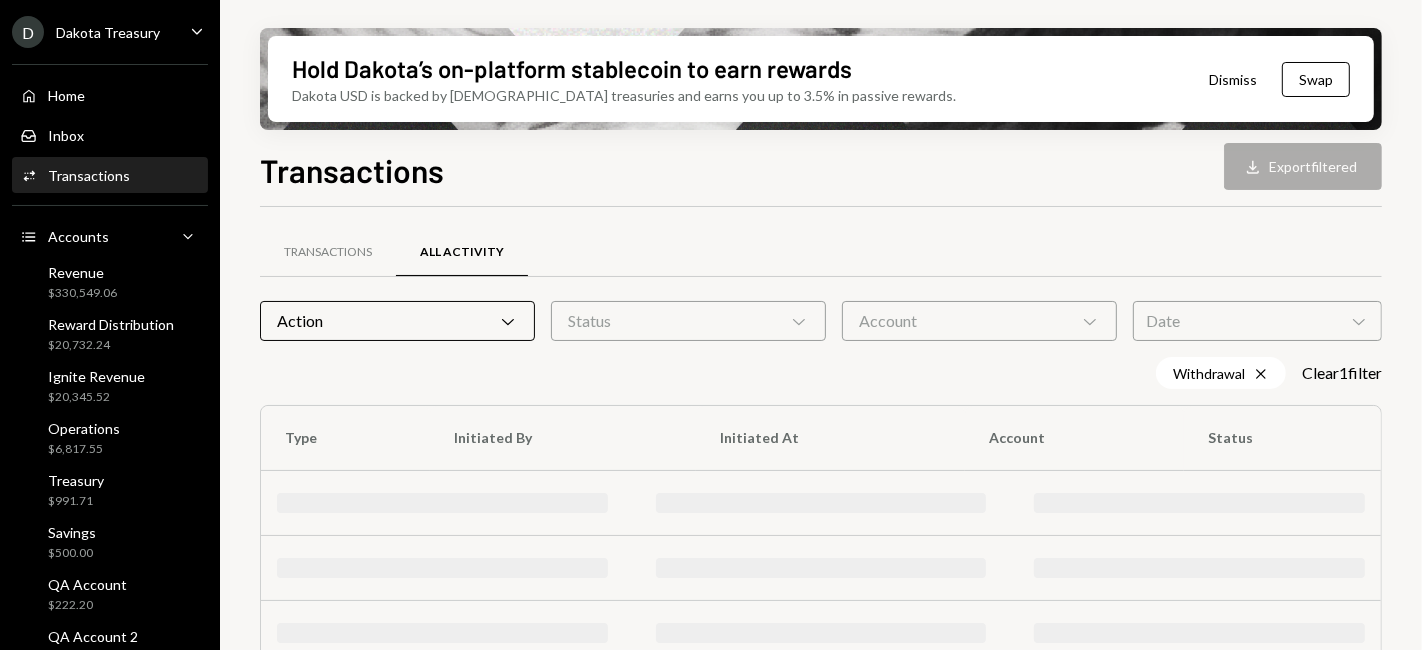 click on "Status Chevron Down" at bounding box center [688, 321] 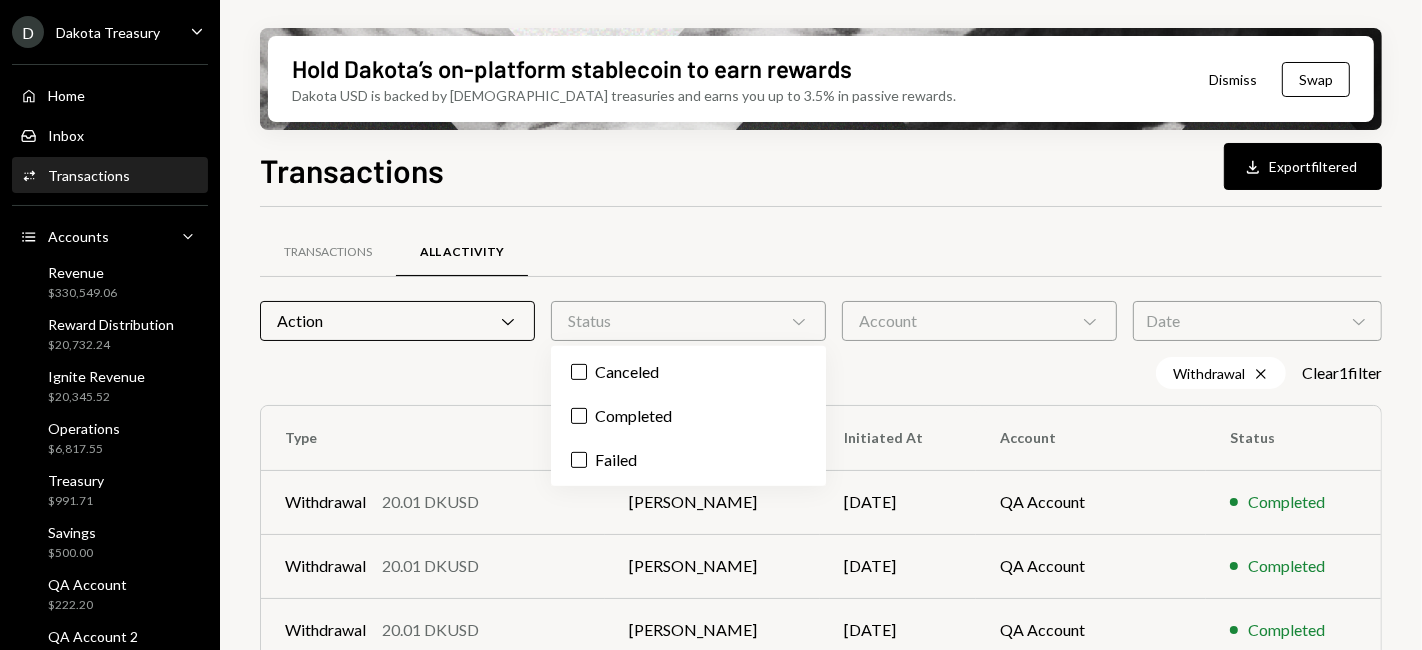 click on "Account Chevron Down" at bounding box center (979, 321) 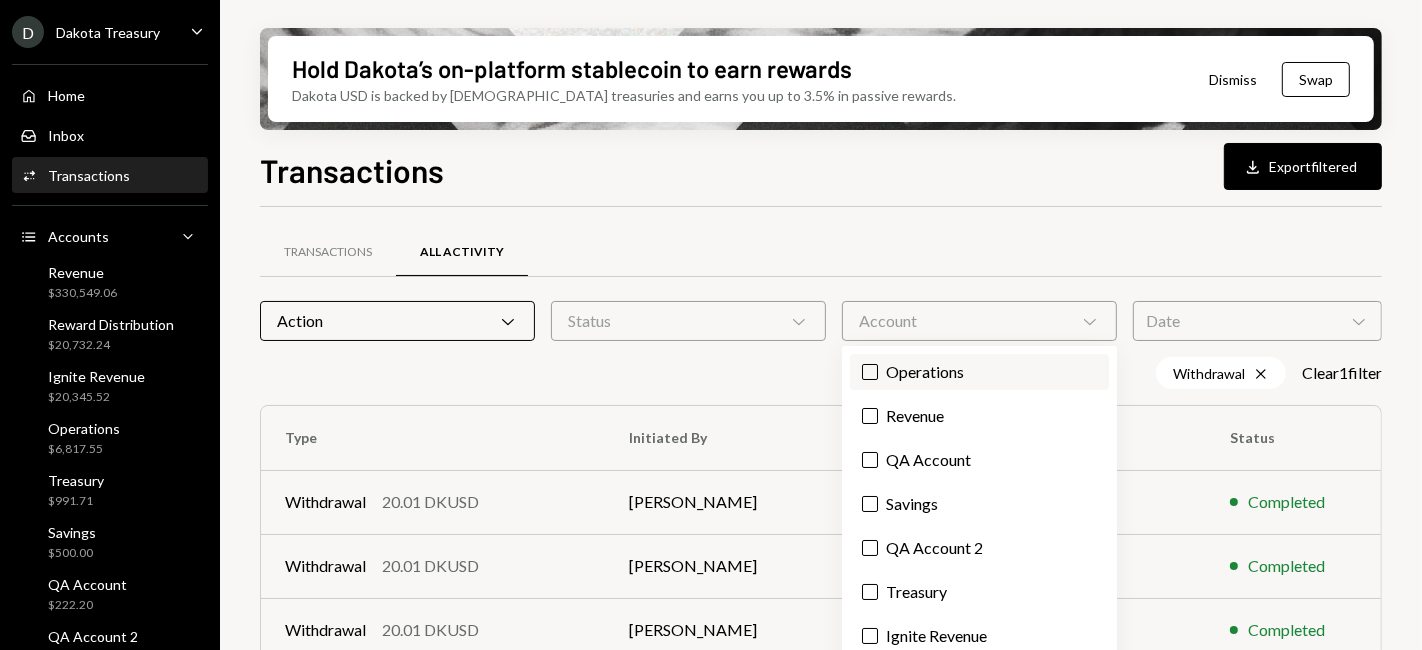 click on "Operations" at bounding box center [979, 372] 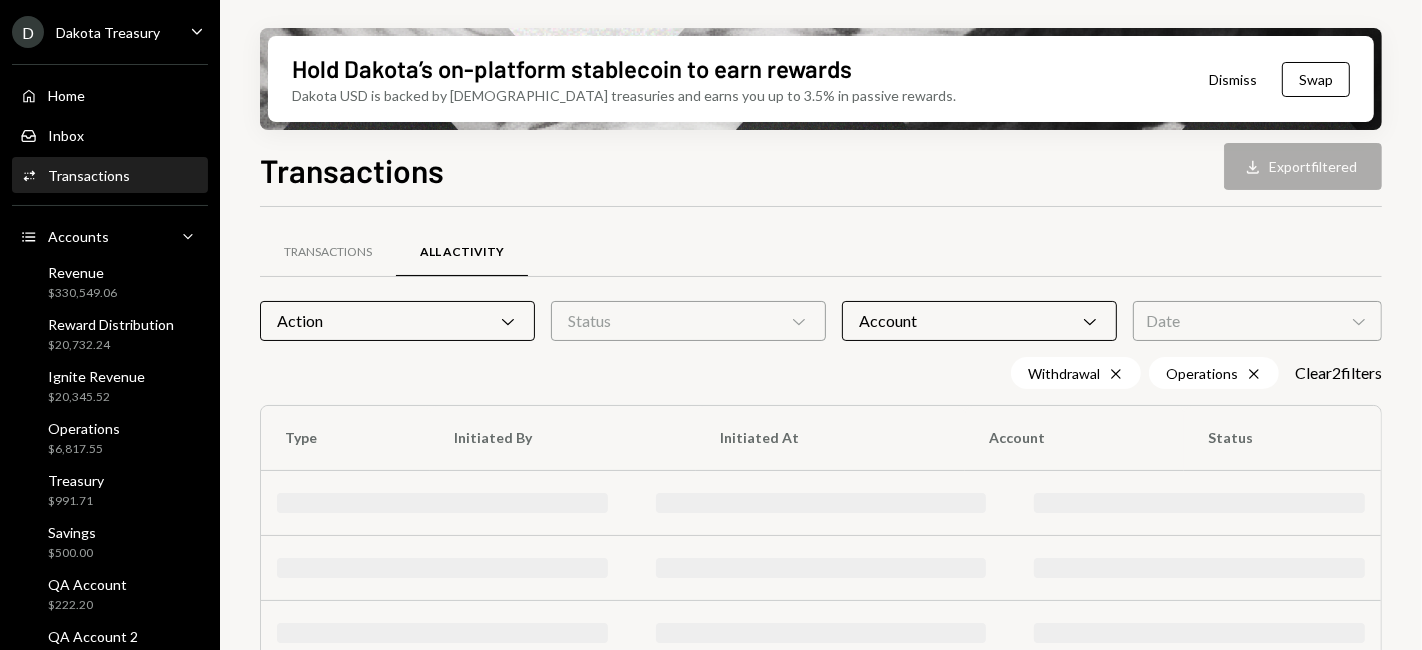 click on "Transactions All Activity" at bounding box center (821, 252) 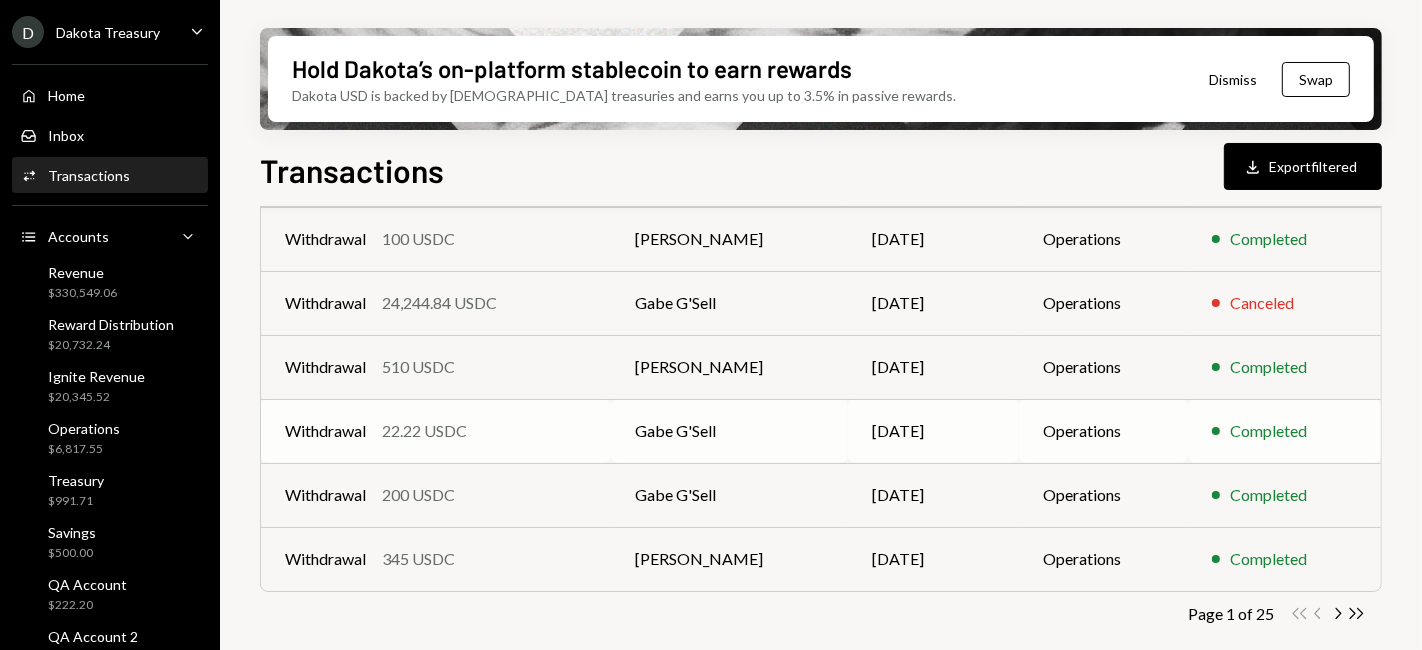 scroll, scrollTop: 520, scrollLeft: 0, axis: vertical 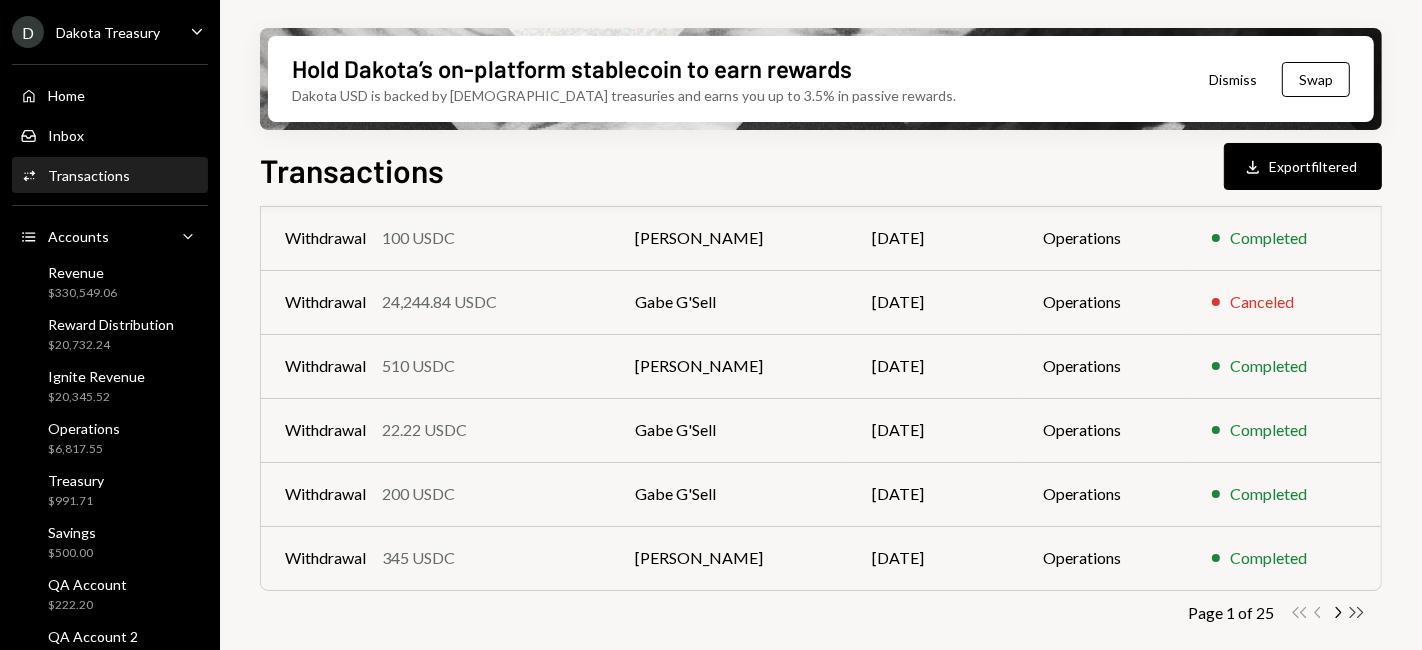 click 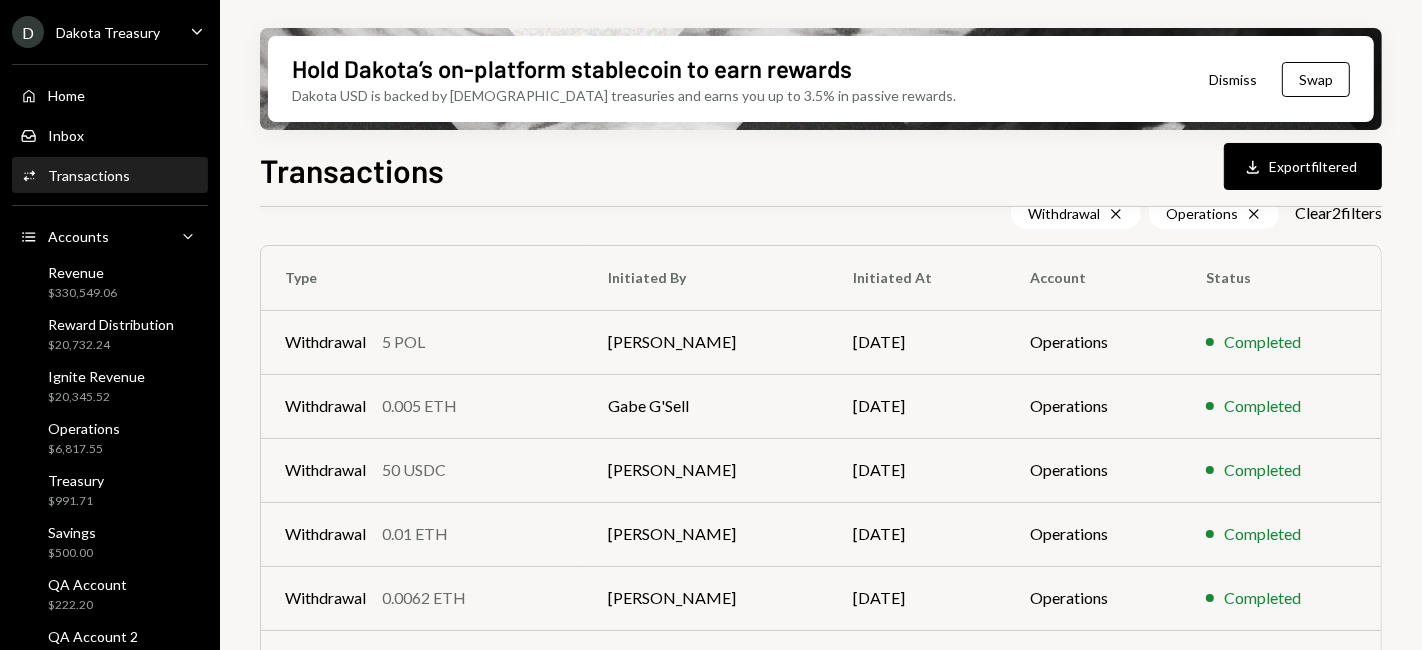 scroll, scrollTop: 455, scrollLeft: 0, axis: vertical 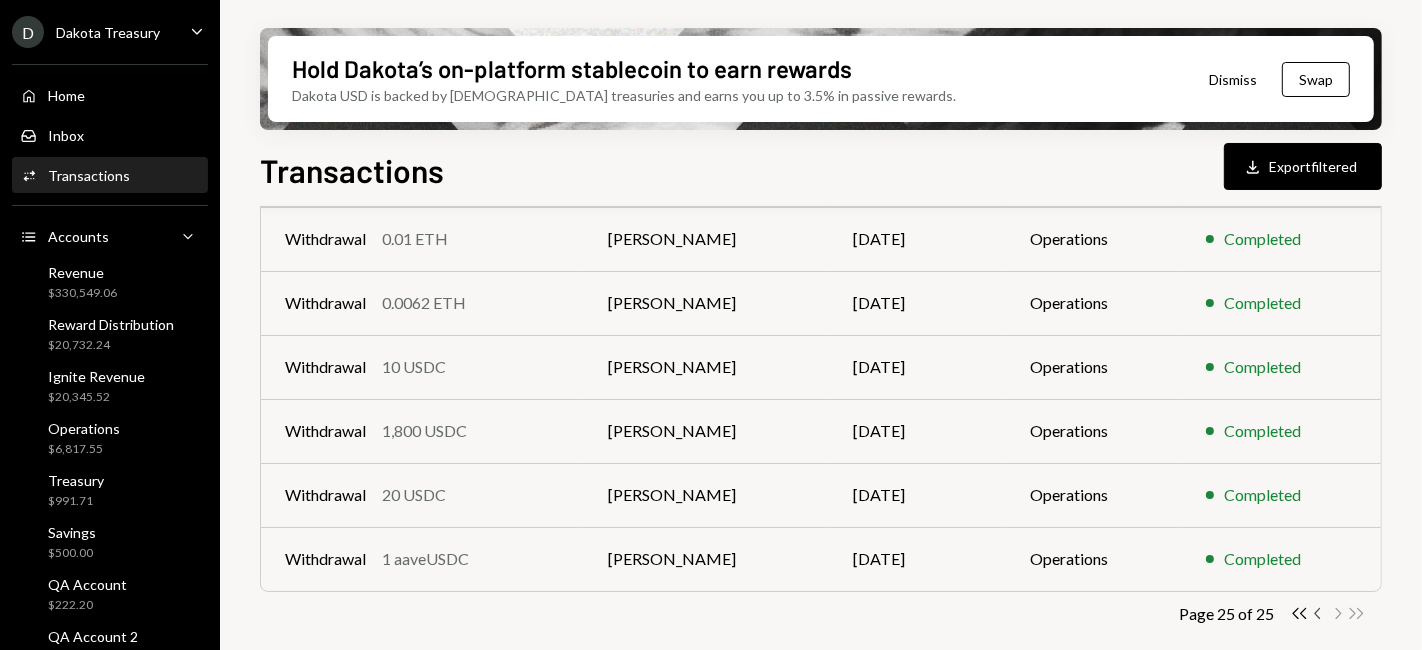 click on "Chevron Left" 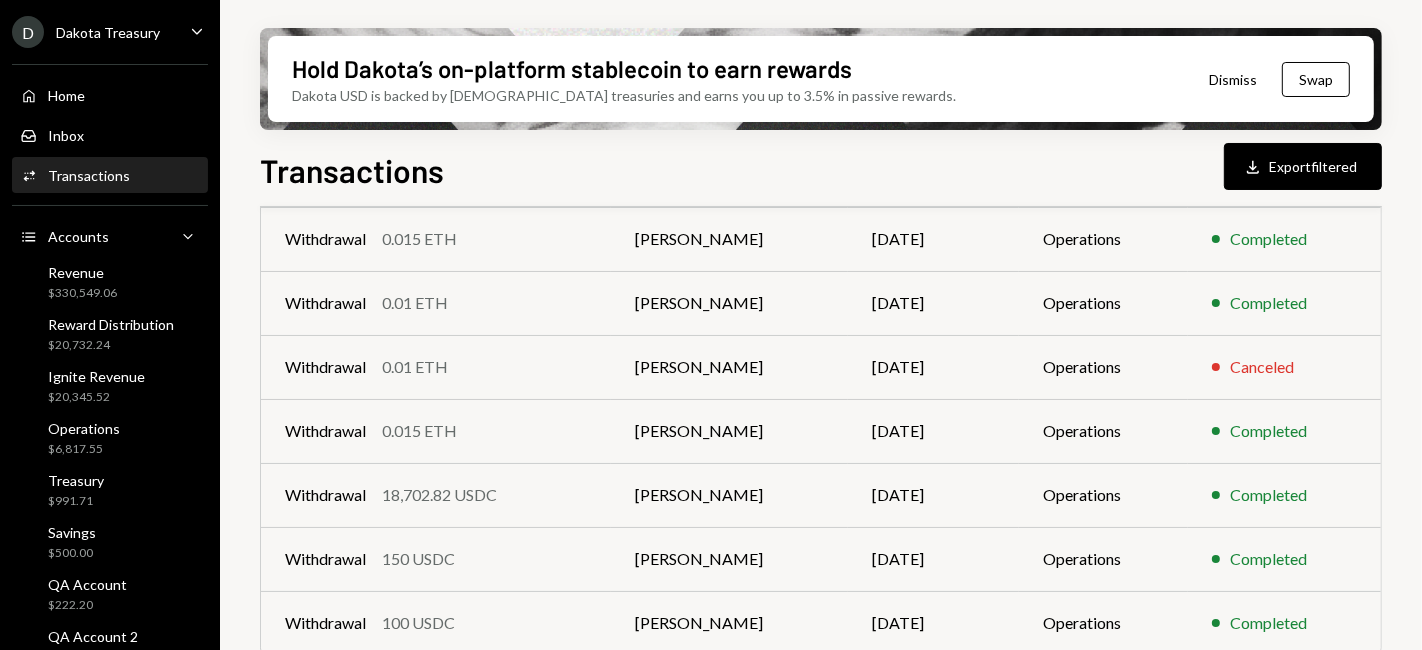 scroll, scrollTop: 520, scrollLeft: 0, axis: vertical 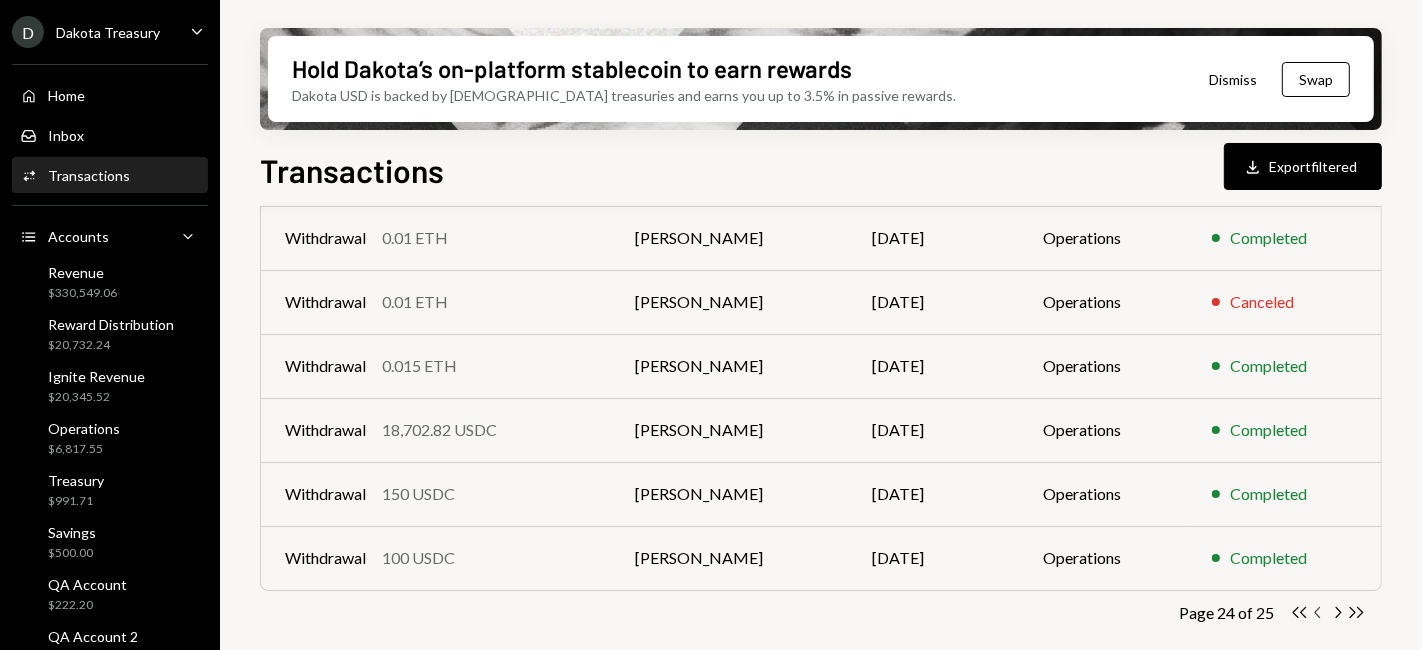 click on "Chevron Left" 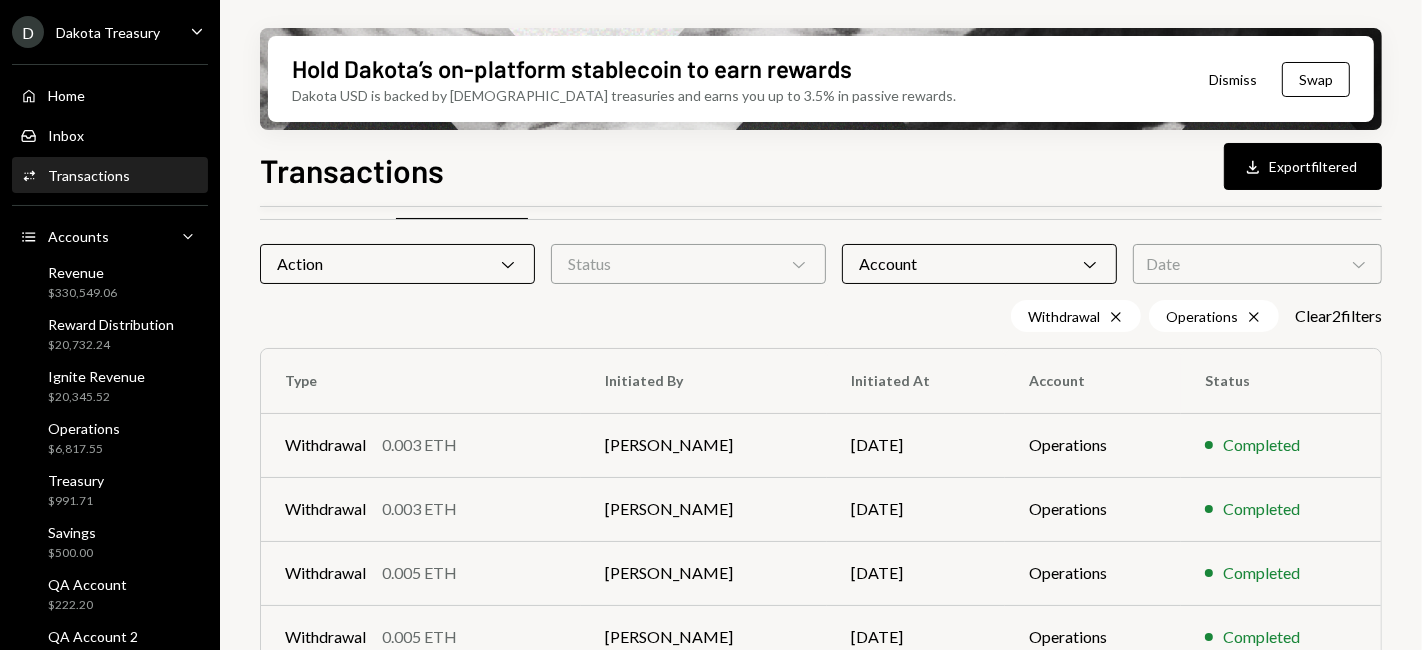 scroll, scrollTop: 0, scrollLeft: 0, axis: both 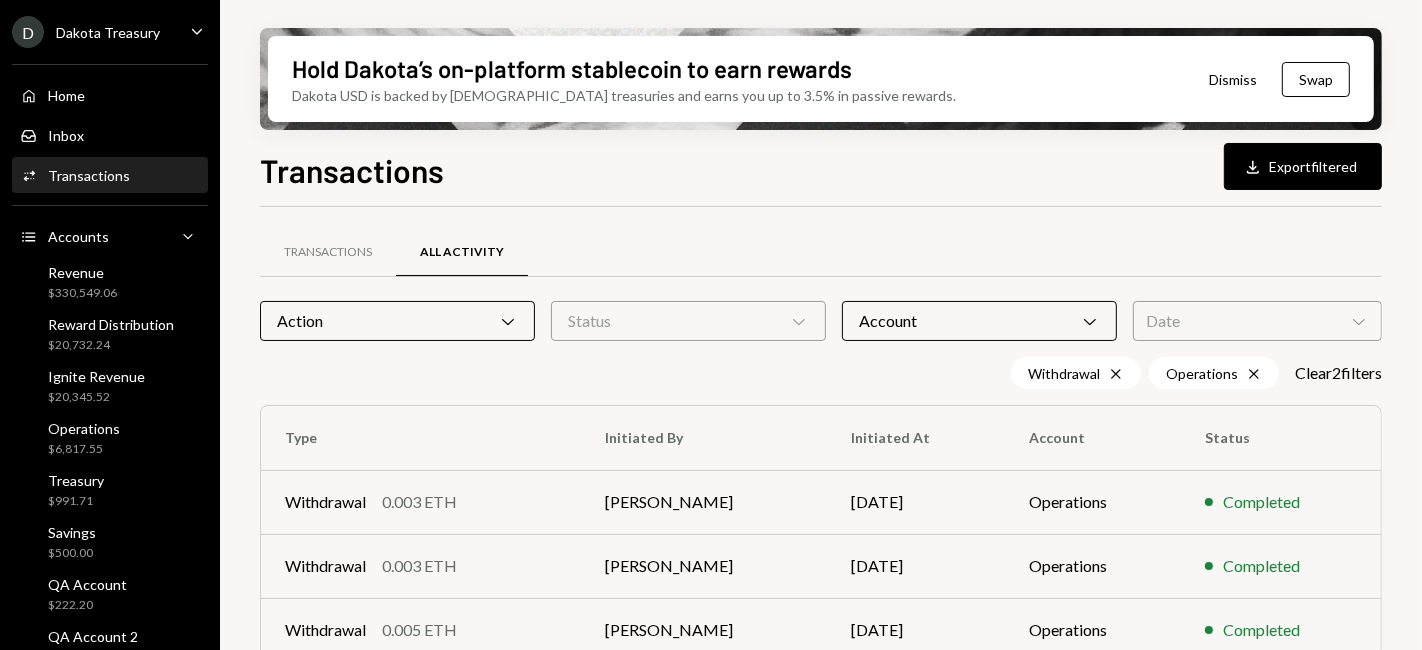 click on "Date Chevron Down" at bounding box center [1257, 321] 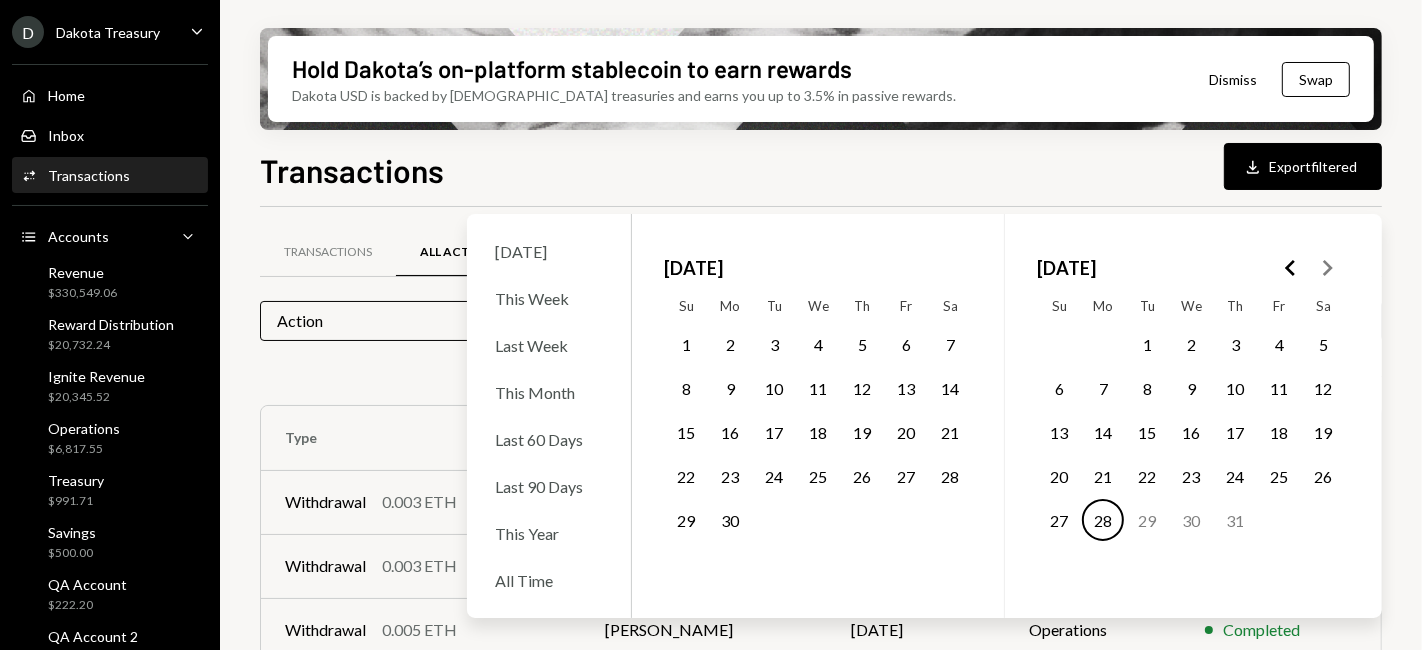 click 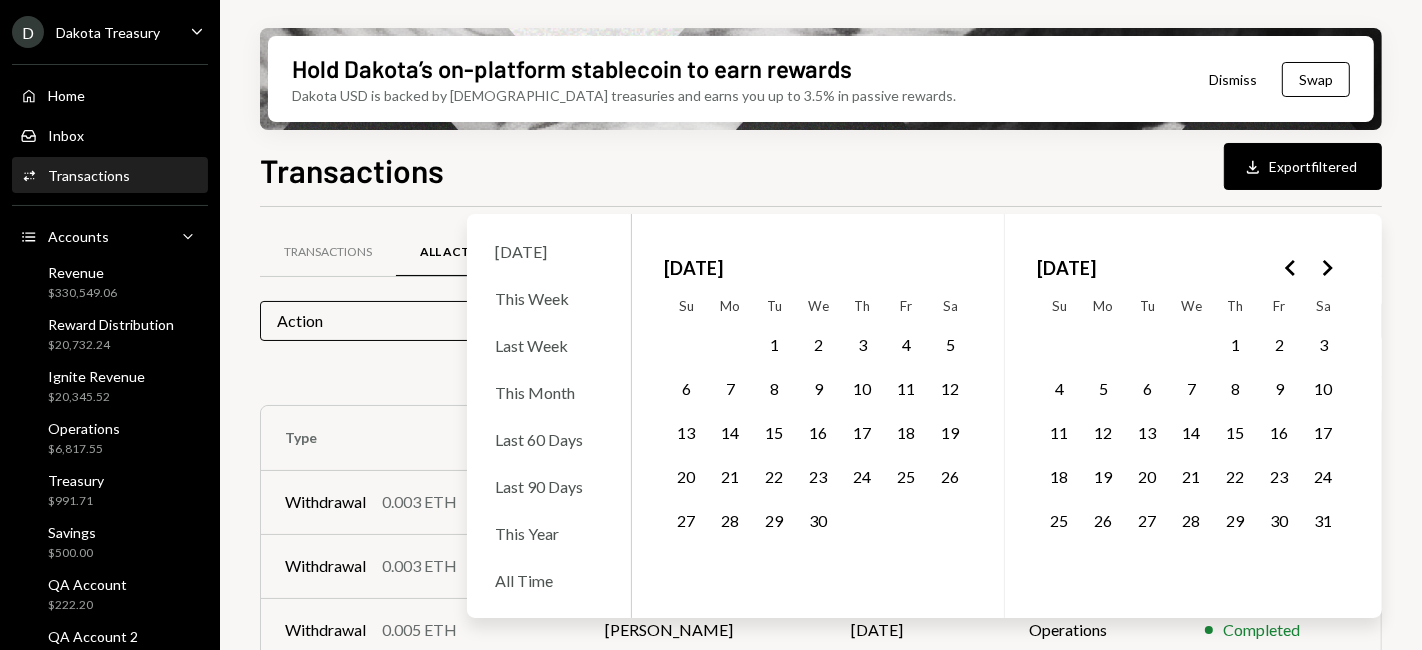 click 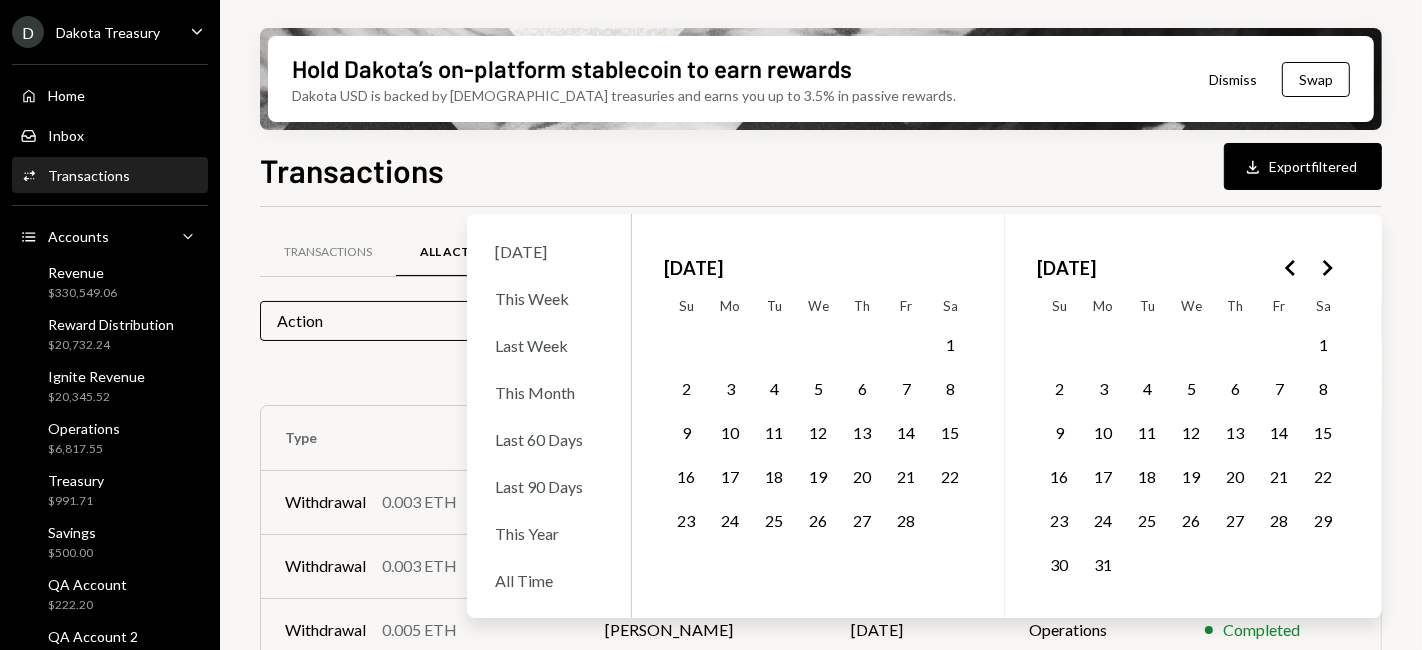click 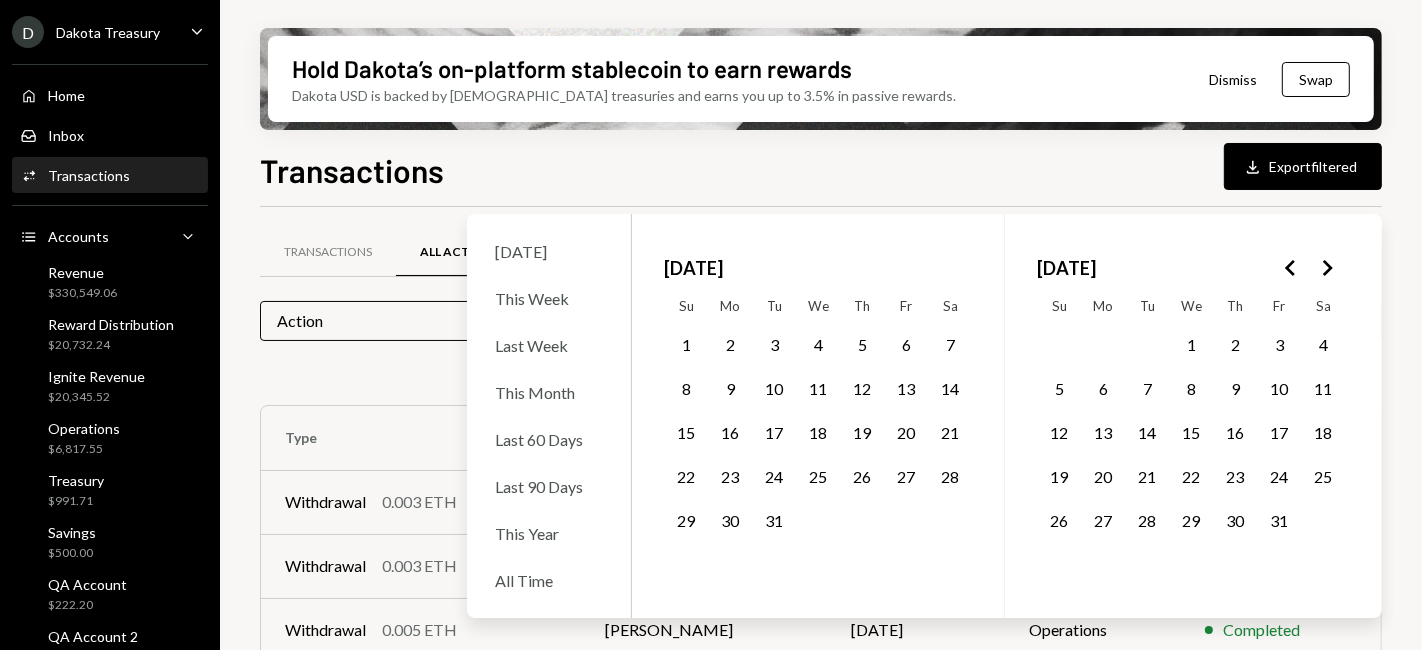 click on "1" at bounding box center (1191, 344) 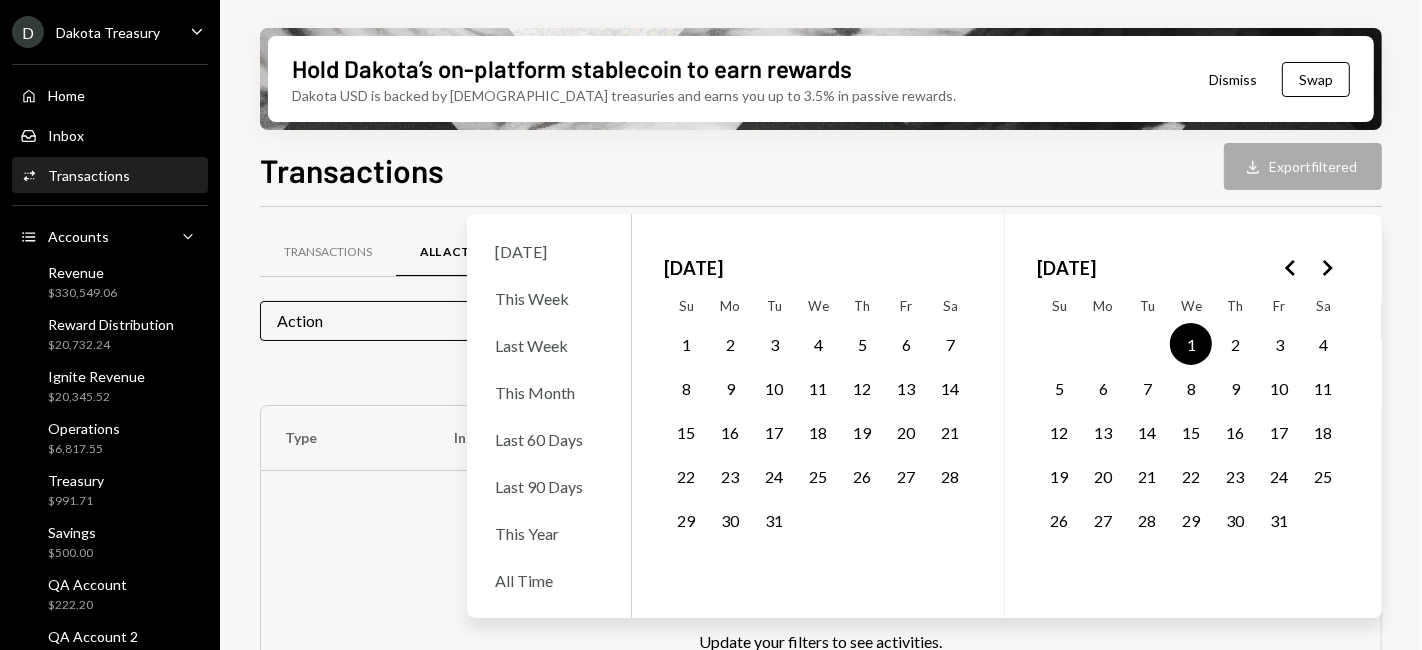 click on "31" at bounding box center [1279, 520] 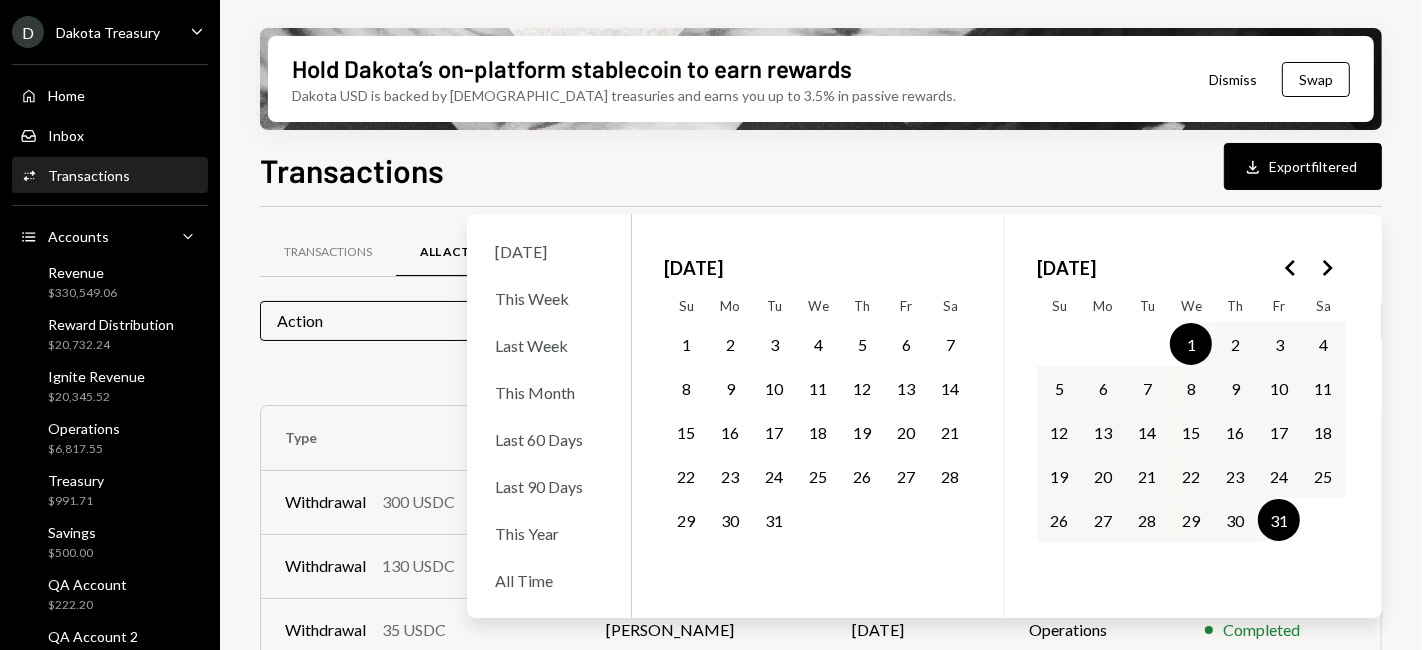 click on "Withdrawal Cross Operations Cross 01/01/25 - 01/31/25 Cross Clear  3  filter s" at bounding box center (821, 373) 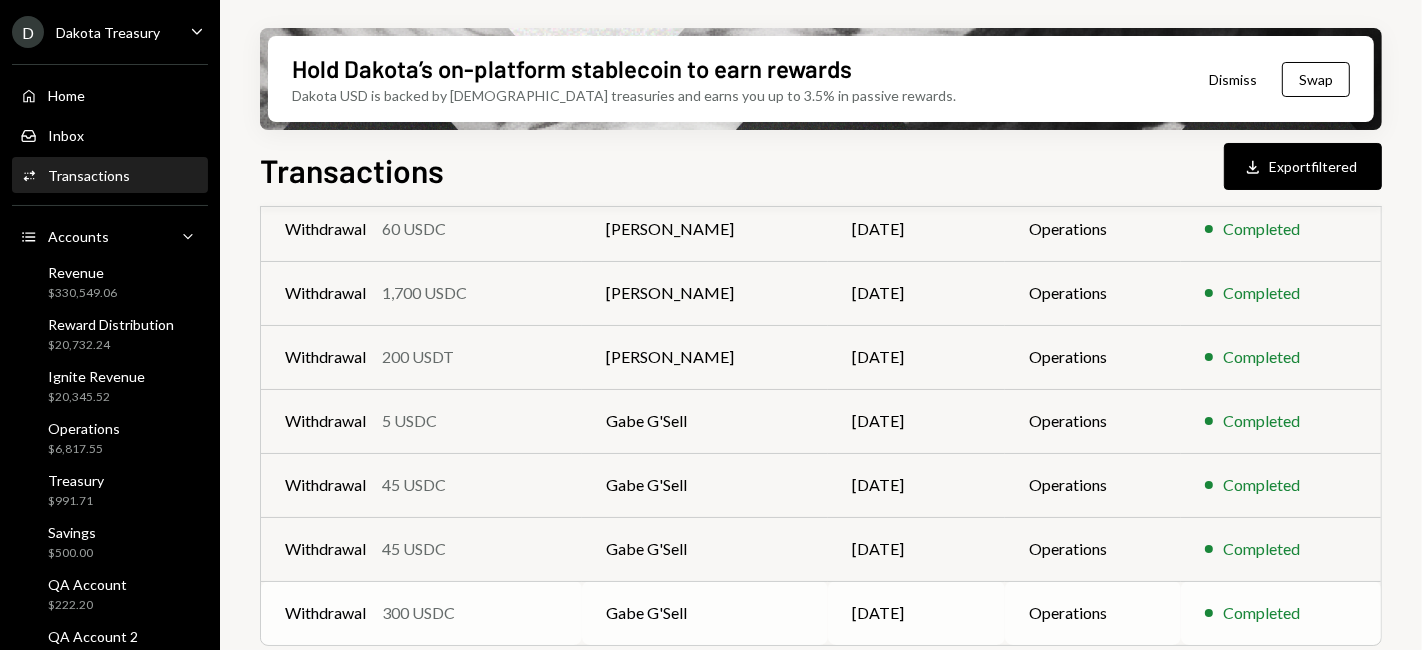 scroll, scrollTop: 520, scrollLeft: 0, axis: vertical 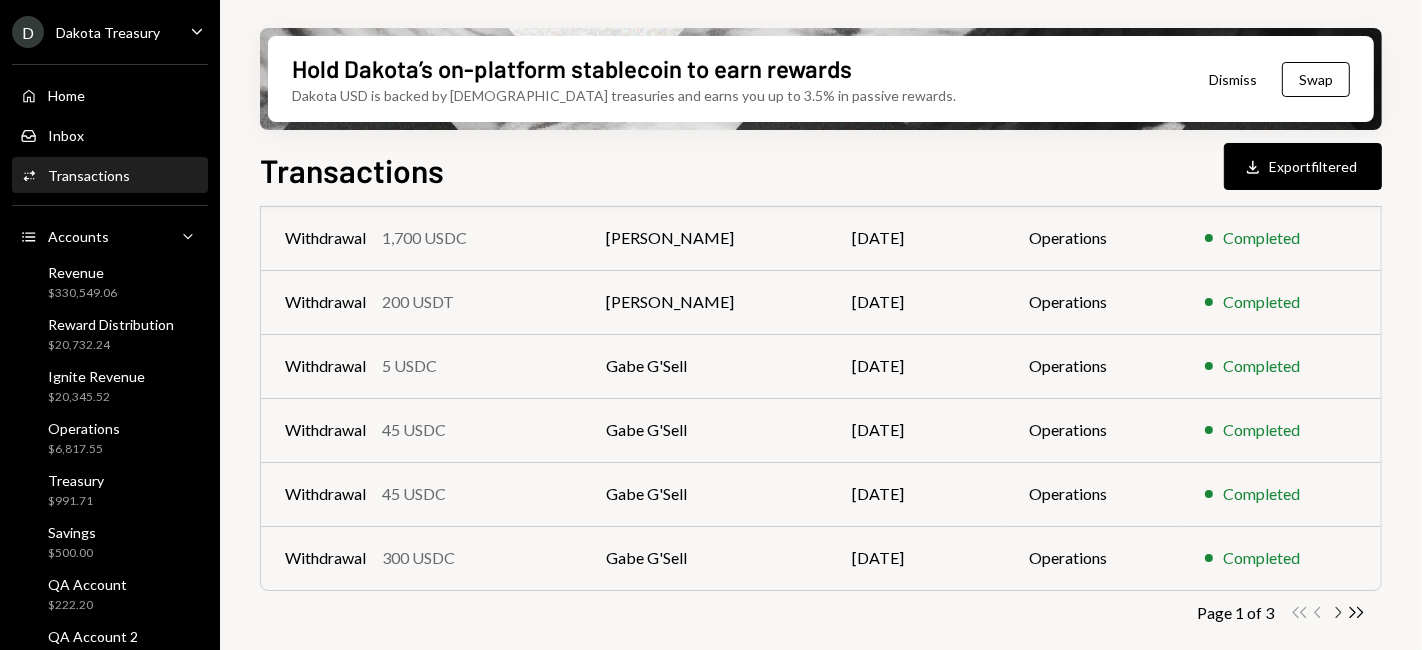 click on "Chevron Right" 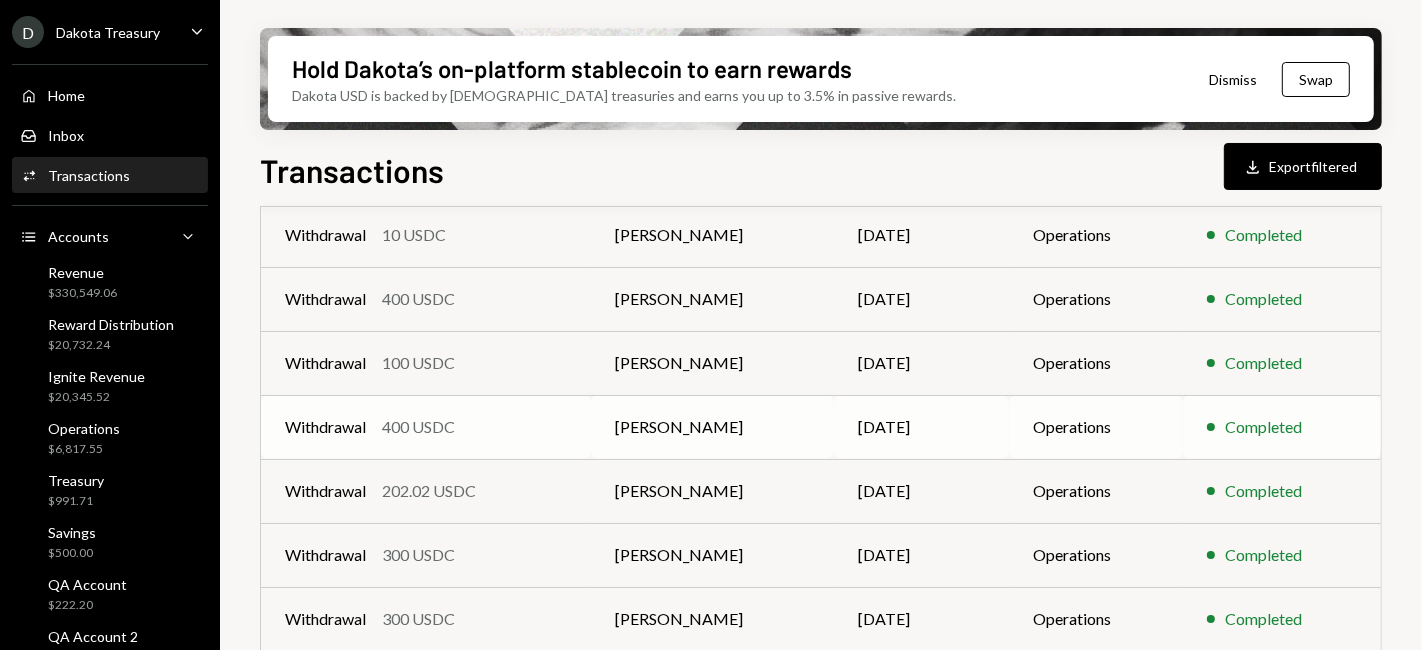 scroll, scrollTop: 408, scrollLeft: 0, axis: vertical 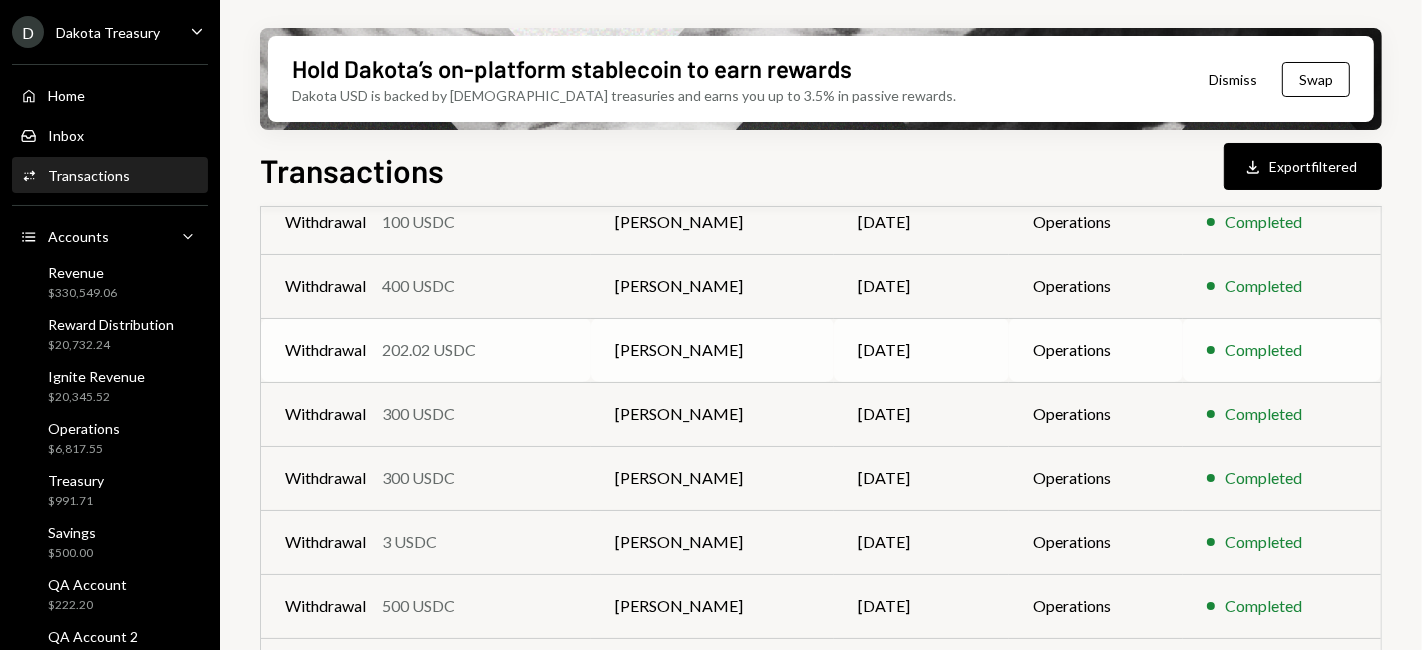 click on "01/15/2025" at bounding box center (921, 350) 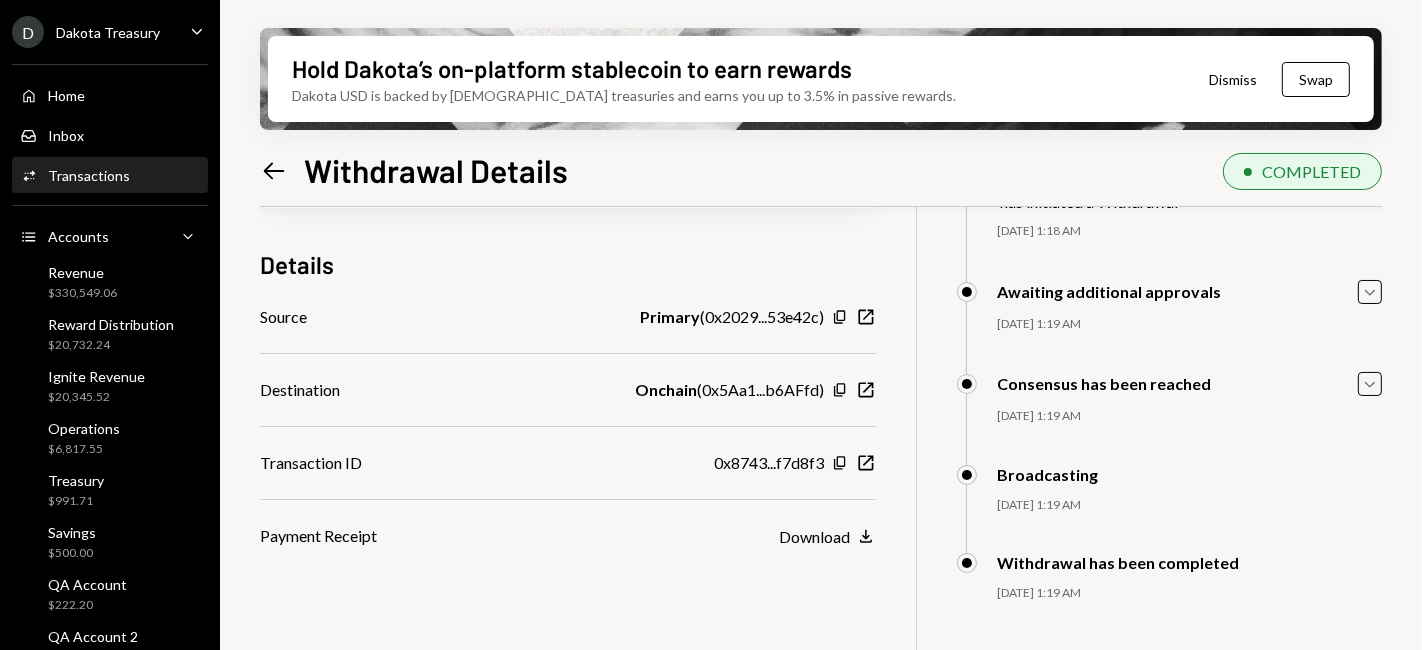 scroll, scrollTop: 160, scrollLeft: 0, axis: vertical 